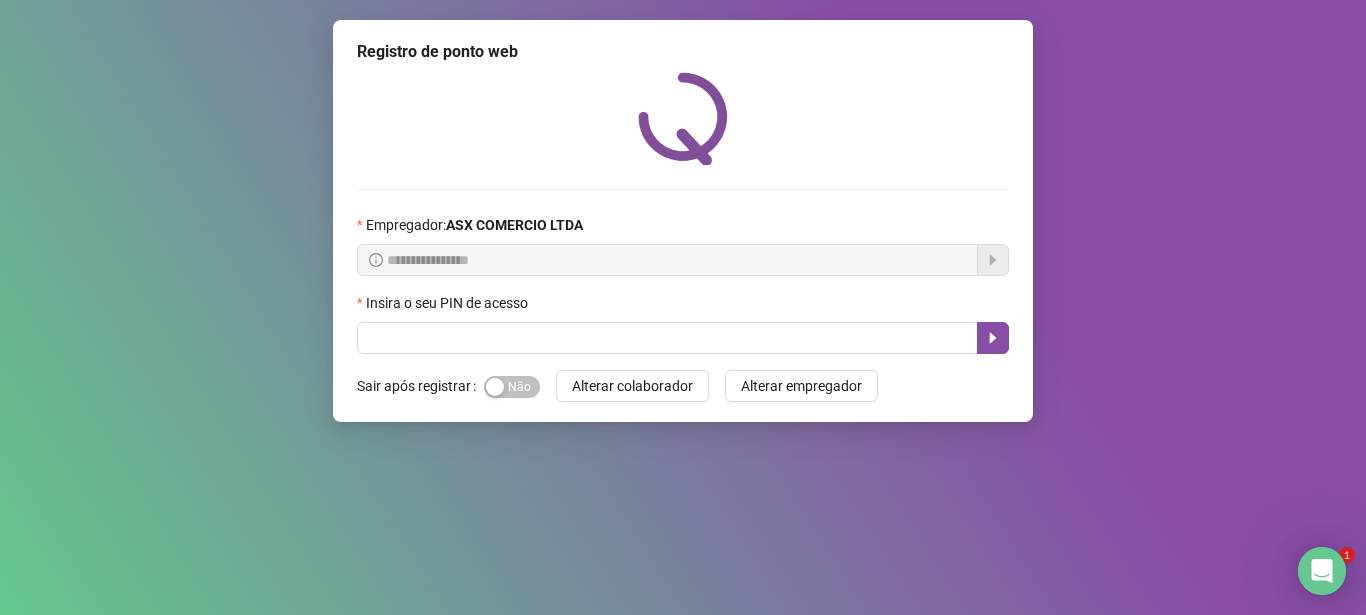 scroll, scrollTop: 0, scrollLeft: 0, axis: both 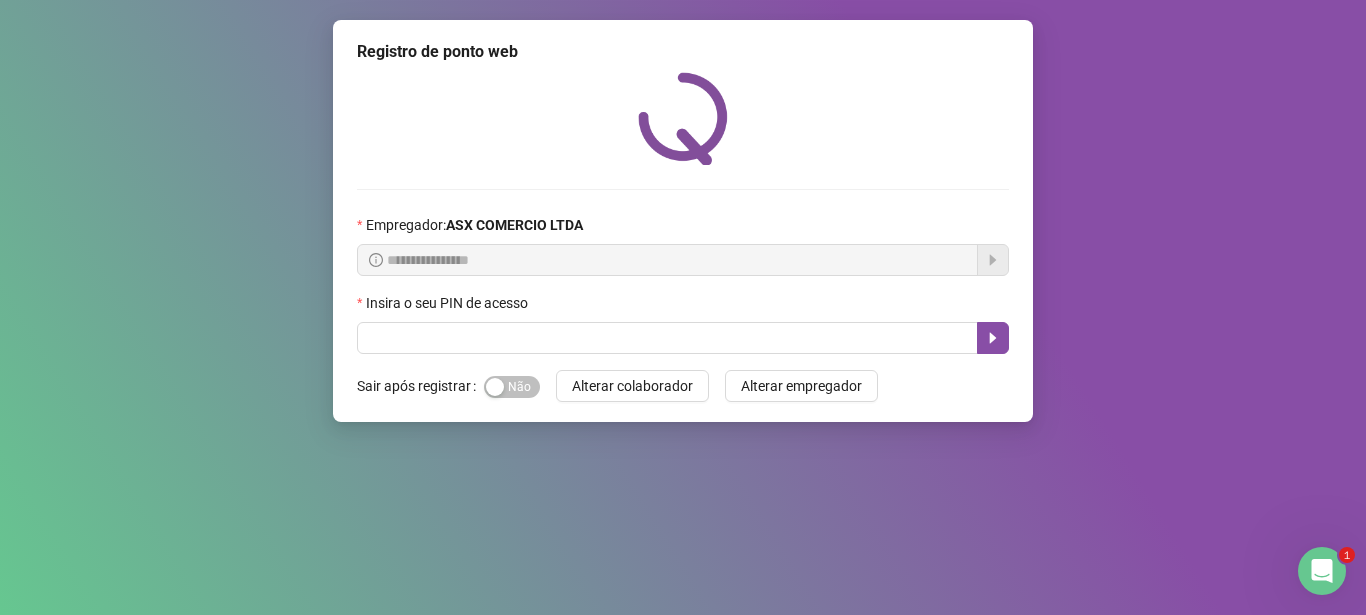 click on "**********" at bounding box center (683, 307) 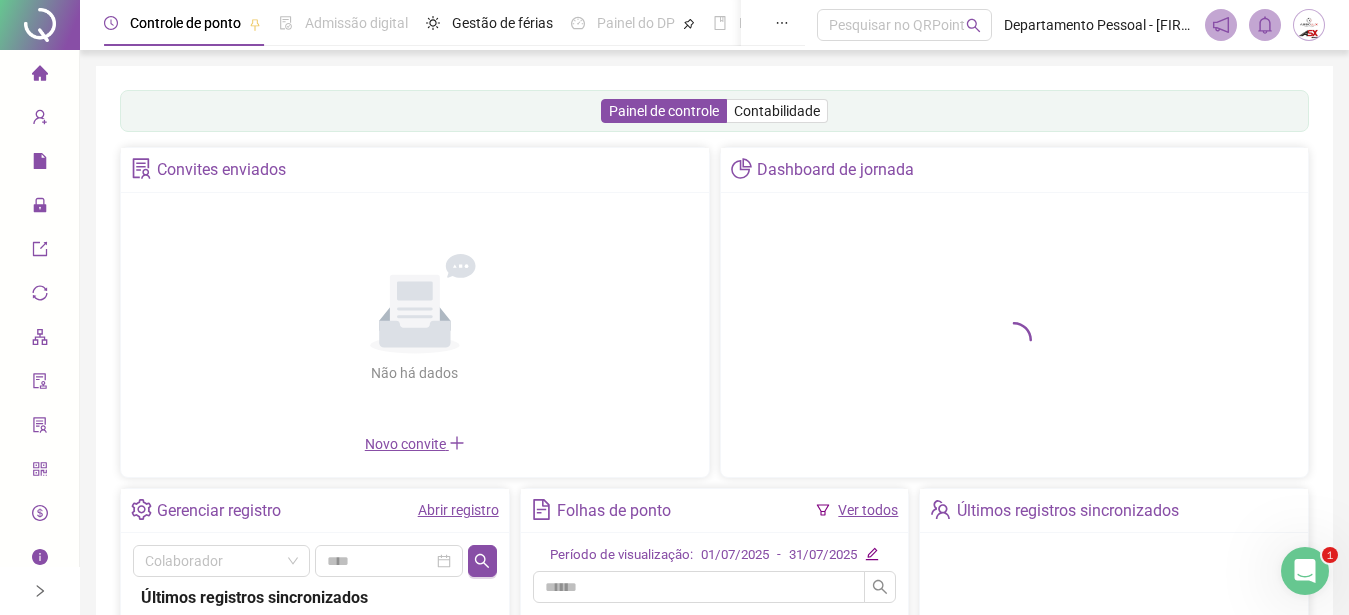 scroll, scrollTop: 0, scrollLeft: 0, axis: both 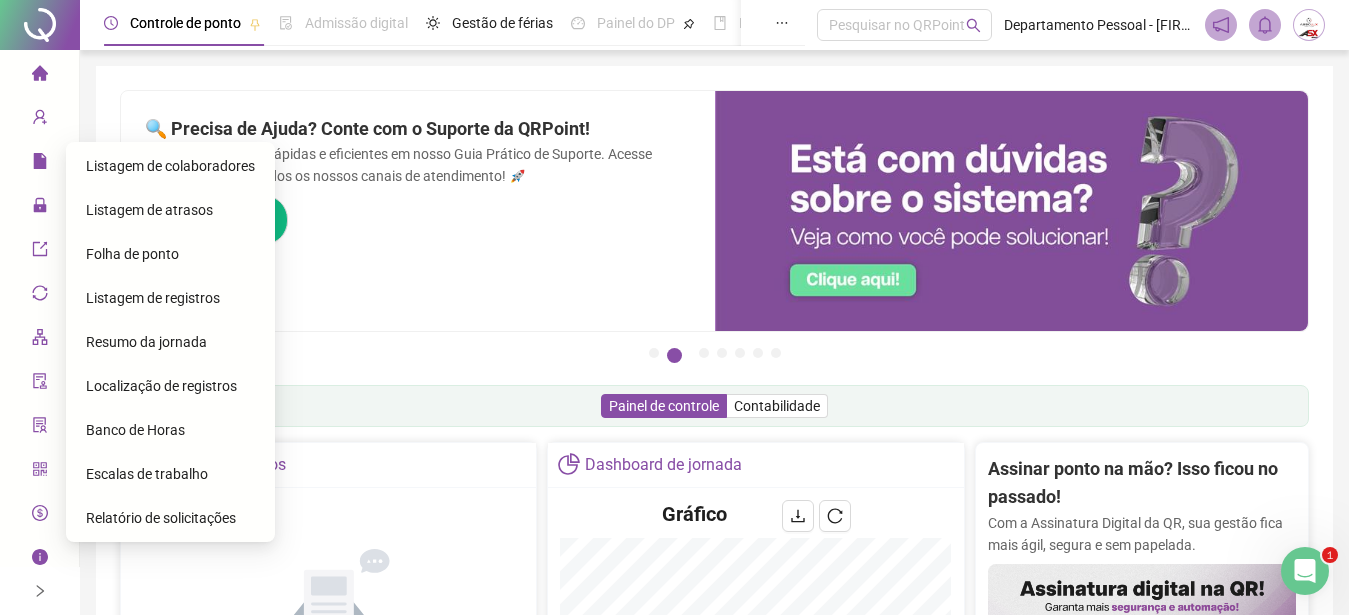 click on "Folha de ponto" at bounding box center (132, 254) 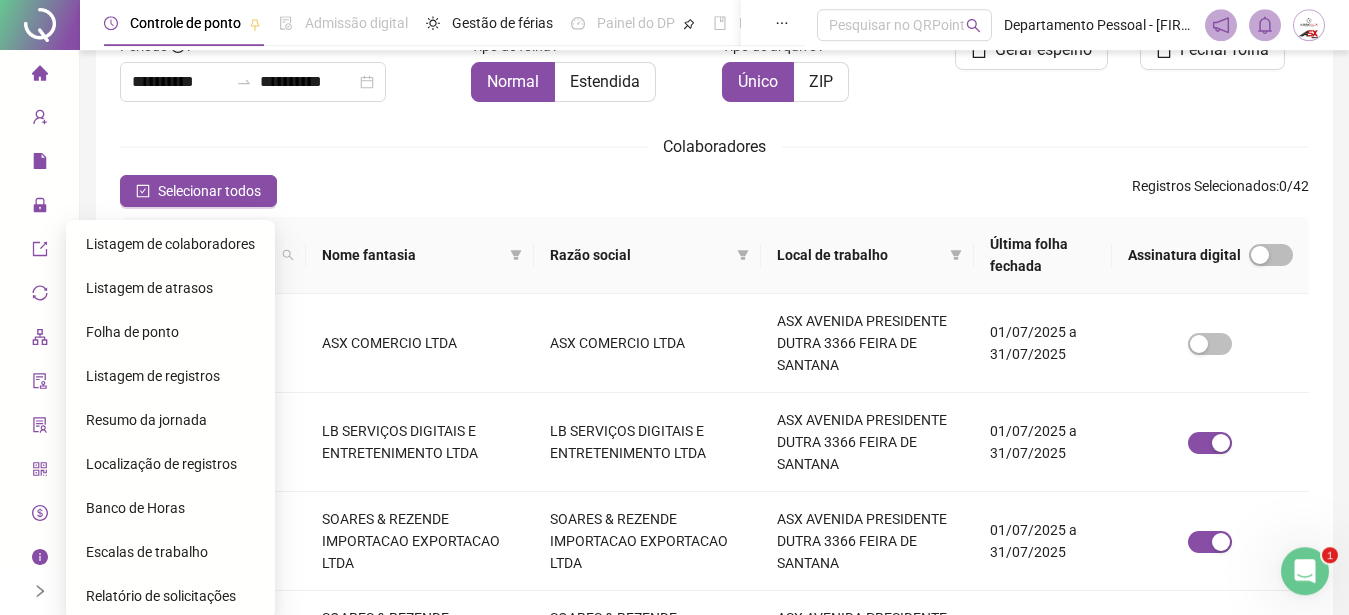scroll, scrollTop: 102, scrollLeft: 0, axis: vertical 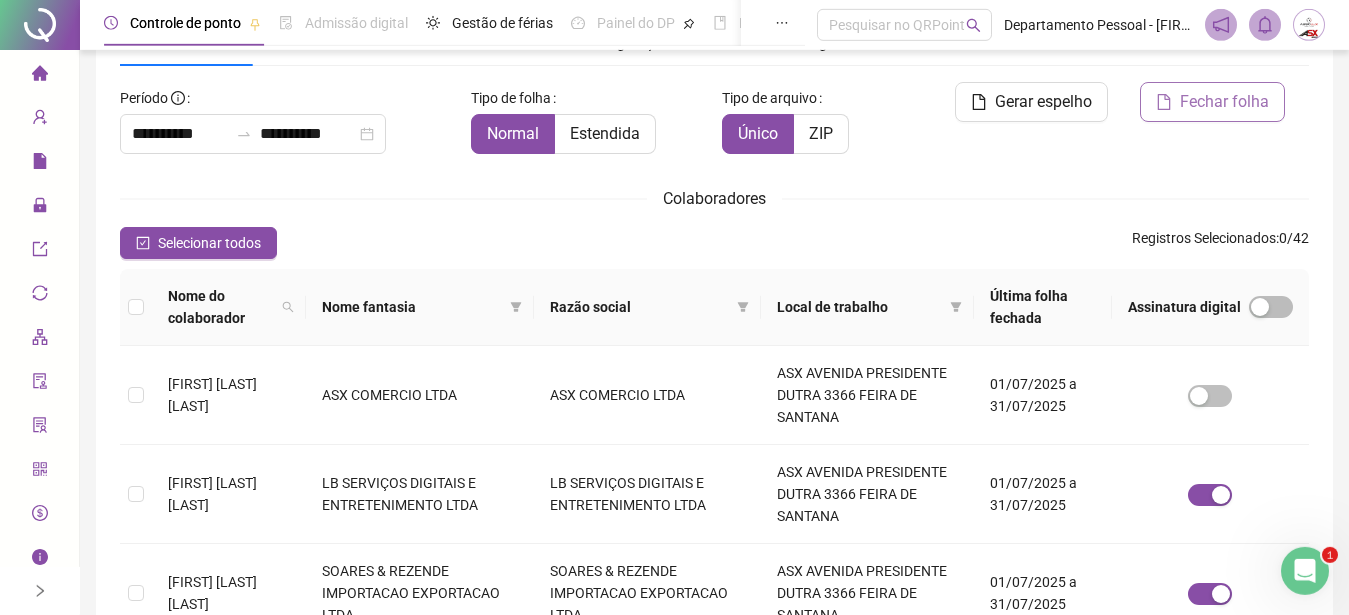 click on "Fechar folha" at bounding box center [1224, 102] 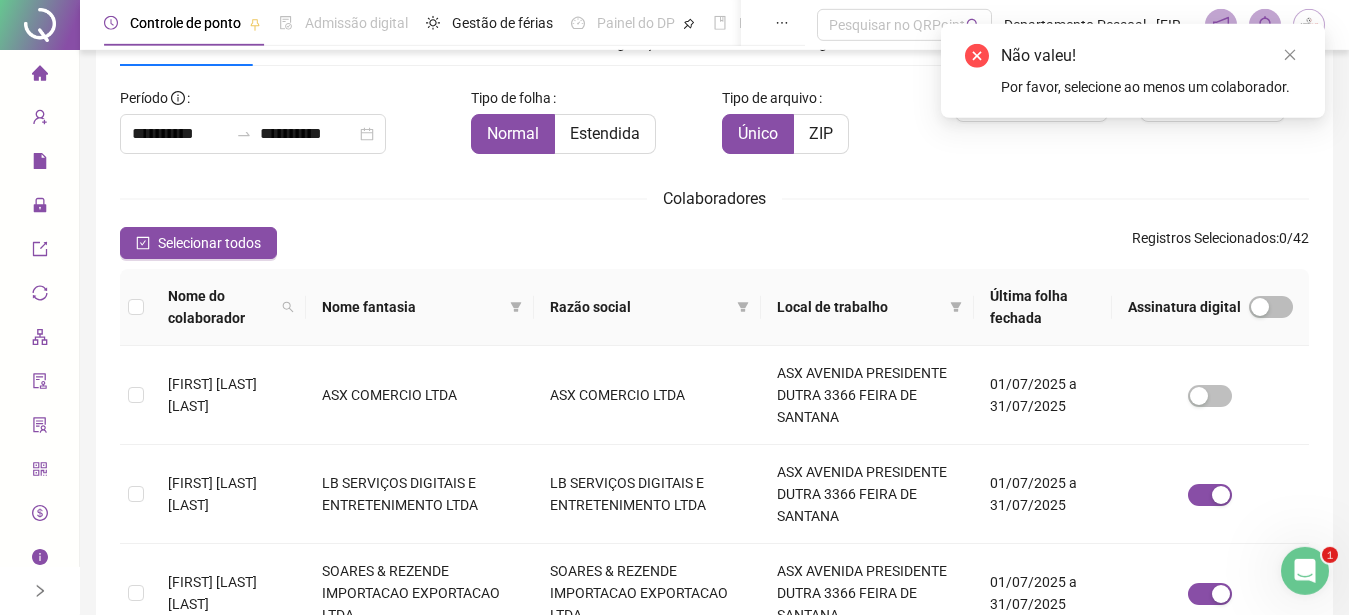 click on "Fechar folha" at bounding box center [1216, 126] 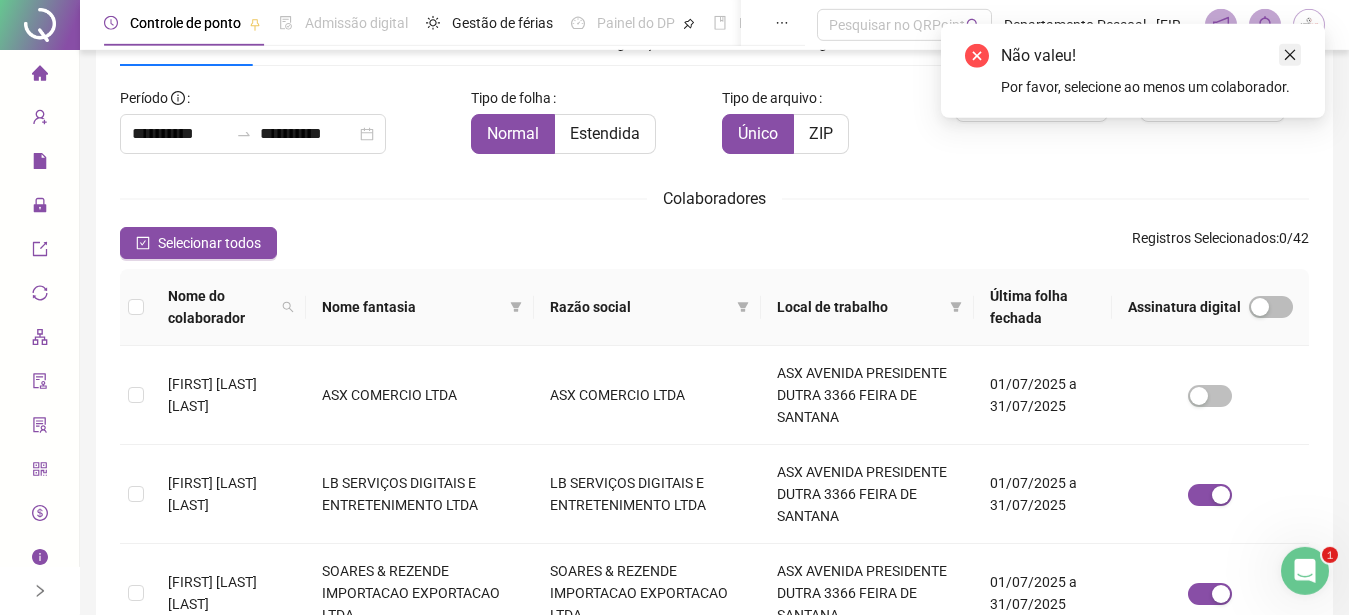 click 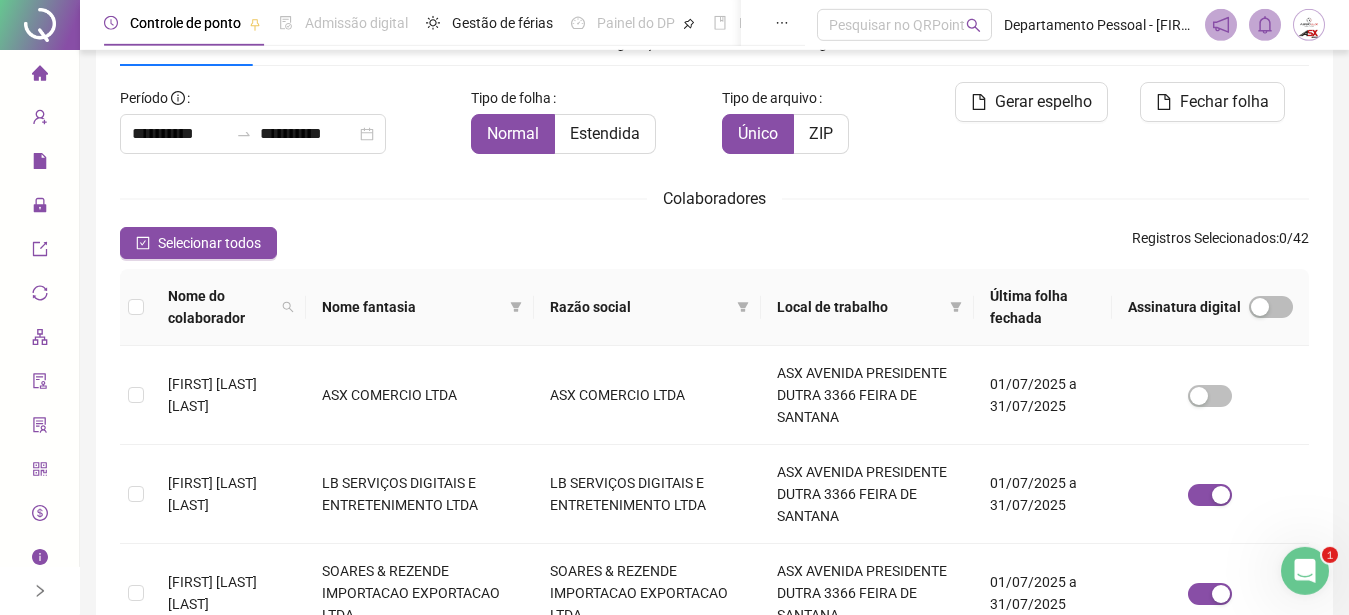 click at bounding box center [136, 307] 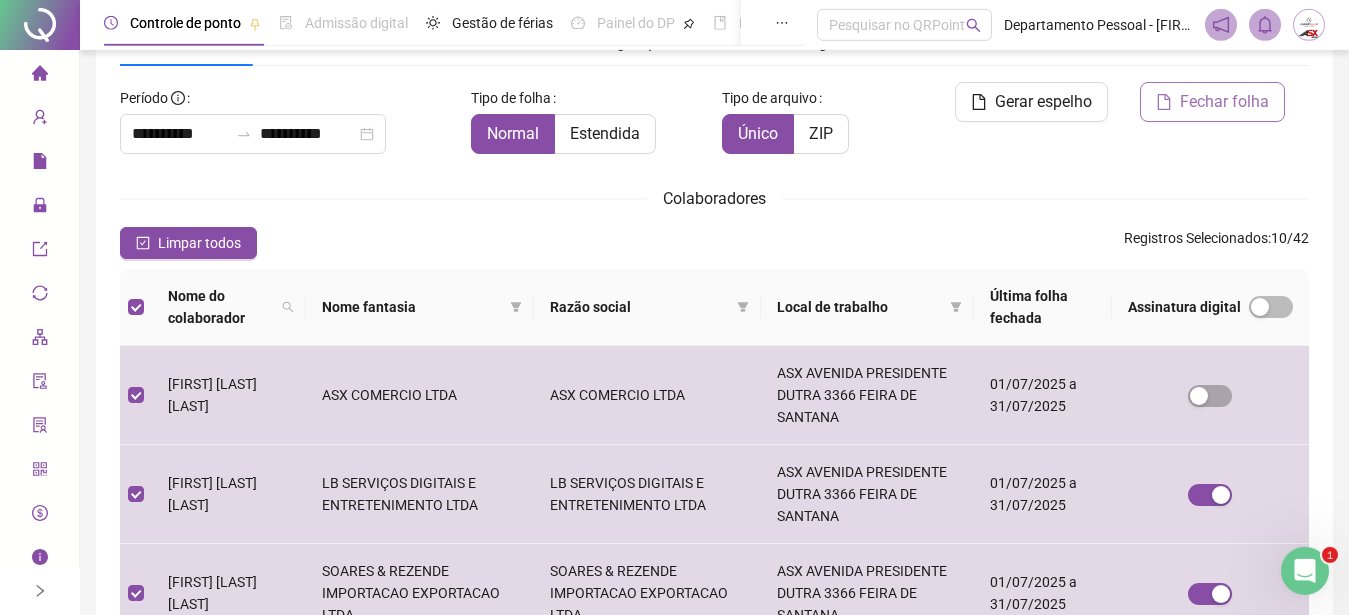 click on "Fechar folha" at bounding box center (1224, 102) 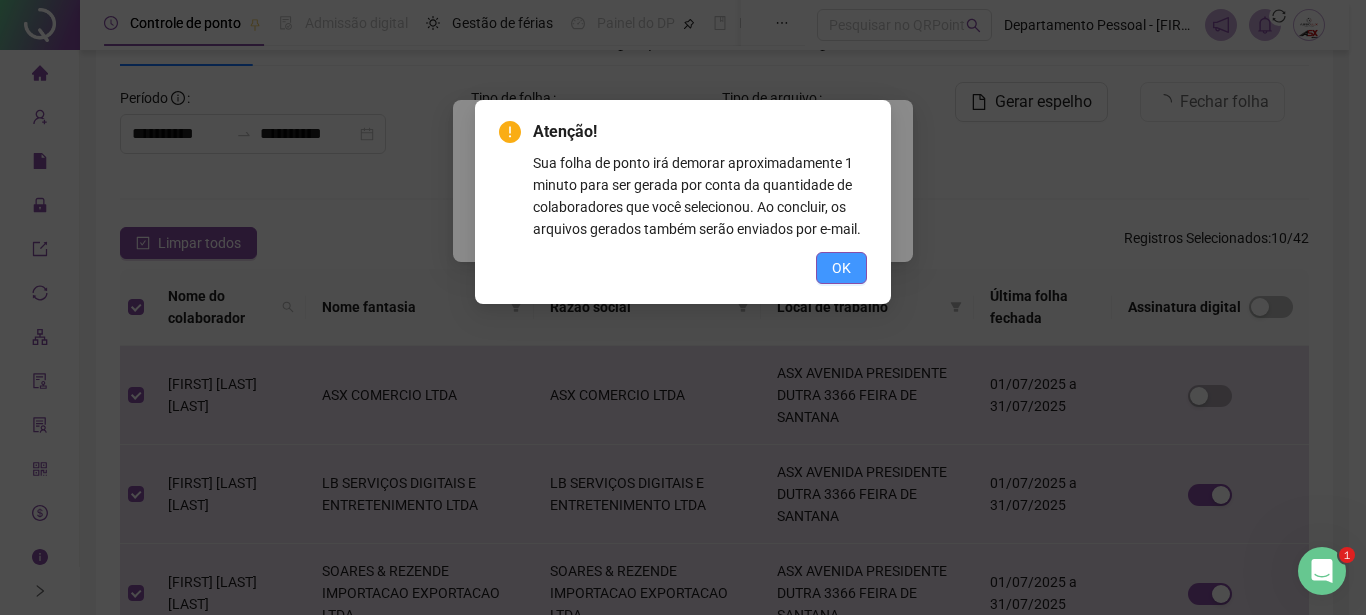 click on "OK" at bounding box center [841, 268] 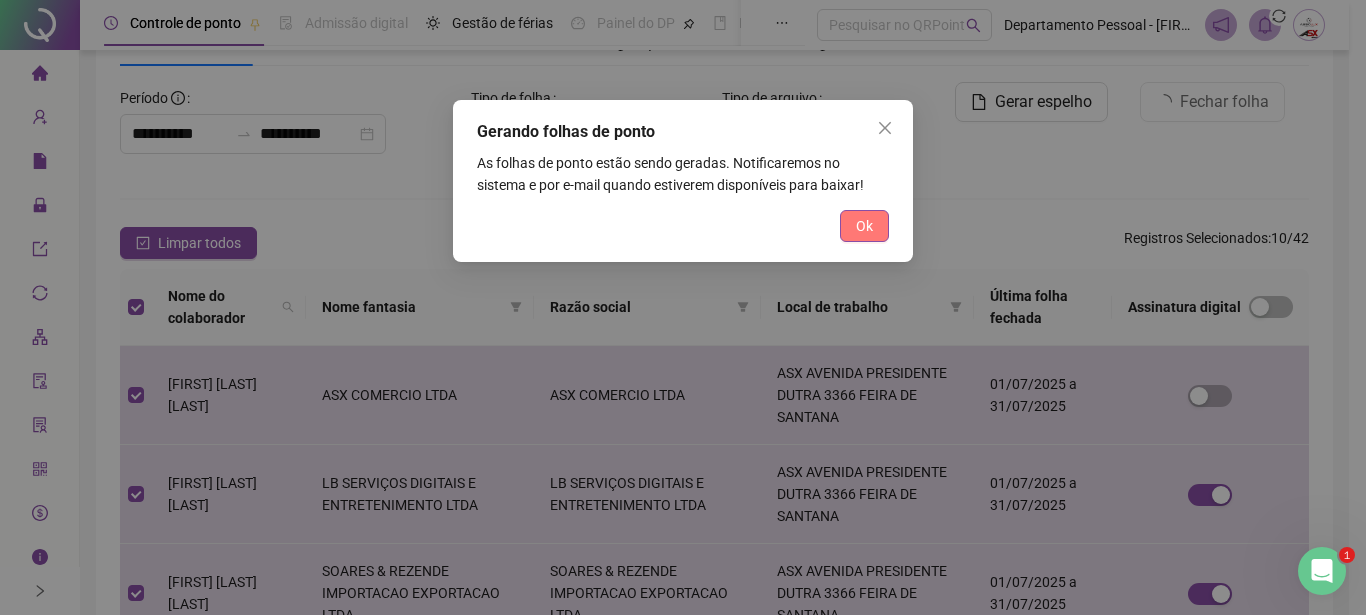 click on "Ok" at bounding box center (864, 226) 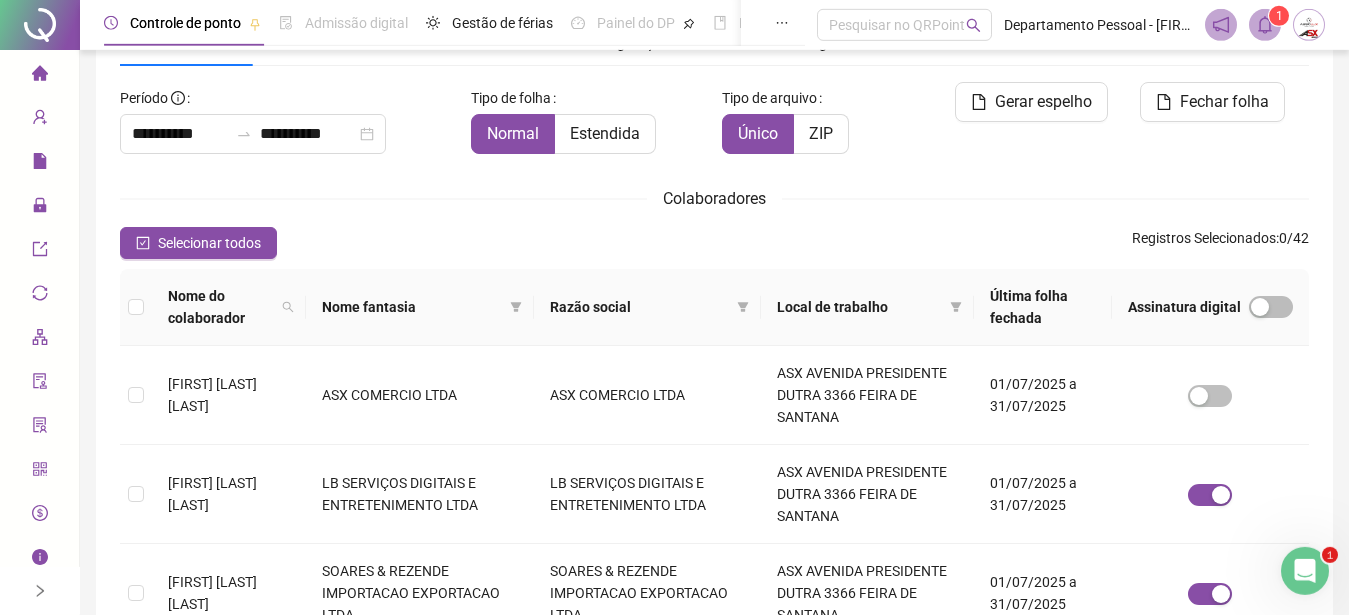 click on "**********" at bounding box center (714, 741) 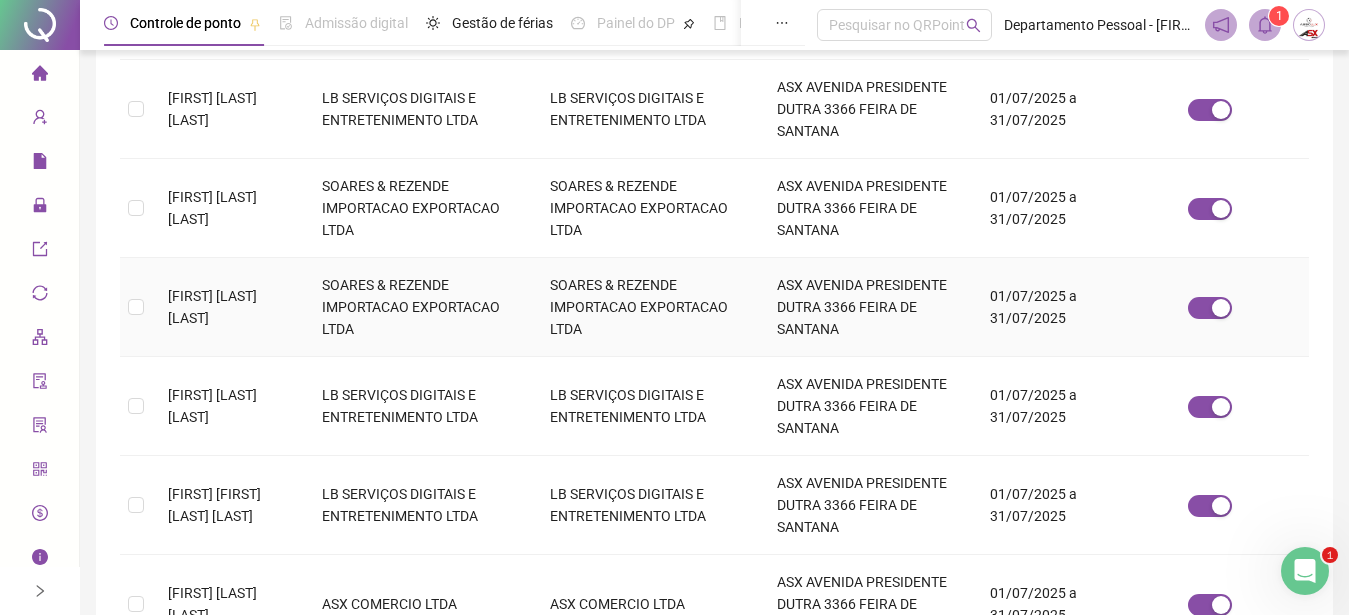 scroll, scrollTop: 0, scrollLeft: 0, axis: both 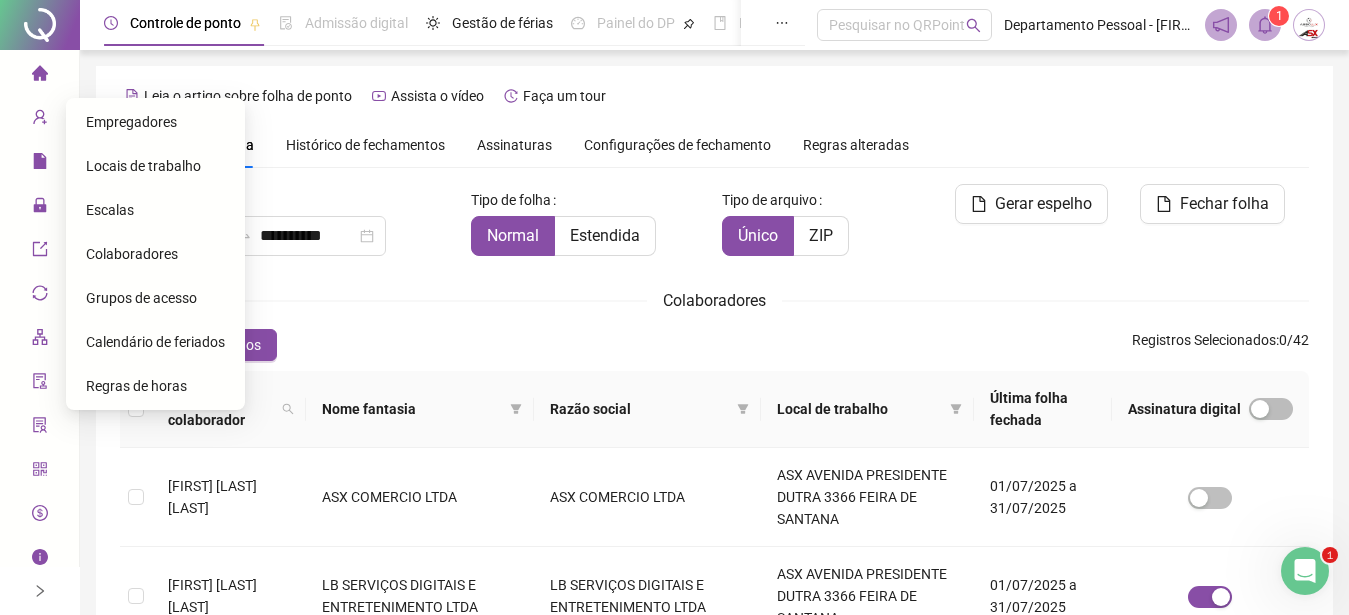 click on "Colaboradores" at bounding box center (132, 254) 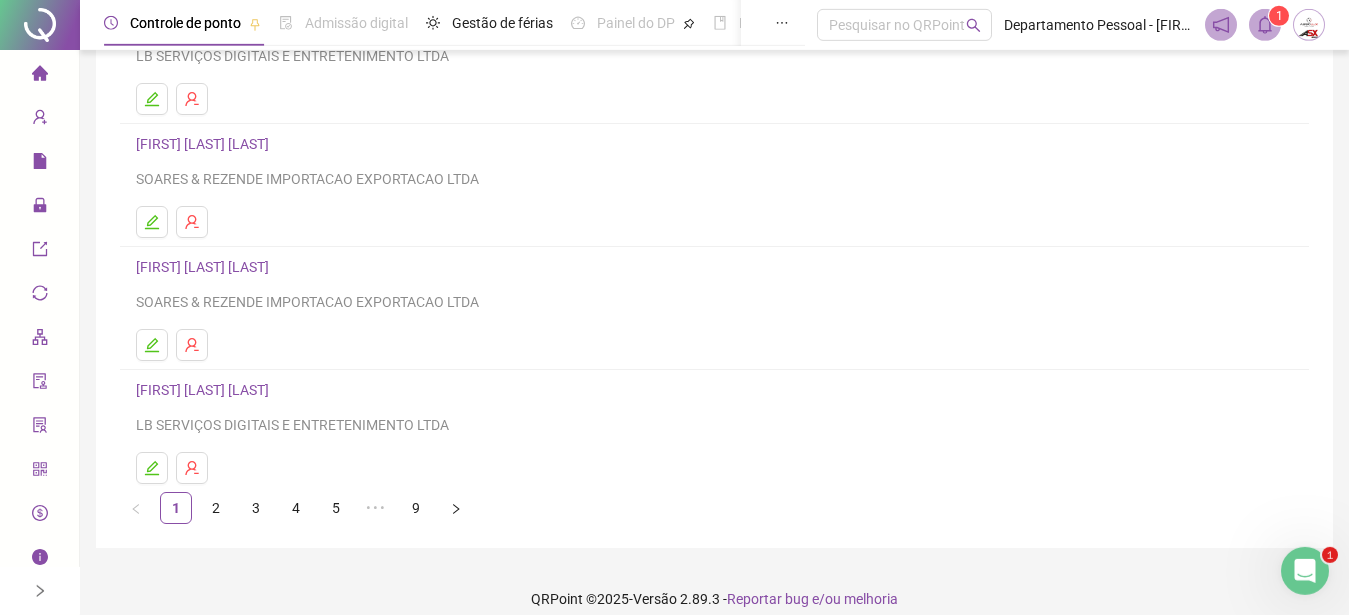 scroll, scrollTop: 352, scrollLeft: 0, axis: vertical 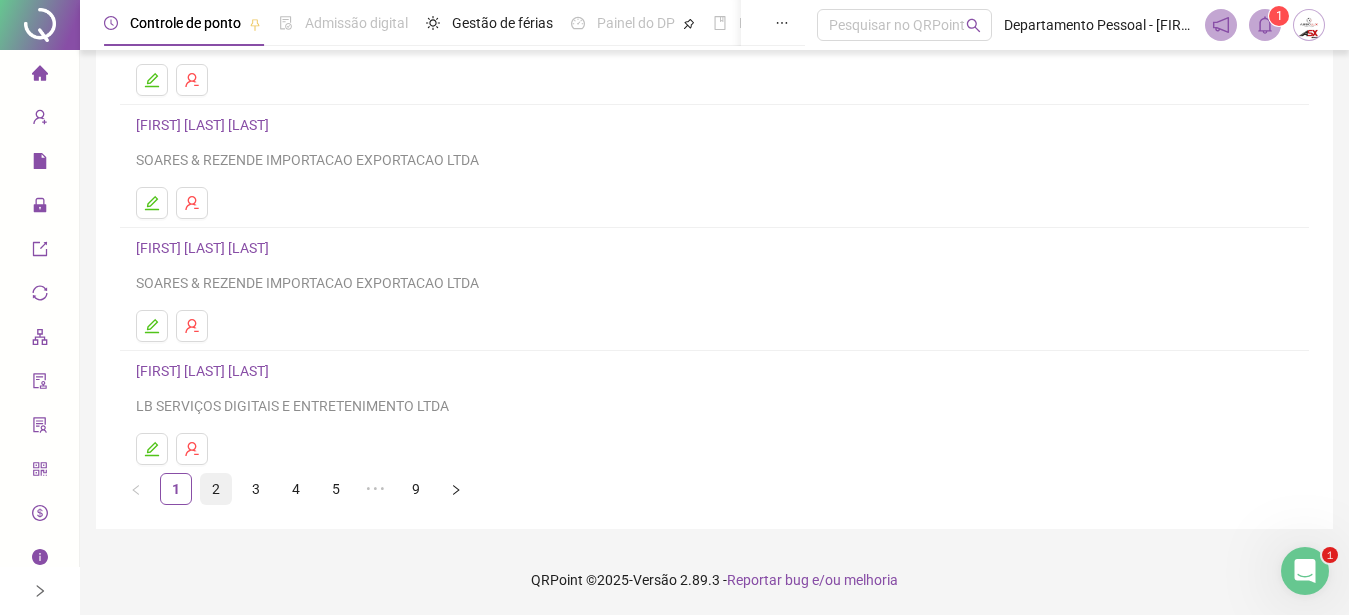 click on "2" at bounding box center (216, 489) 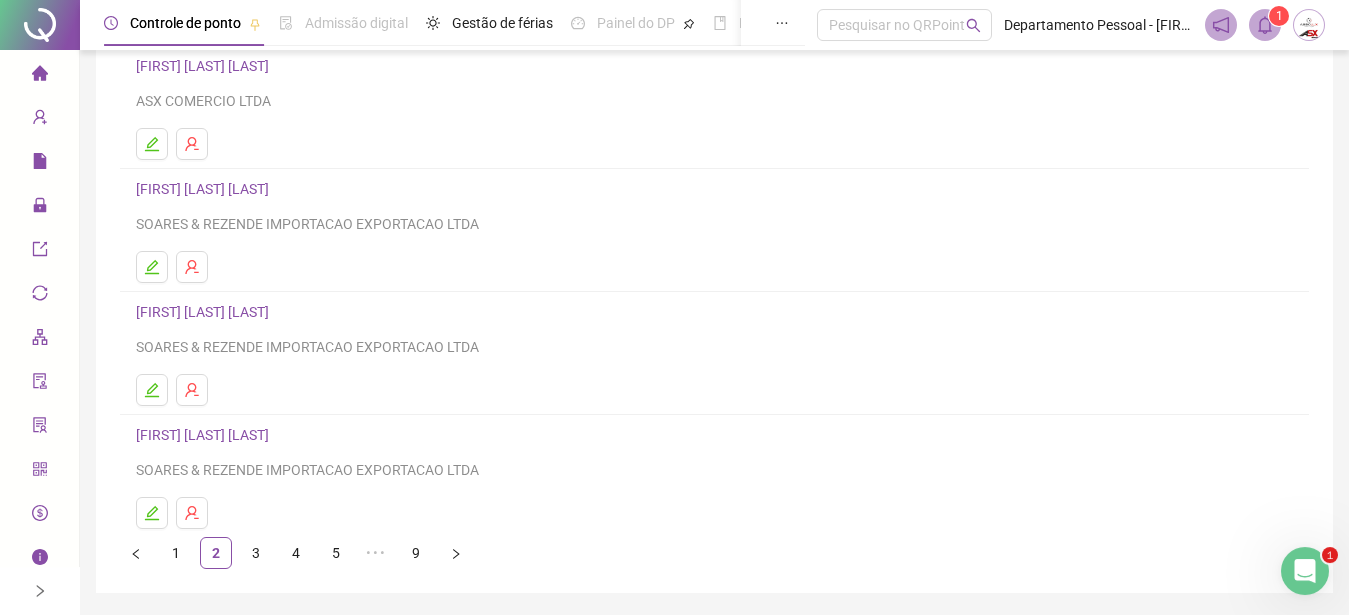scroll, scrollTop: 306, scrollLeft: 0, axis: vertical 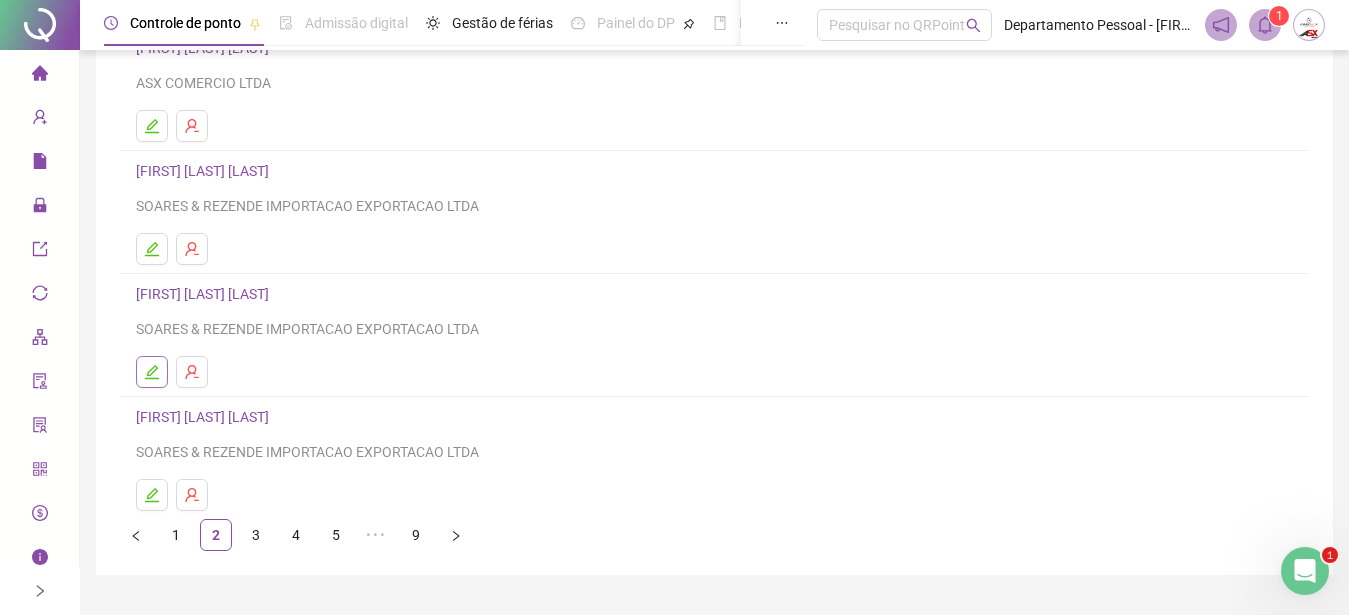 click 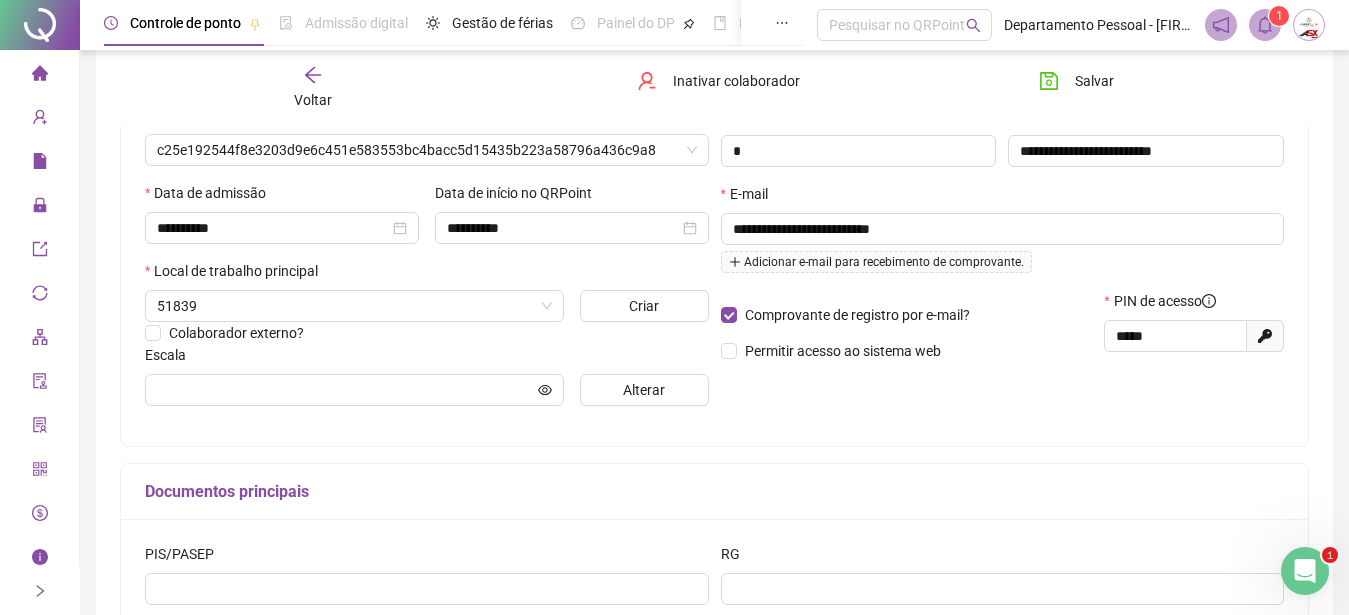 scroll, scrollTop: 316, scrollLeft: 0, axis: vertical 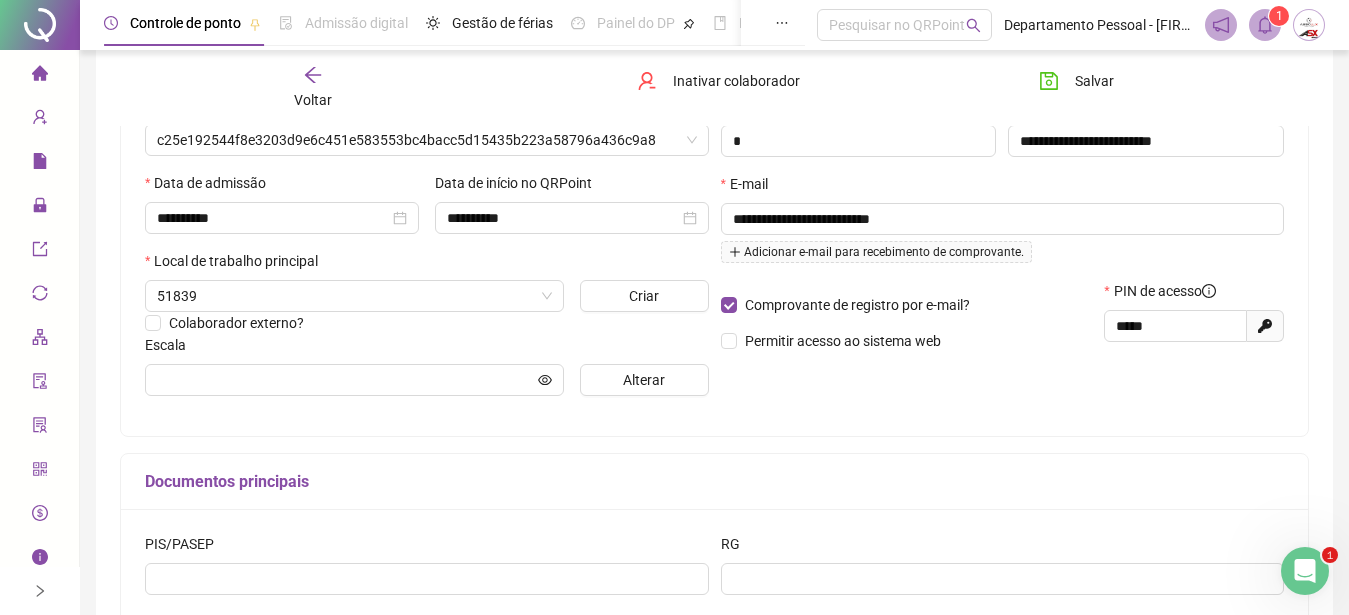 type on "*********" 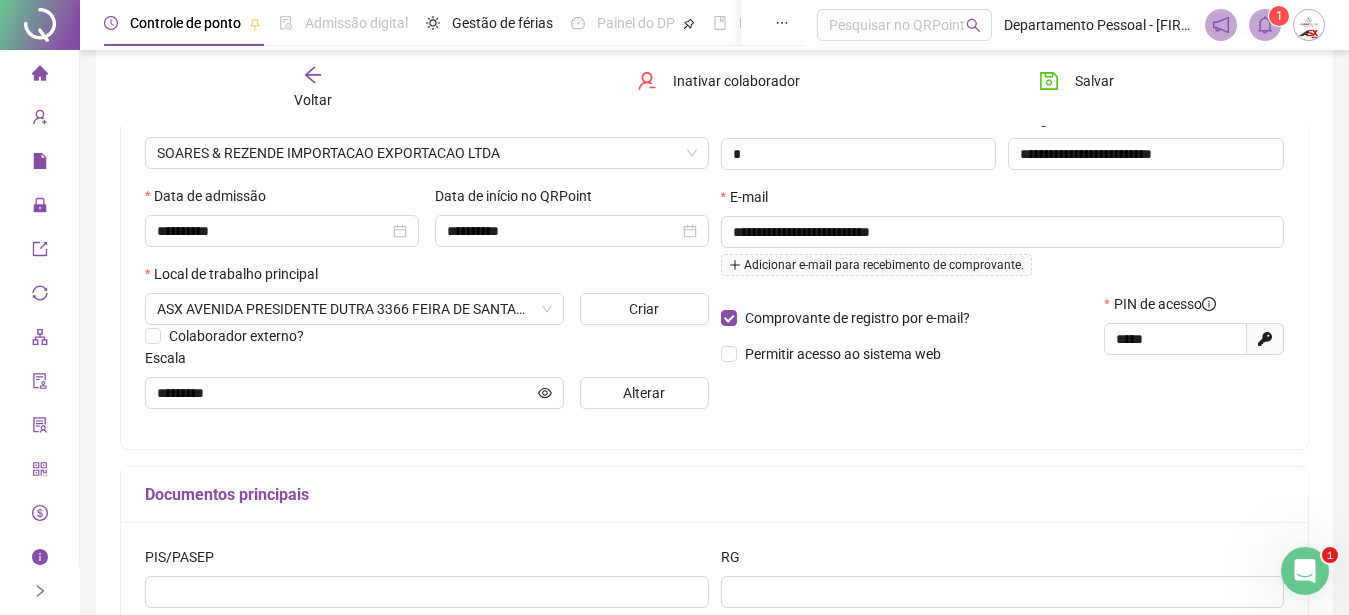 scroll, scrollTop: 120, scrollLeft: 0, axis: vertical 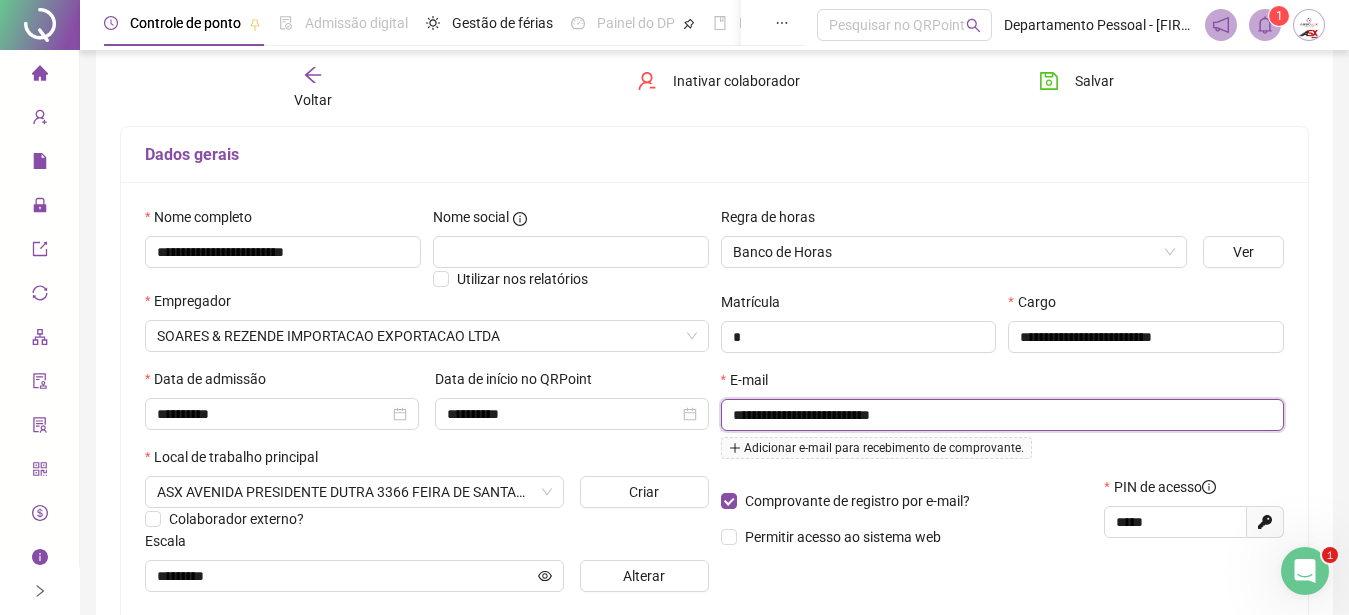 click on "**********" at bounding box center (1001, 415) 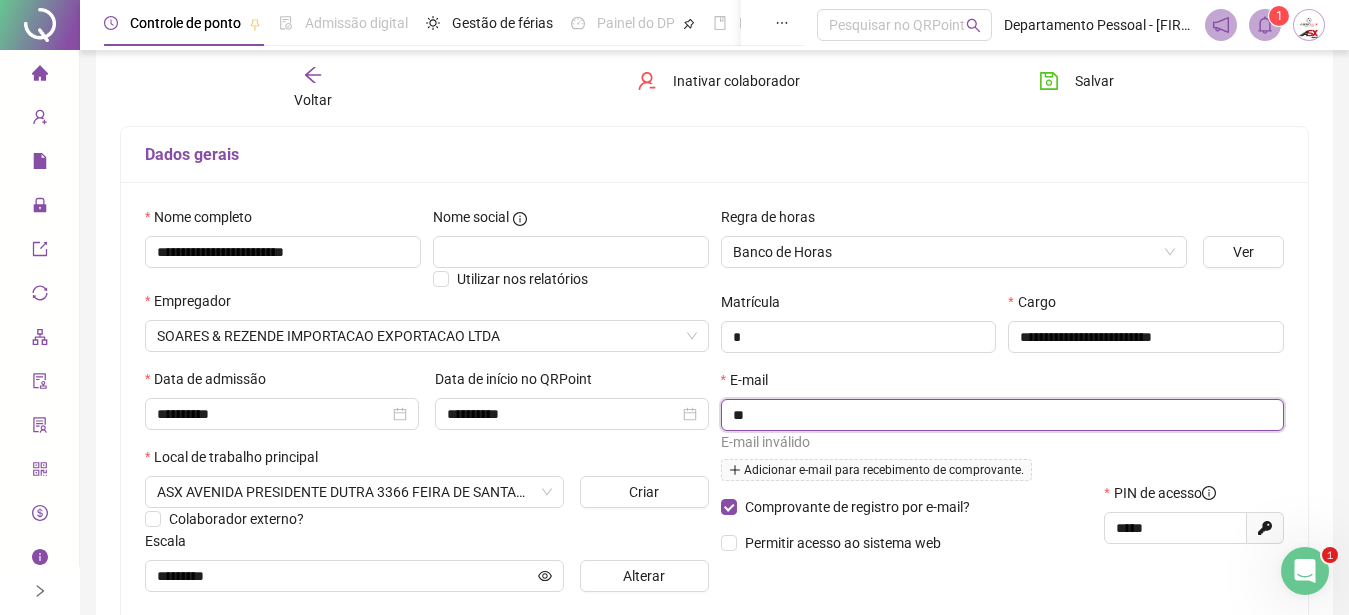type on "*" 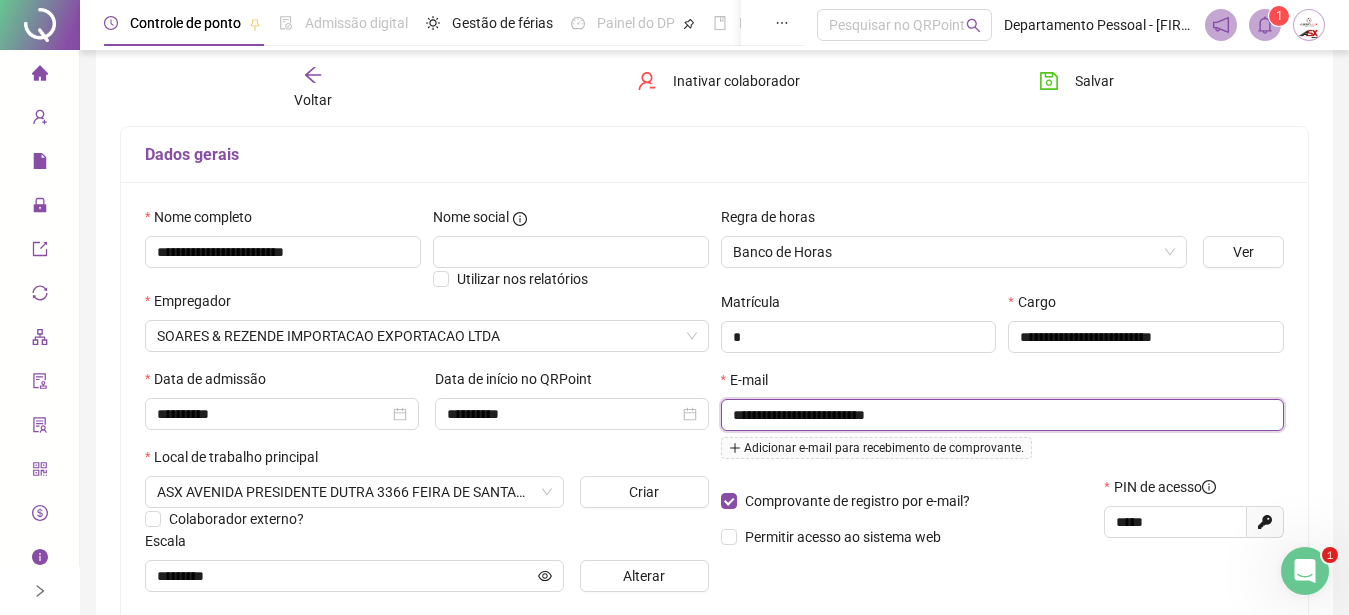 type on "**********" 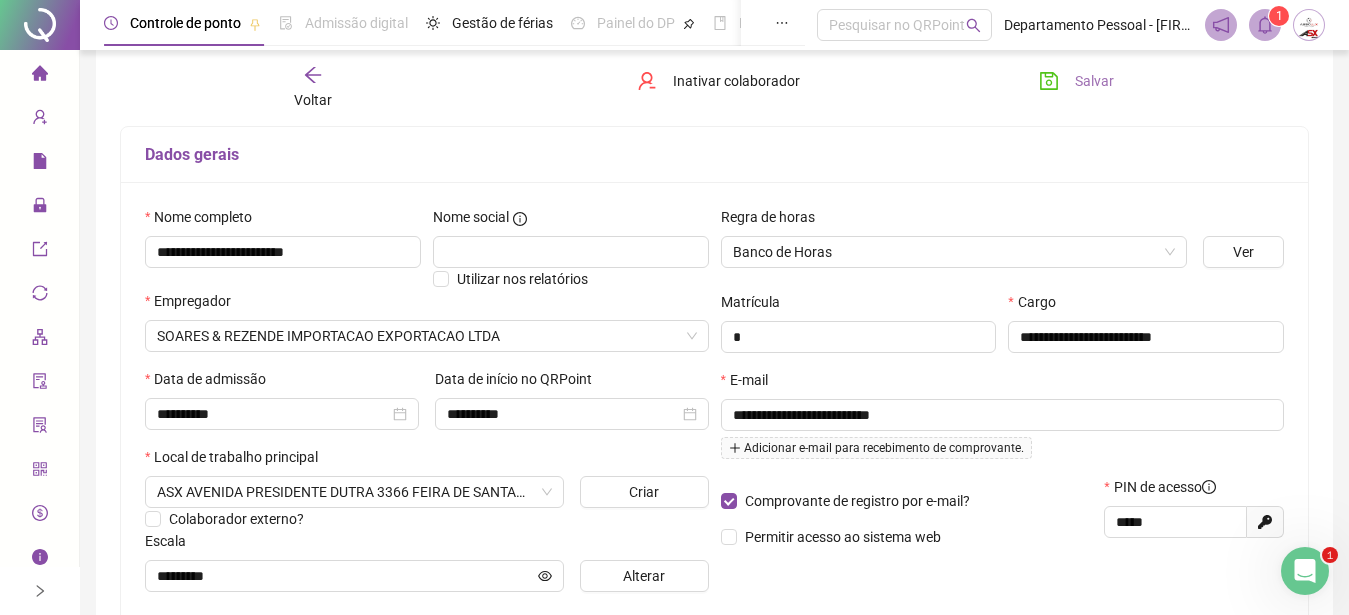 click on "Salvar" at bounding box center (1094, 81) 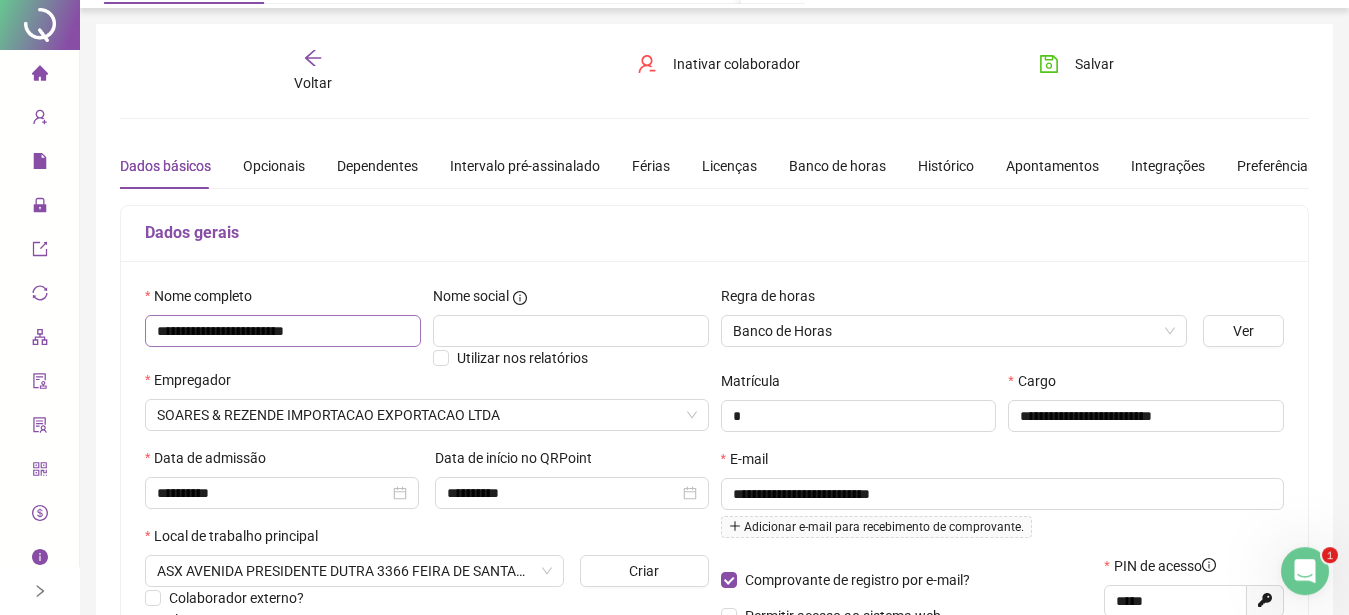scroll, scrollTop: 0, scrollLeft: 0, axis: both 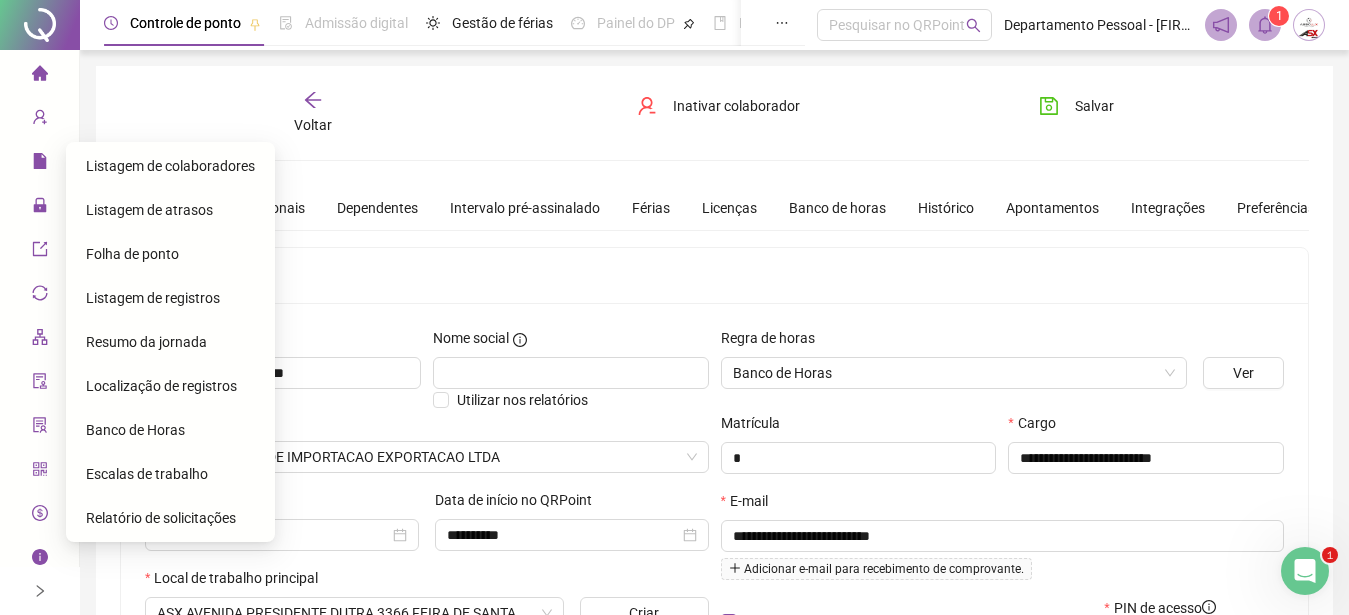 click on "Folha de ponto" at bounding box center [132, 254] 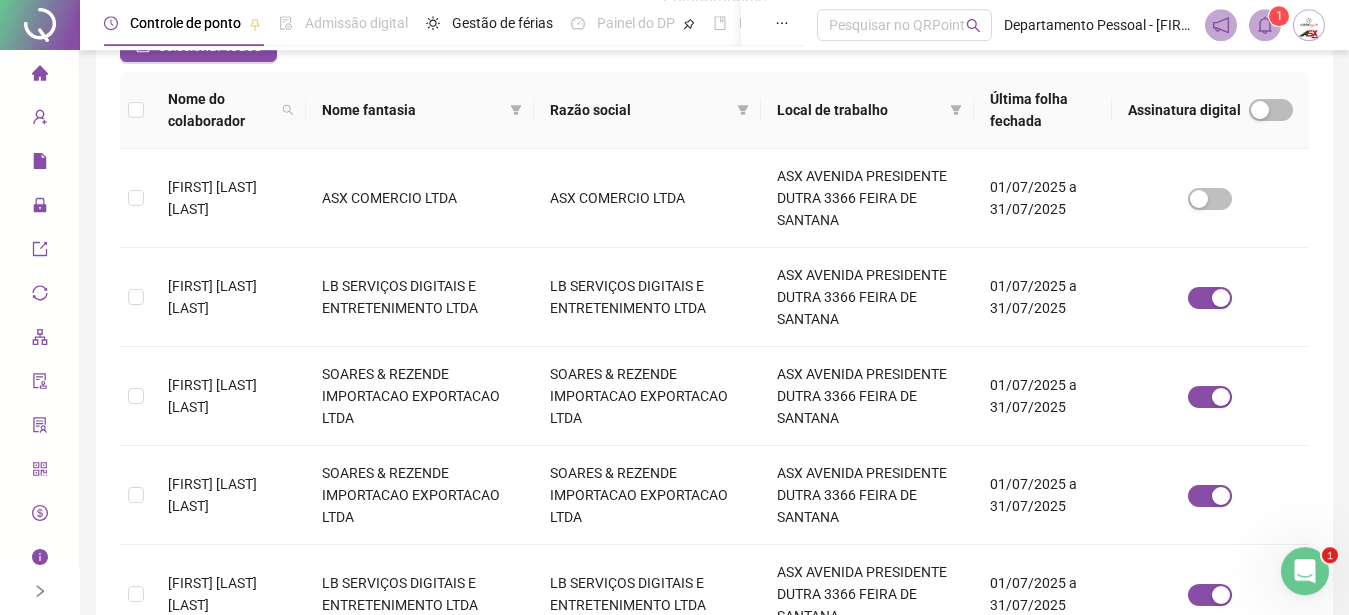 scroll, scrollTop: 306, scrollLeft: 0, axis: vertical 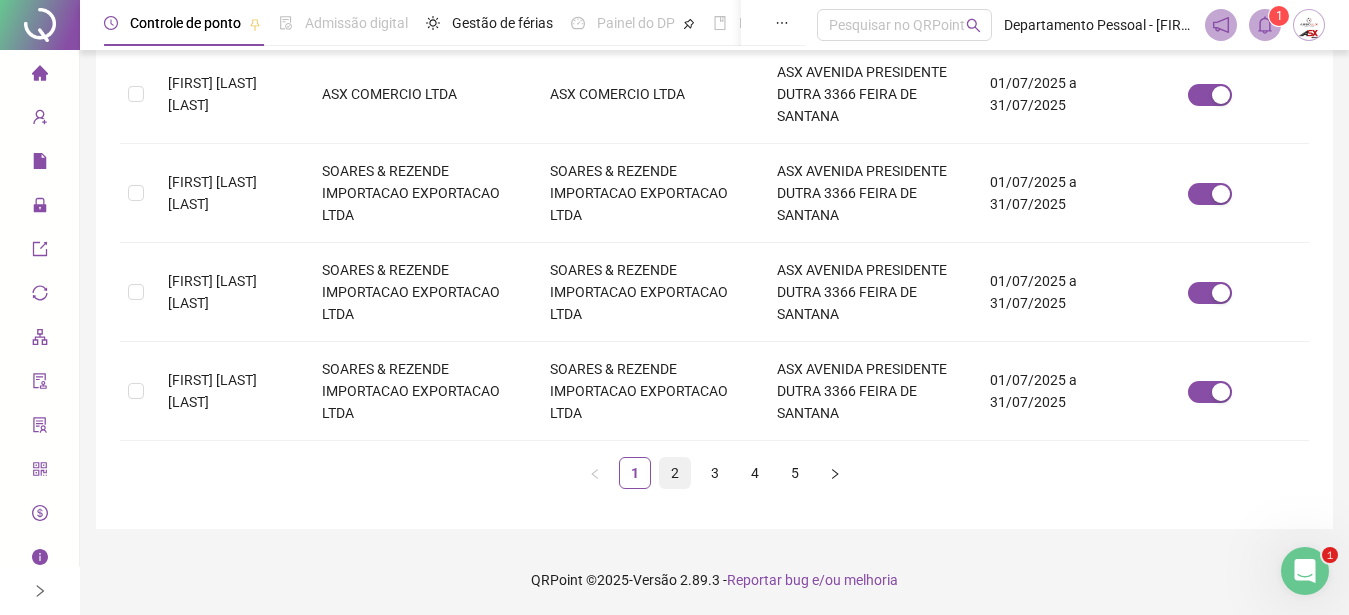 click on "2" at bounding box center (675, 473) 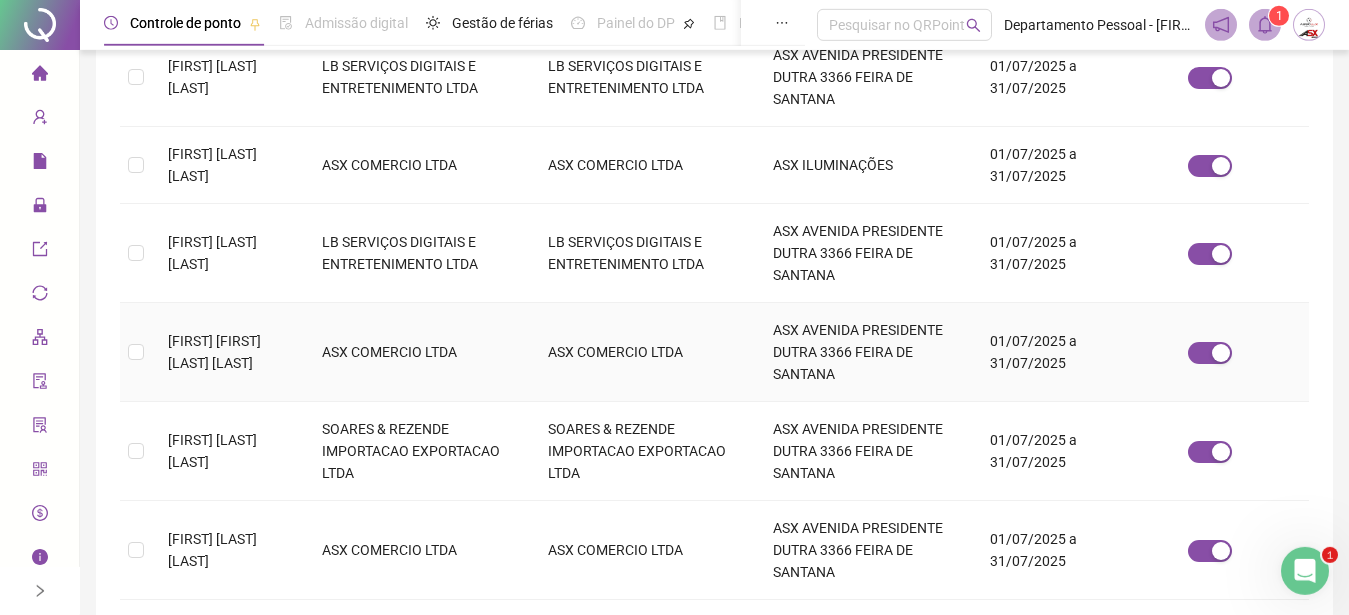scroll, scrollTop: 918, scrollLeft: 0, axis: vertical 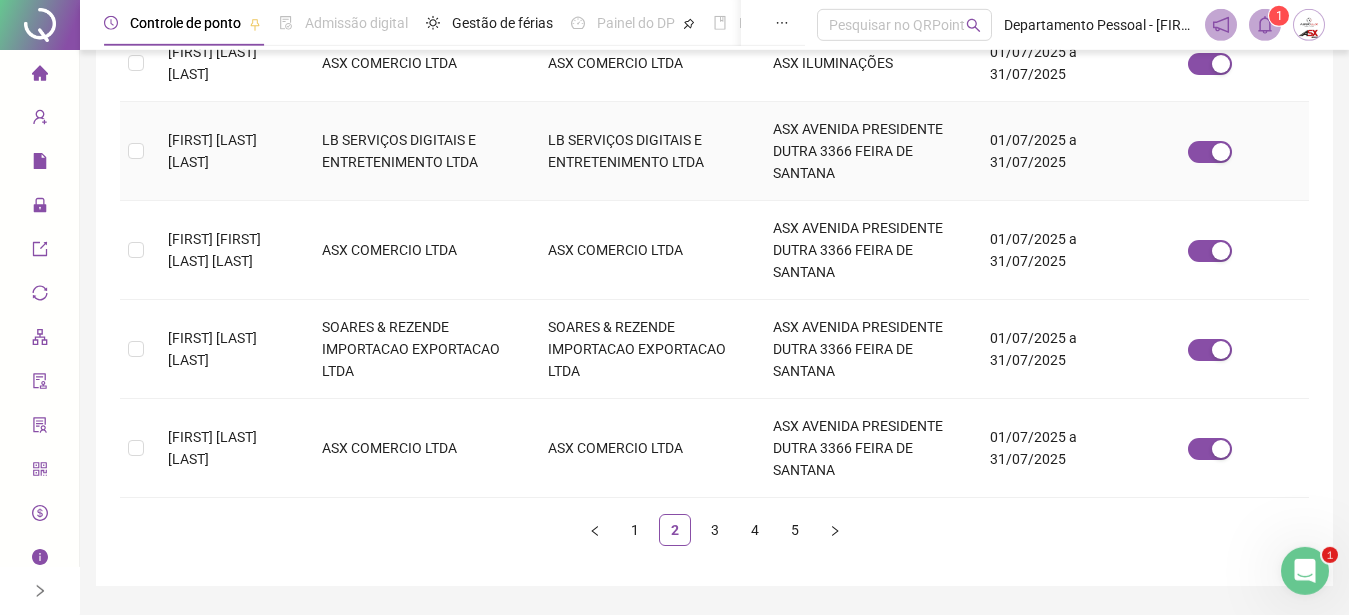 click on "[FIRST] [LAST] [LAST]" at bounding box center [229, 151] 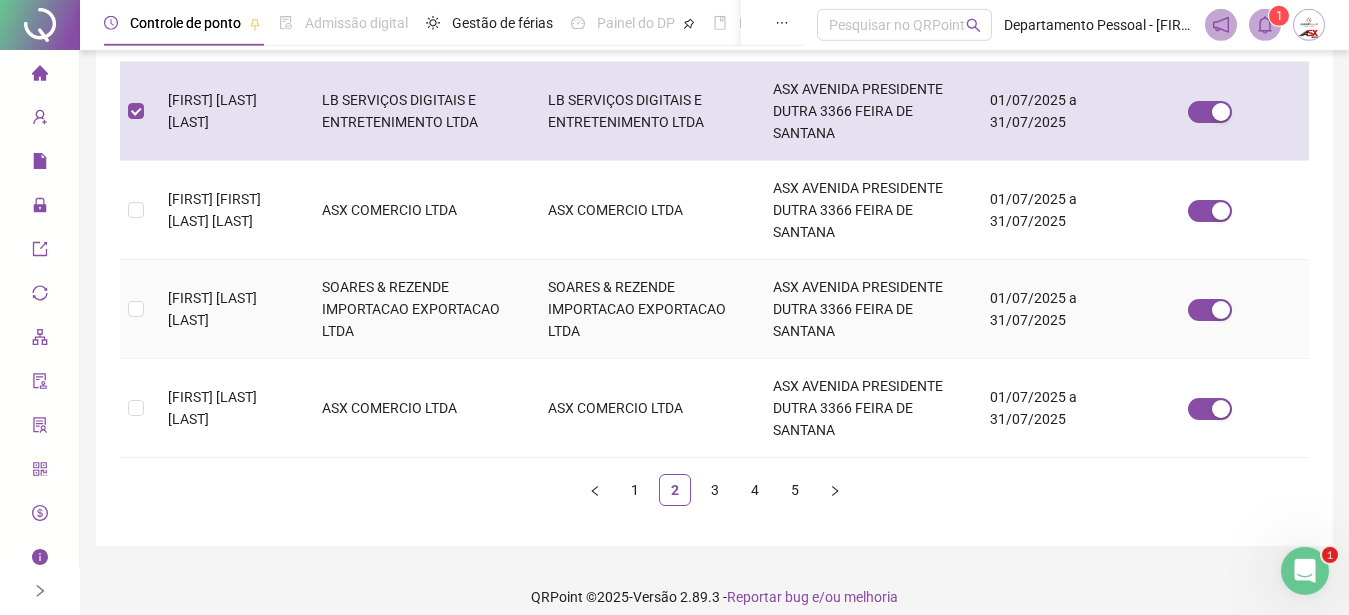 scroll, scrollTop: 975, scrollLeft: 0, axis: vertical 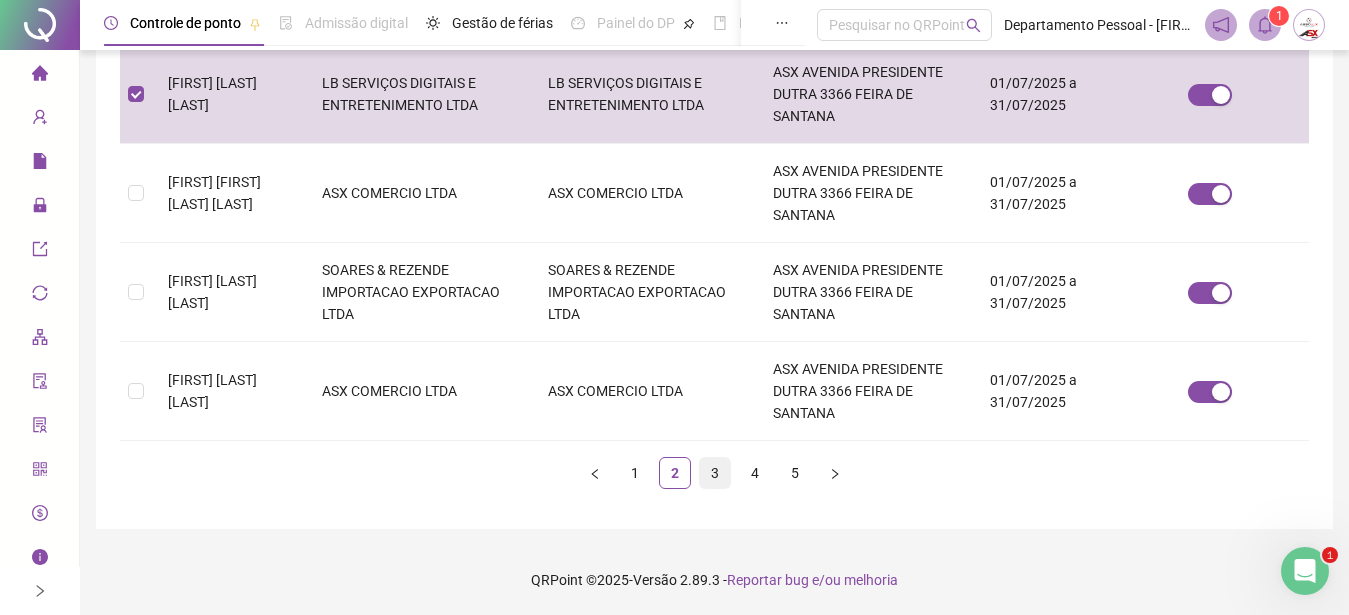click on "3" at bounding box center (715, 473) 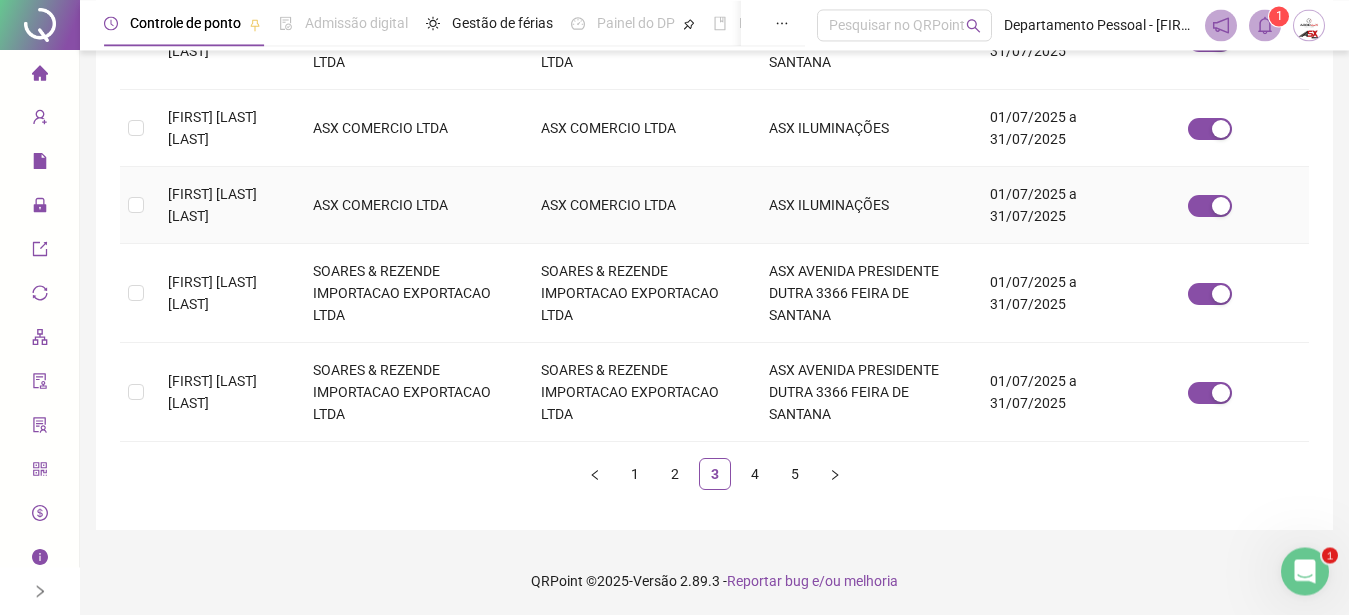 scroll, scrollTop: 975, scrollLeft: 0, axis: vertical 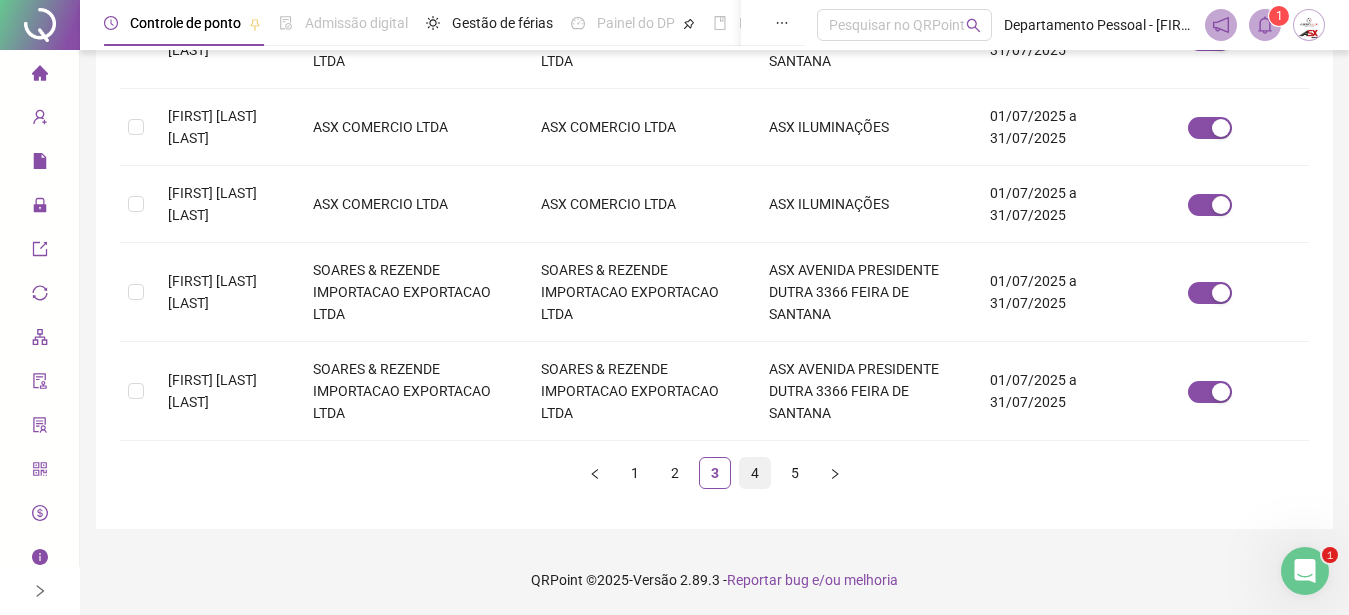 click on "4" at bounding box center (755, 473) 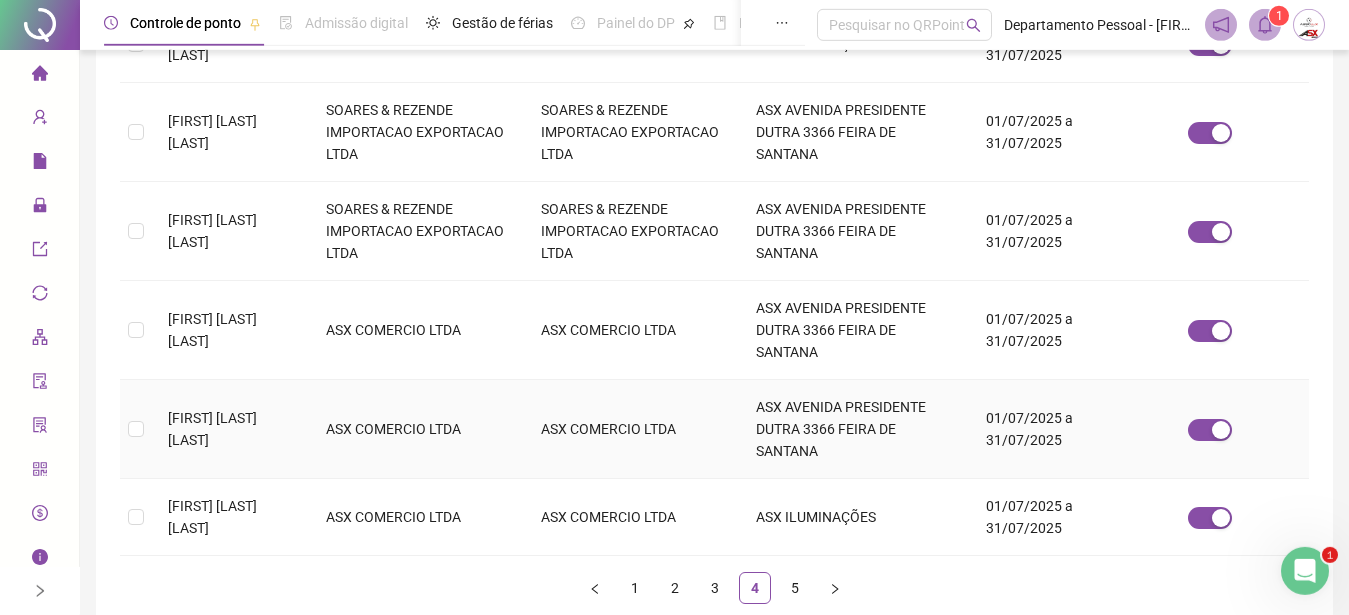 scroll, scrollTop: 918, scrollLeft: 0, axis: vertical 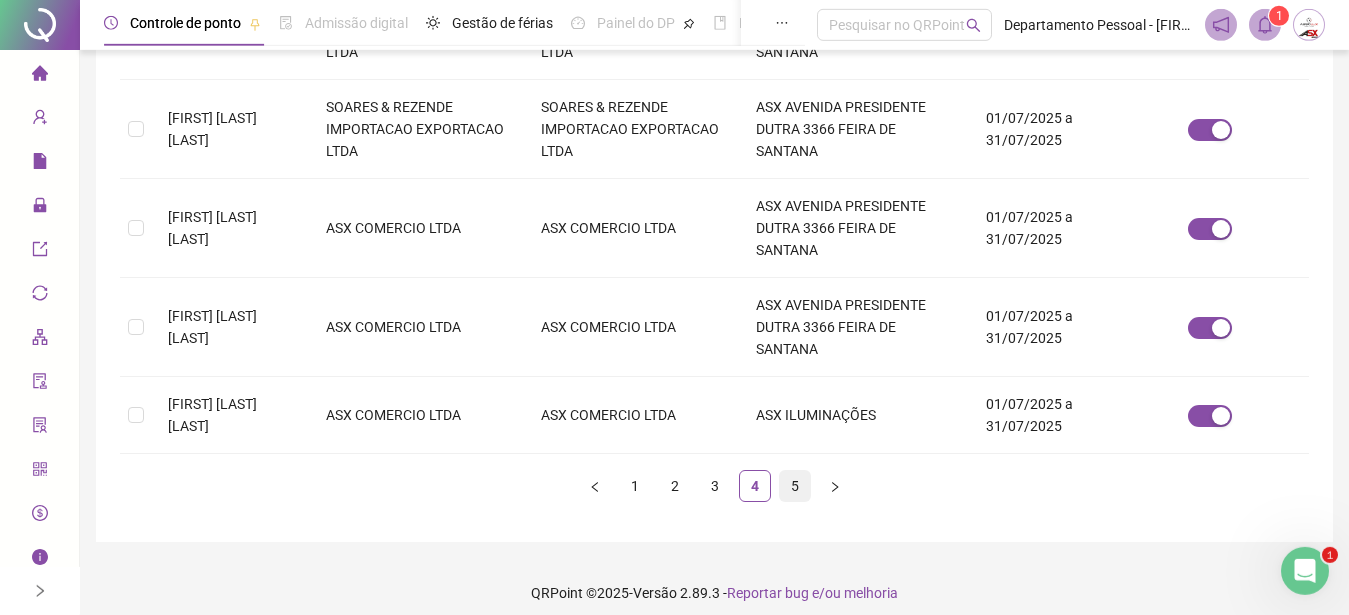 click on "5" at bounding box center [795, 486] 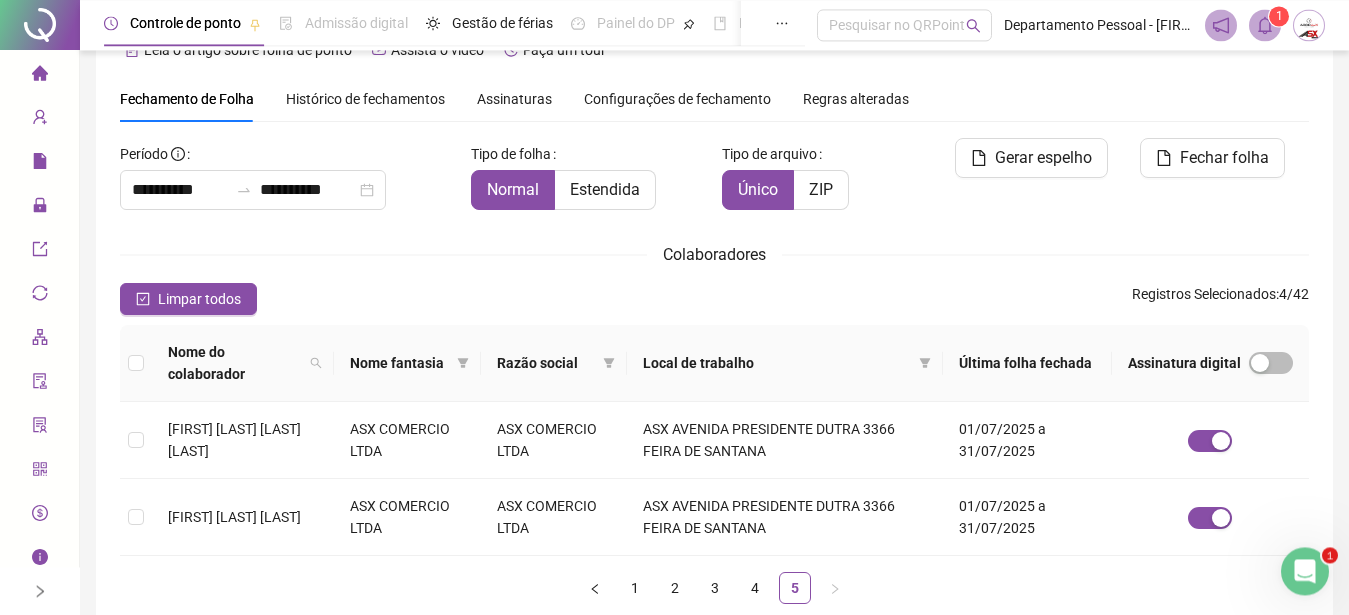 scroll, scrollTop: 0, scrollLeft: 0, axis: both 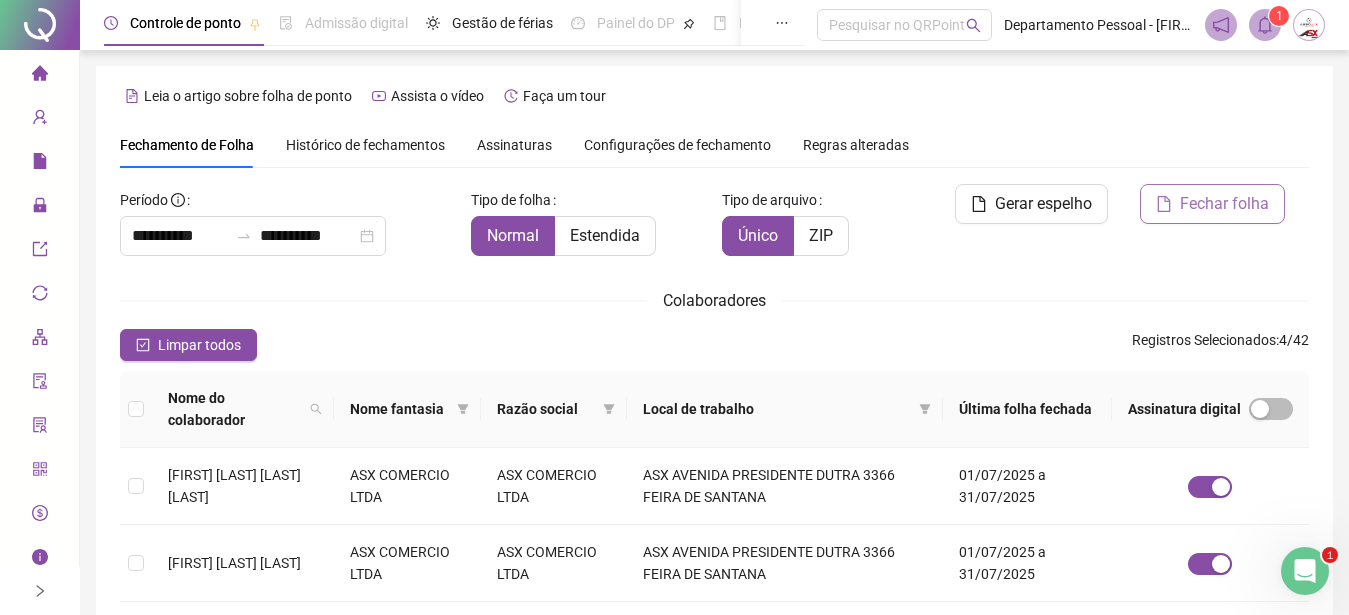 click on "Fechar folha" at bounding box center (1212, 204) 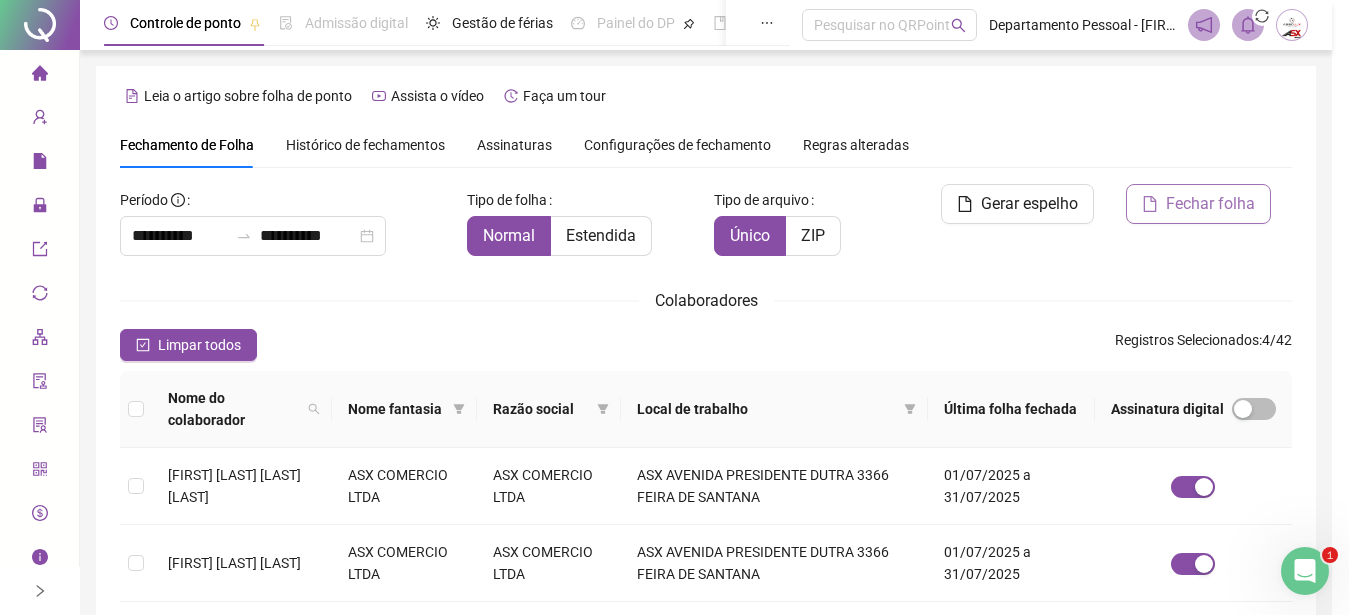 scroll, scrollTop: 102, scrollLeft: 0, axis: vertical 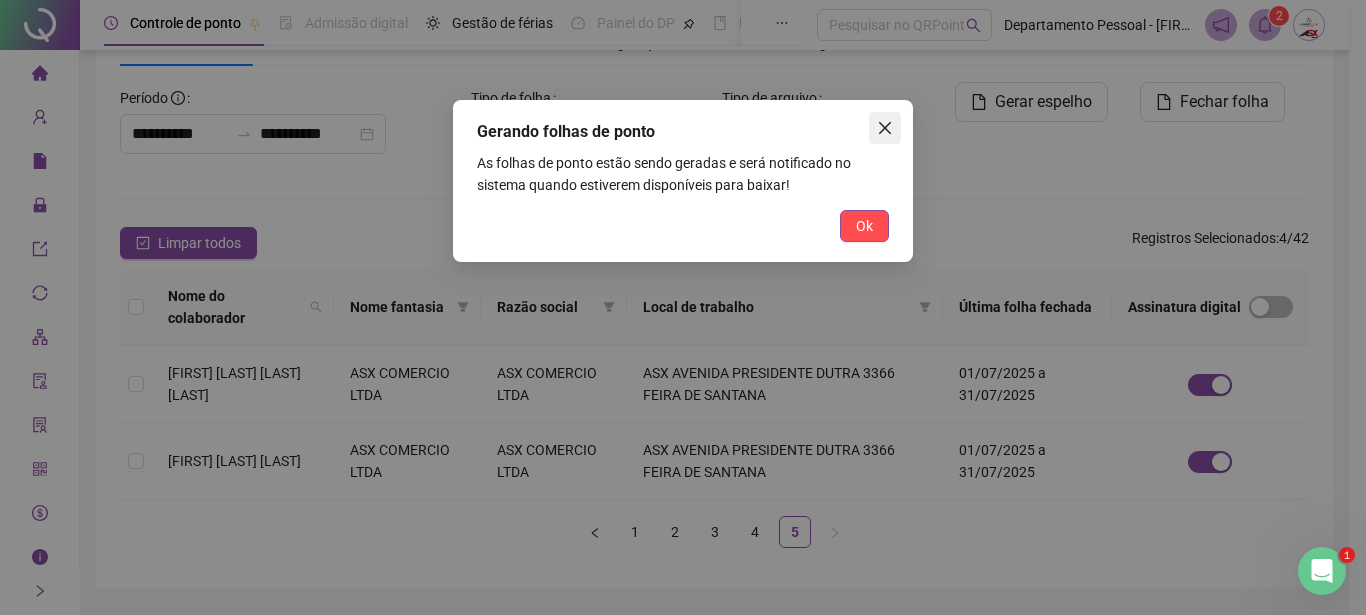 click 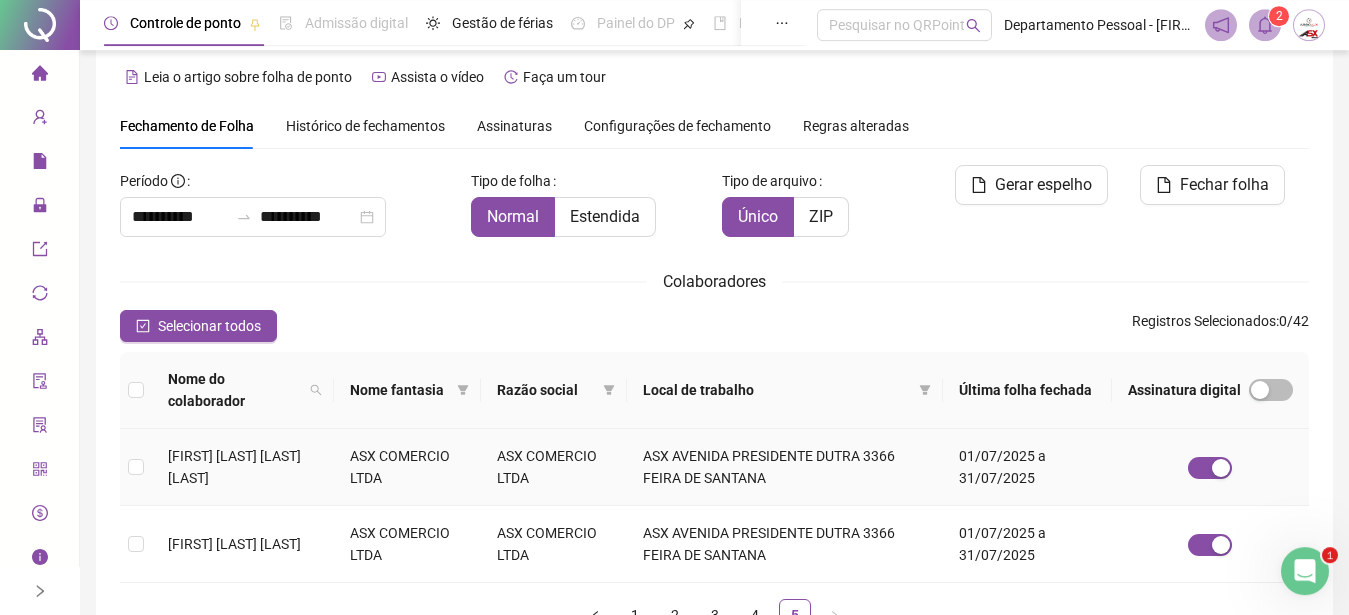 scroll, scrollTop: 0, scrollLeft: 0, axis: both 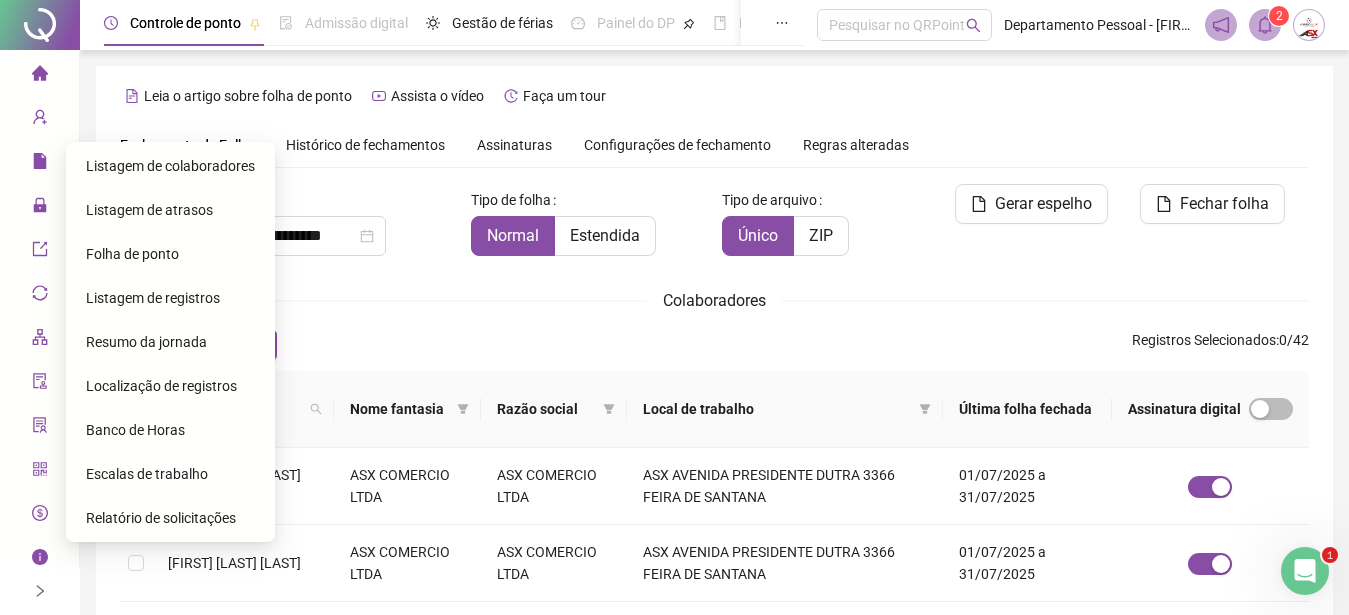 click on "Banco de Horas" at bounding box center (170, 430) 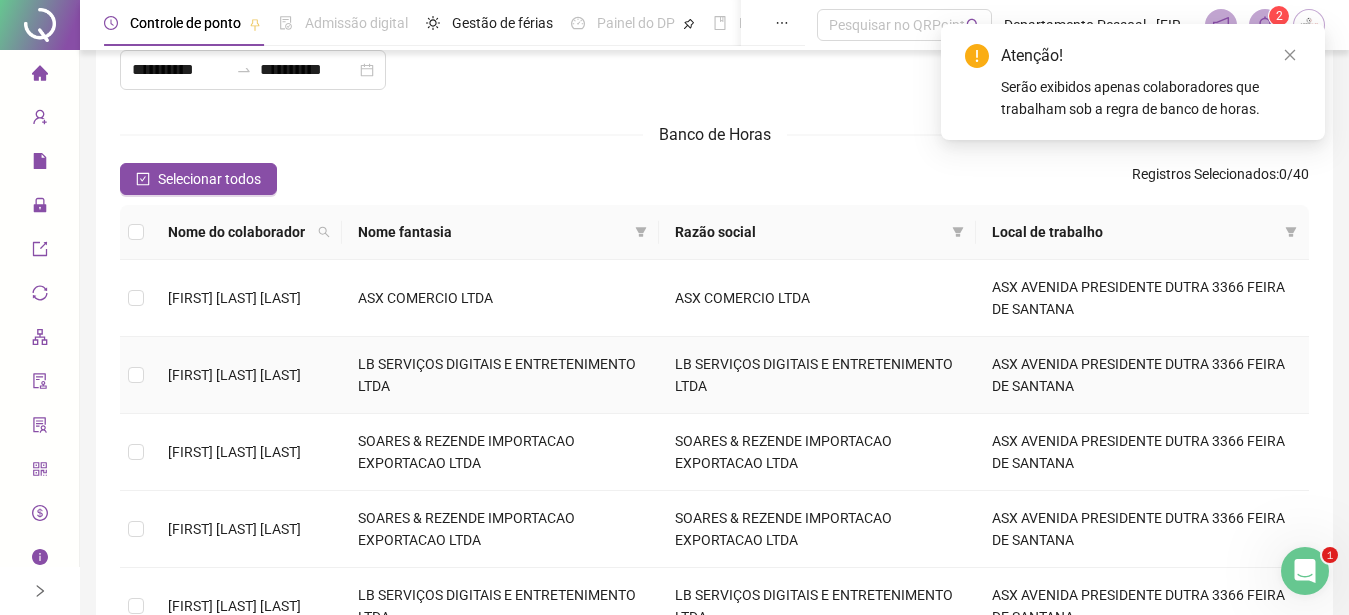 scroll, scrollTop: 204, scrollLeft: 0, axis: vertical 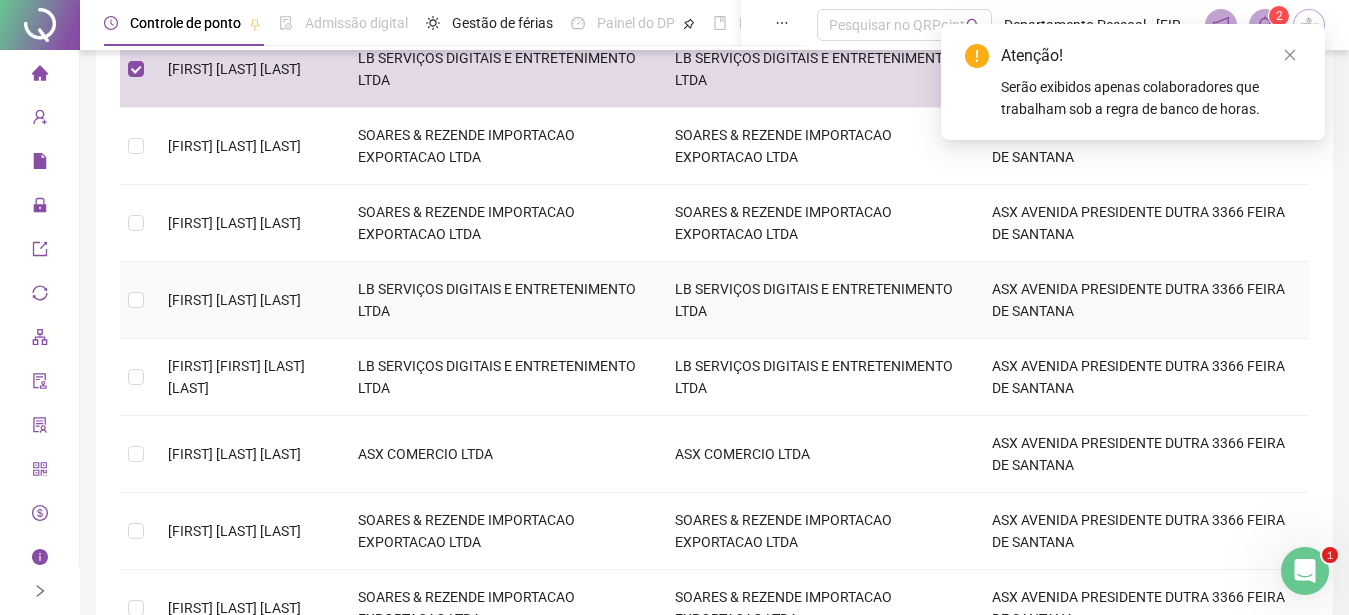click on "[FIRST] [LAST] [LAST]" at bounding box center (234, 300) 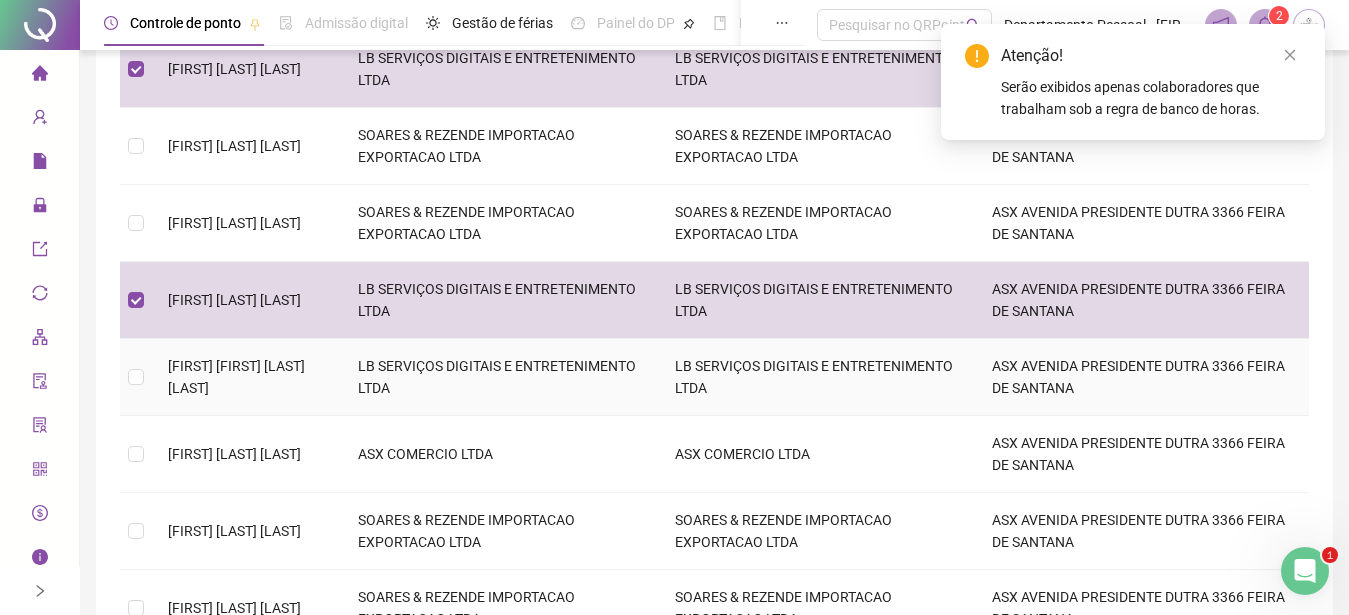 click on "[FIRST] [FIRST] [LAST] [LAST]" at bounding box center [247, 377] 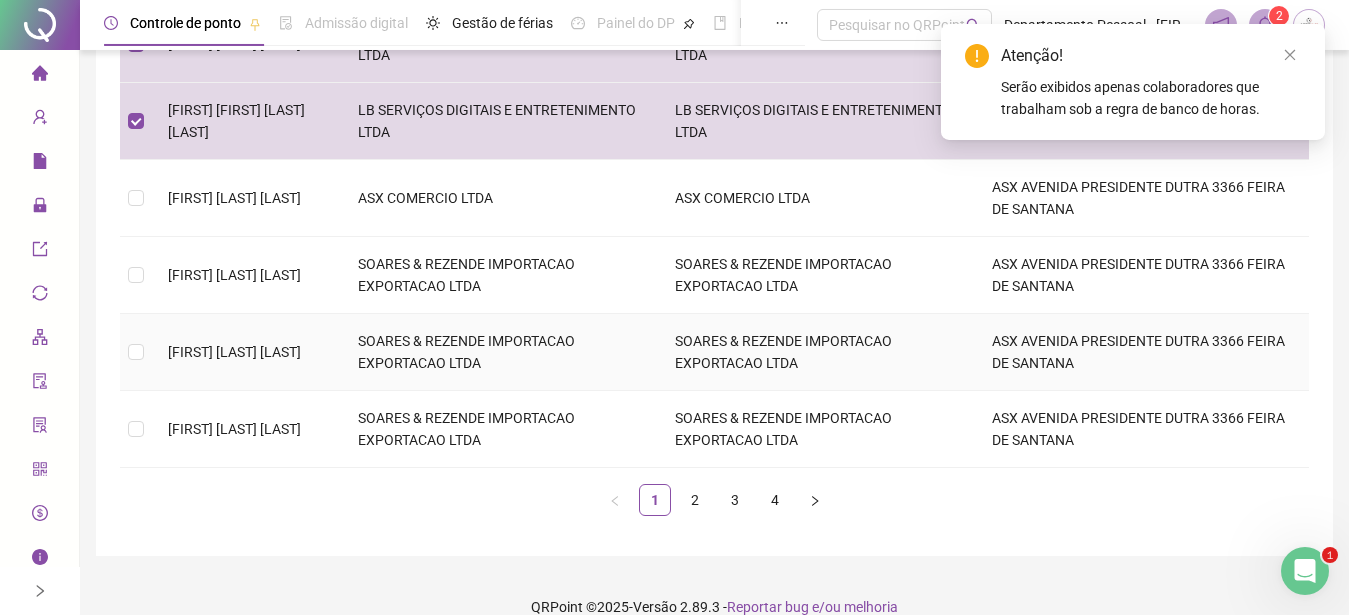 scroll, scrollTop: 691, scrollLeft: 0, axis: vertical 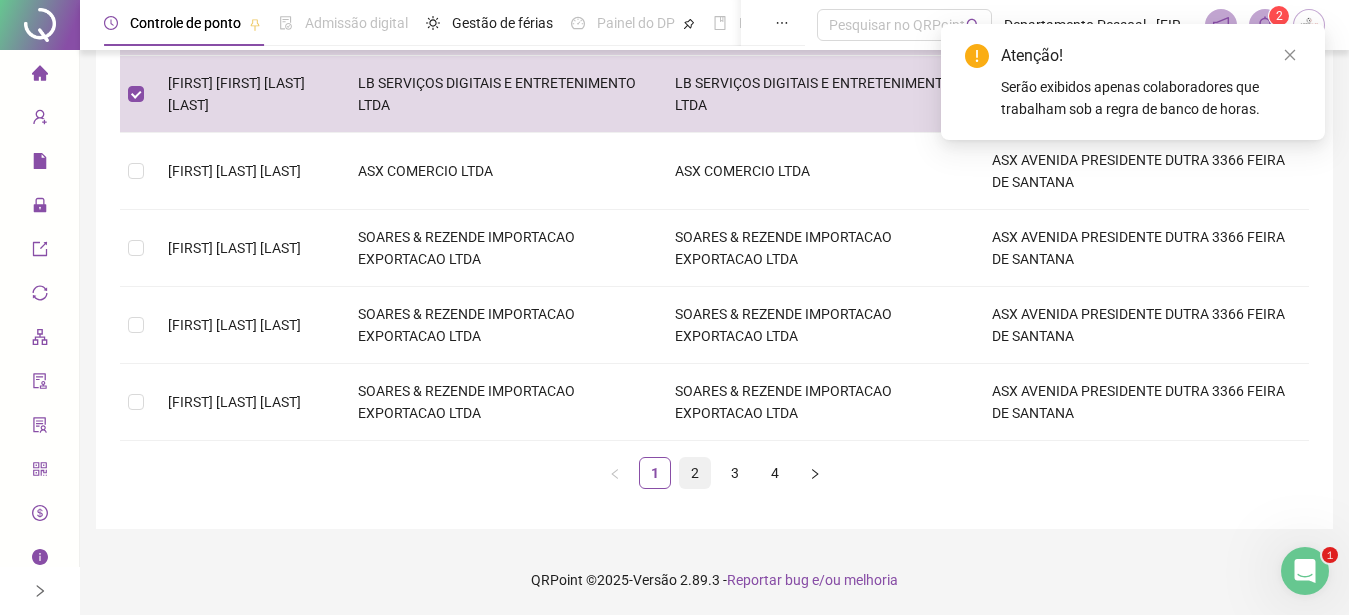 click on "2" at bounding box center [695, 473] 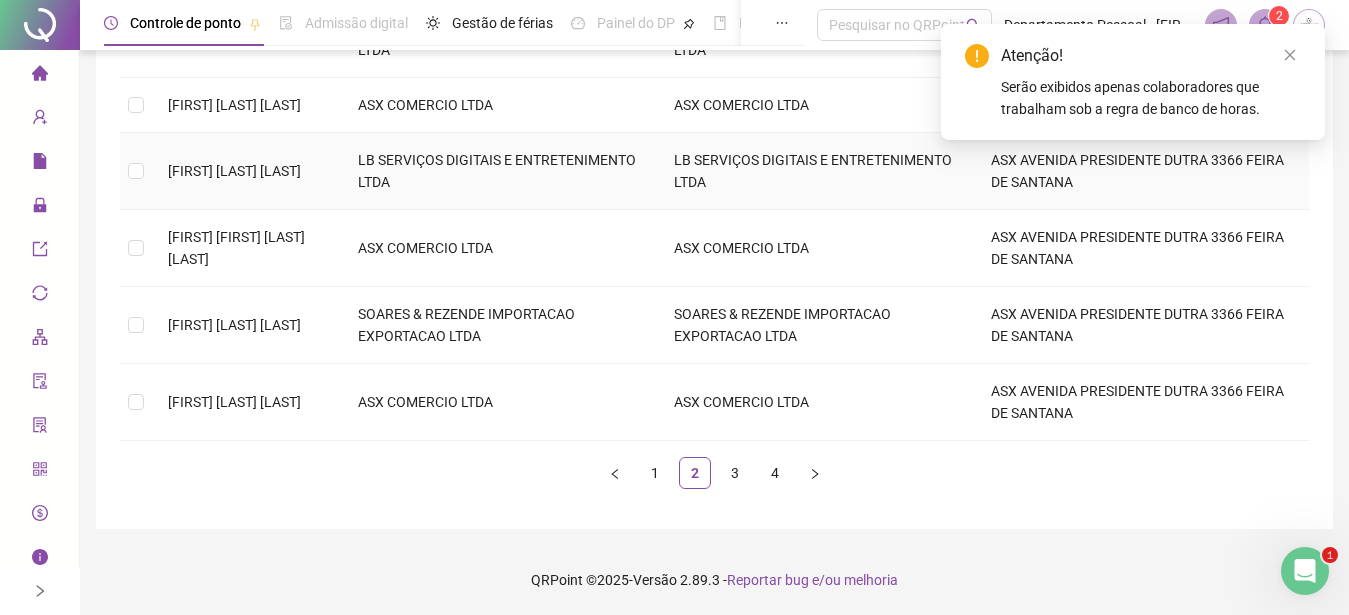 click on "[FIRST] [LAST] [LAST]" at bounding box center [247, 171] 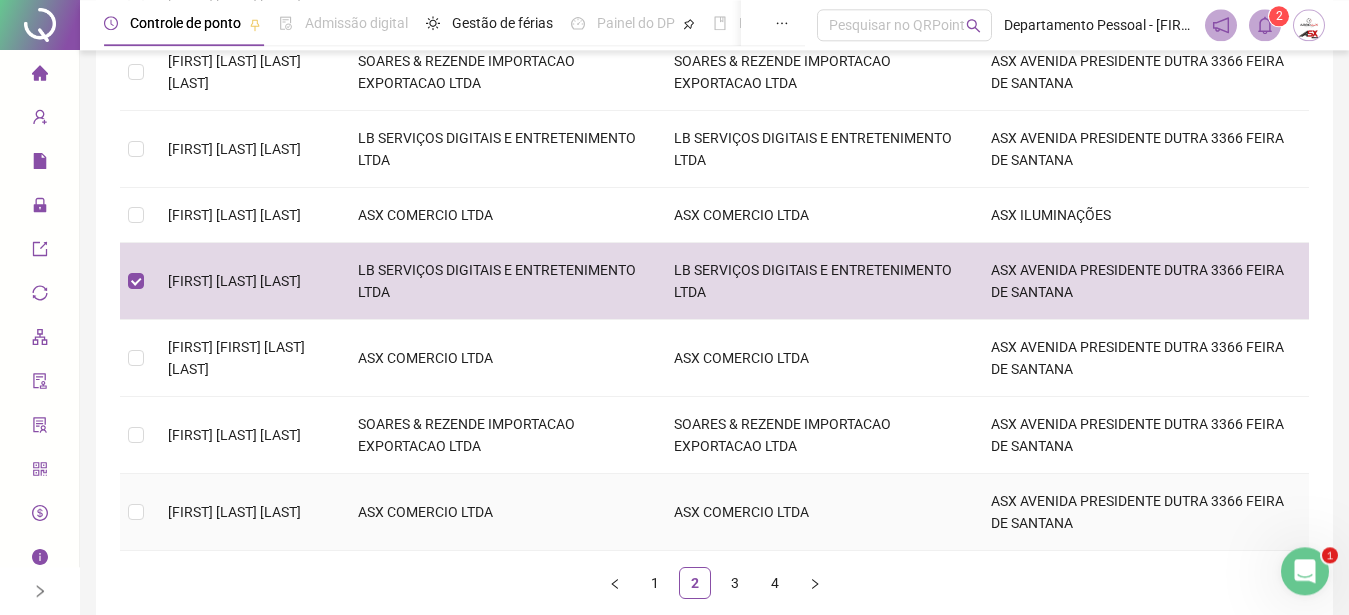 scroll, scrollTop: 669, scrollLeft: 0, axis: vertical 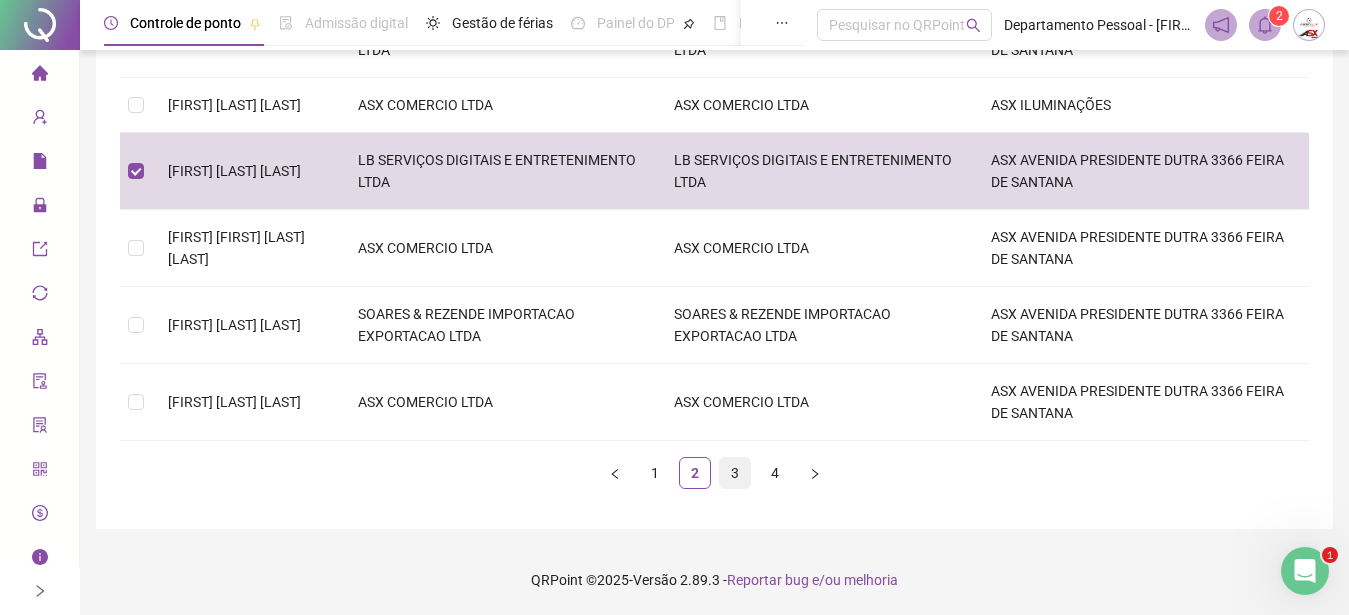 click on "3" at bounding box center (735, 473) 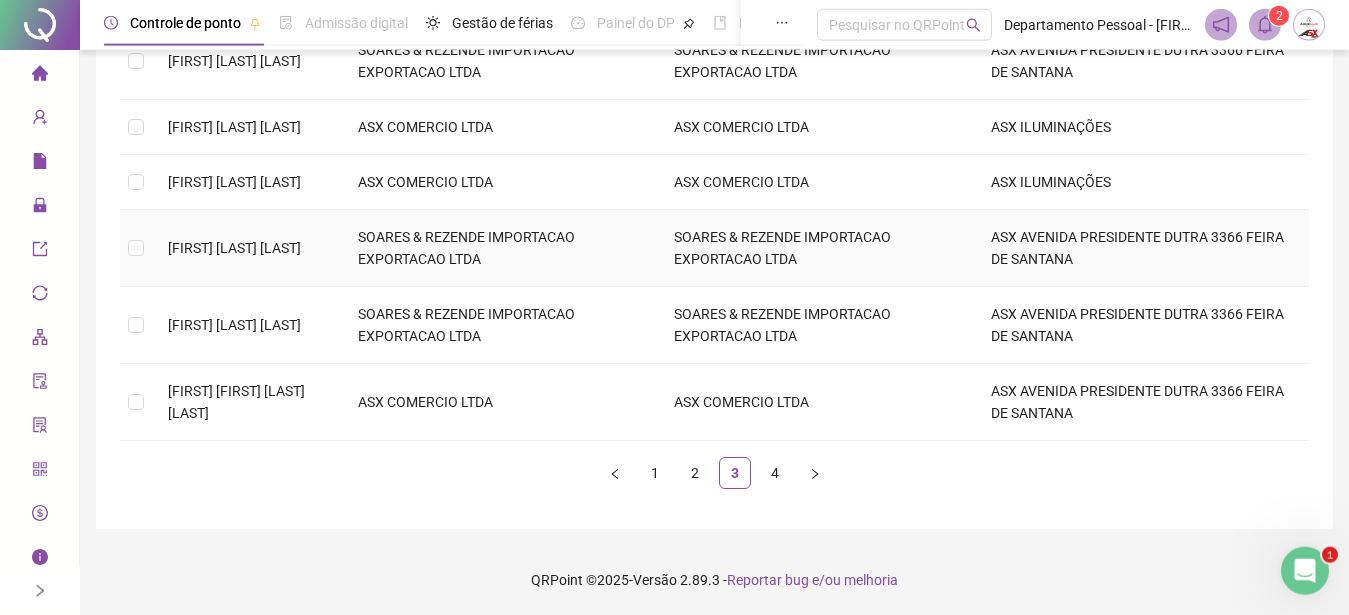 scroll, scrollTop: 691, scrollLeft: 0, axis: vertical 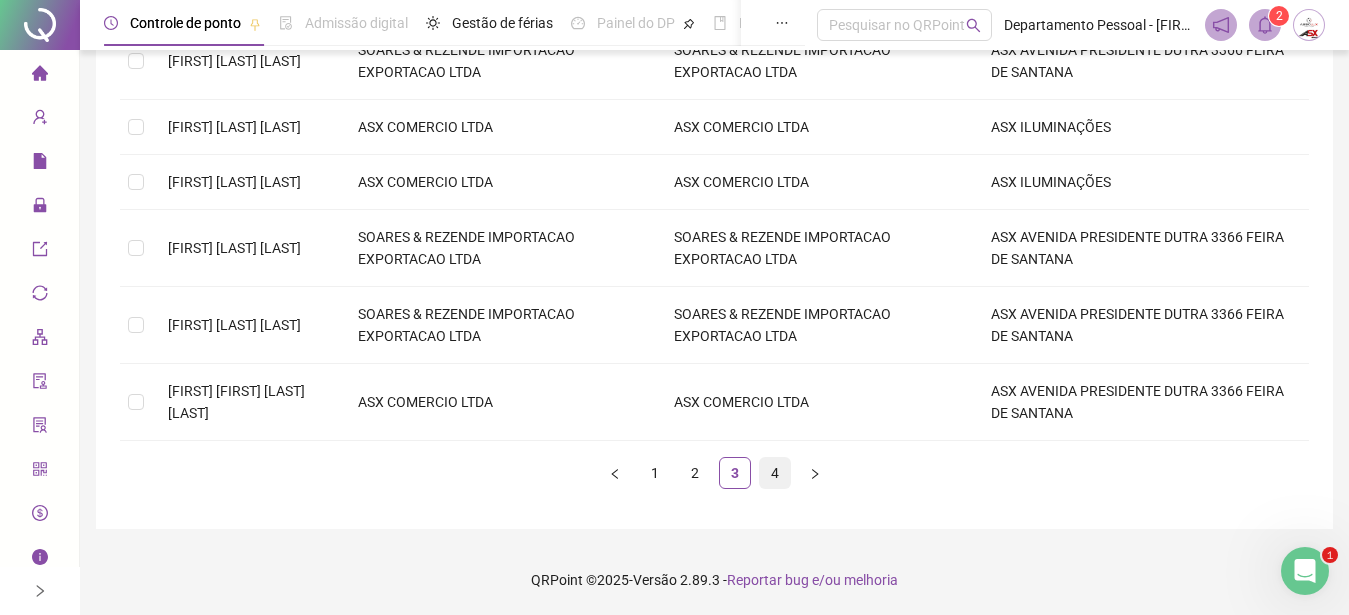 click on "4" at bounding box center [775, 473] 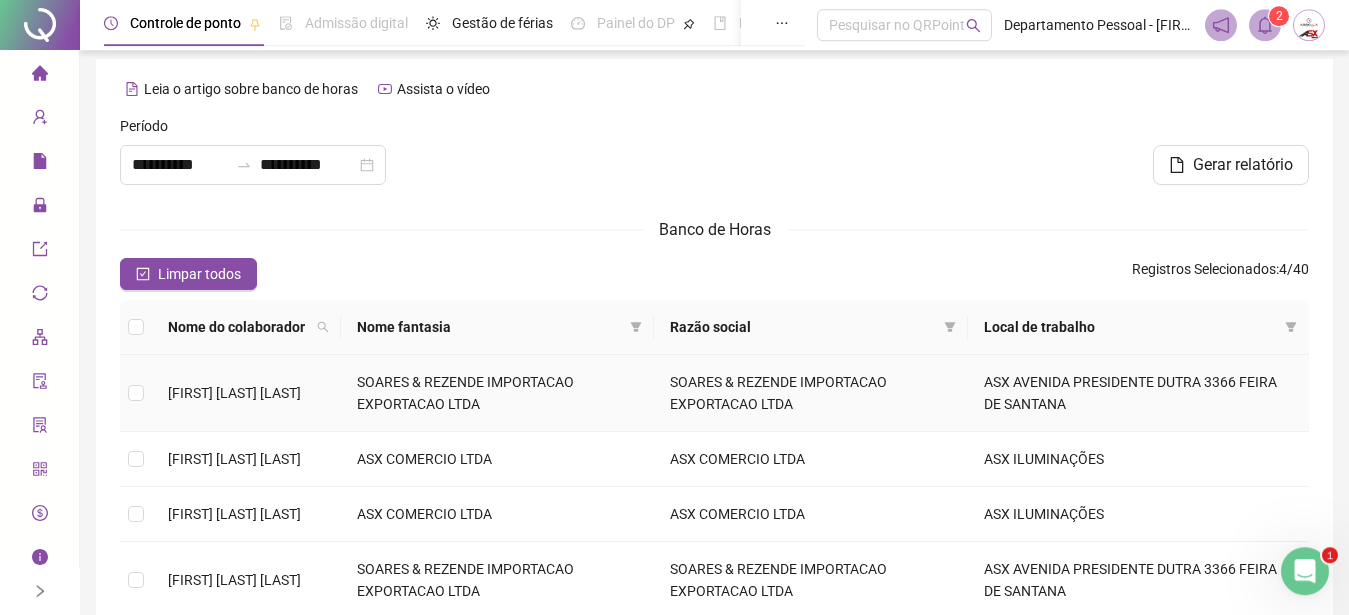 scroll, scrollTop: 0, scrollLeft: 0, axis: both 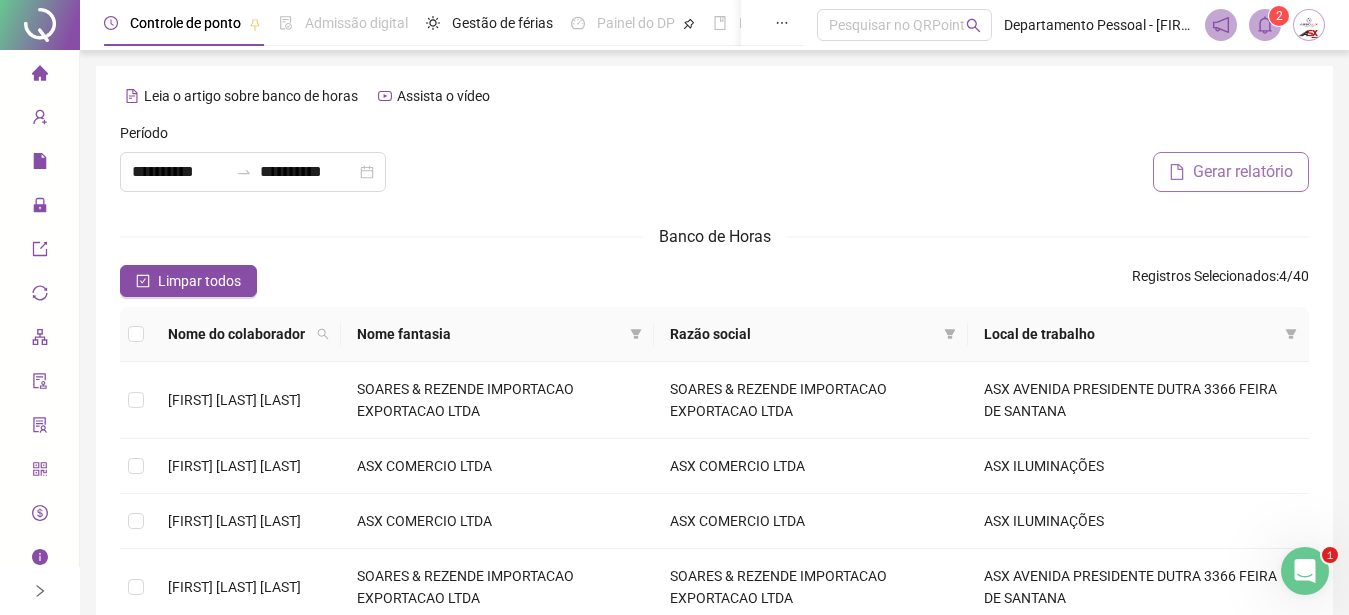 click on "Gerar relatório" at bounding box center (1243, 172) 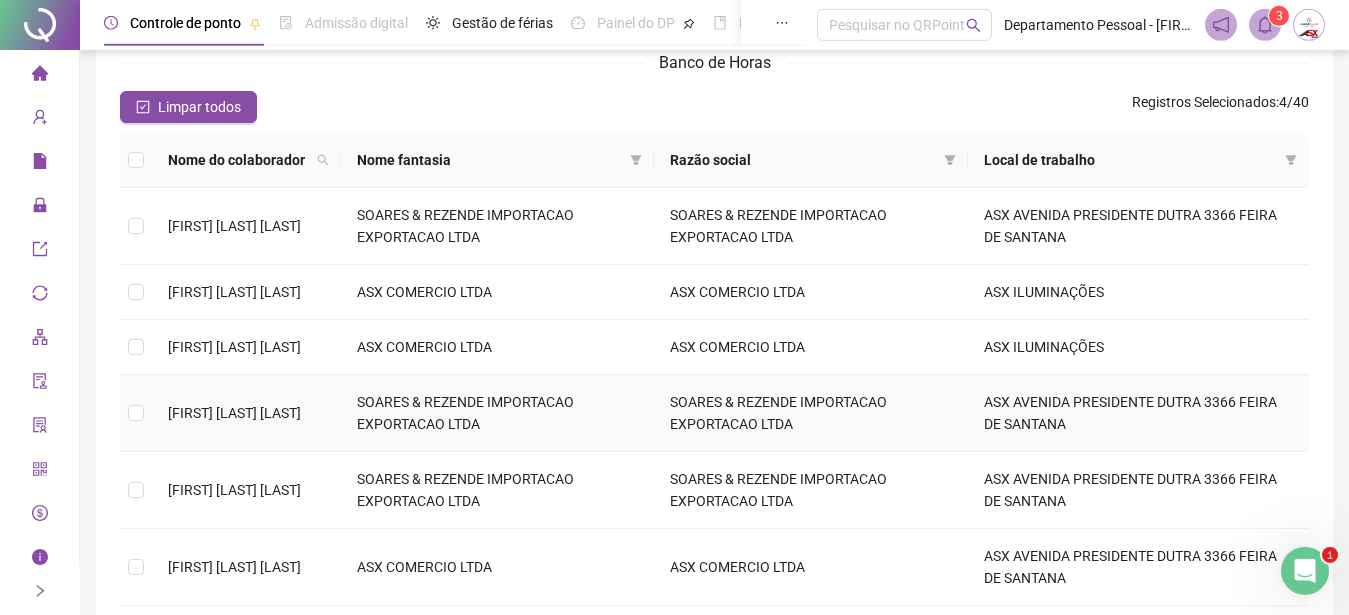 scroll, scrollTop: 137, scrollLeft: 0, axis: vertical 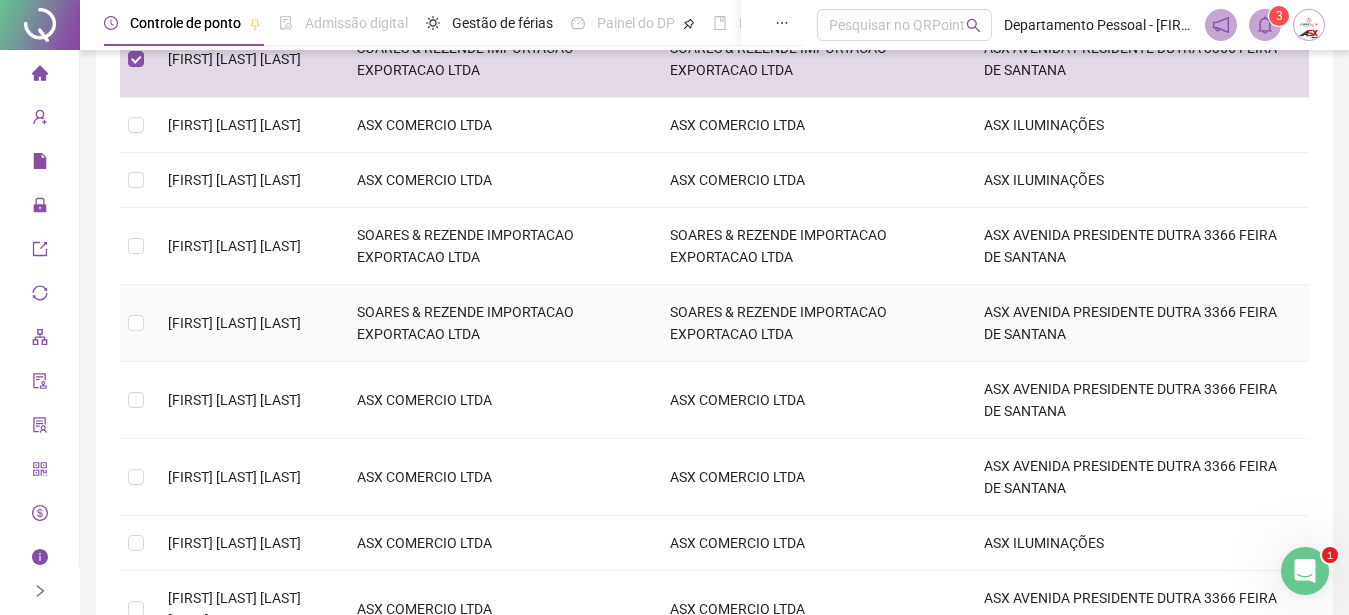 click on "[FIRST] [LAST] [LAST]" at bounding box center (234, 323) 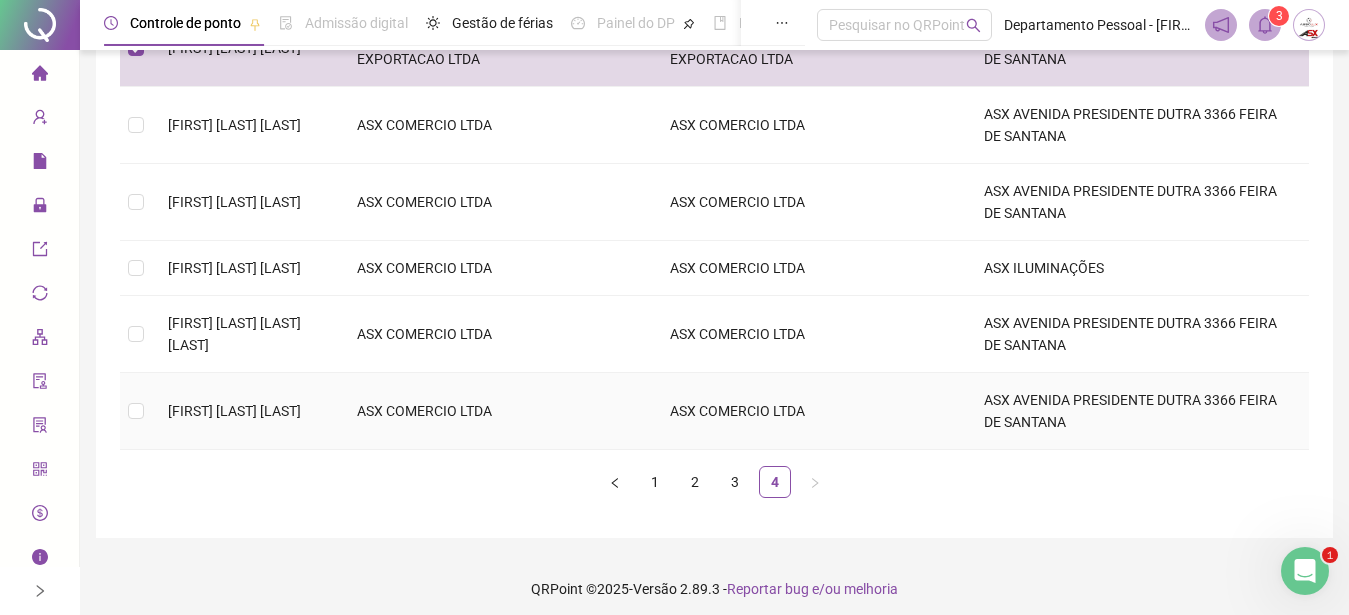 scroll, scrollTop: 647, scrollLeft: 0, axis: vertical 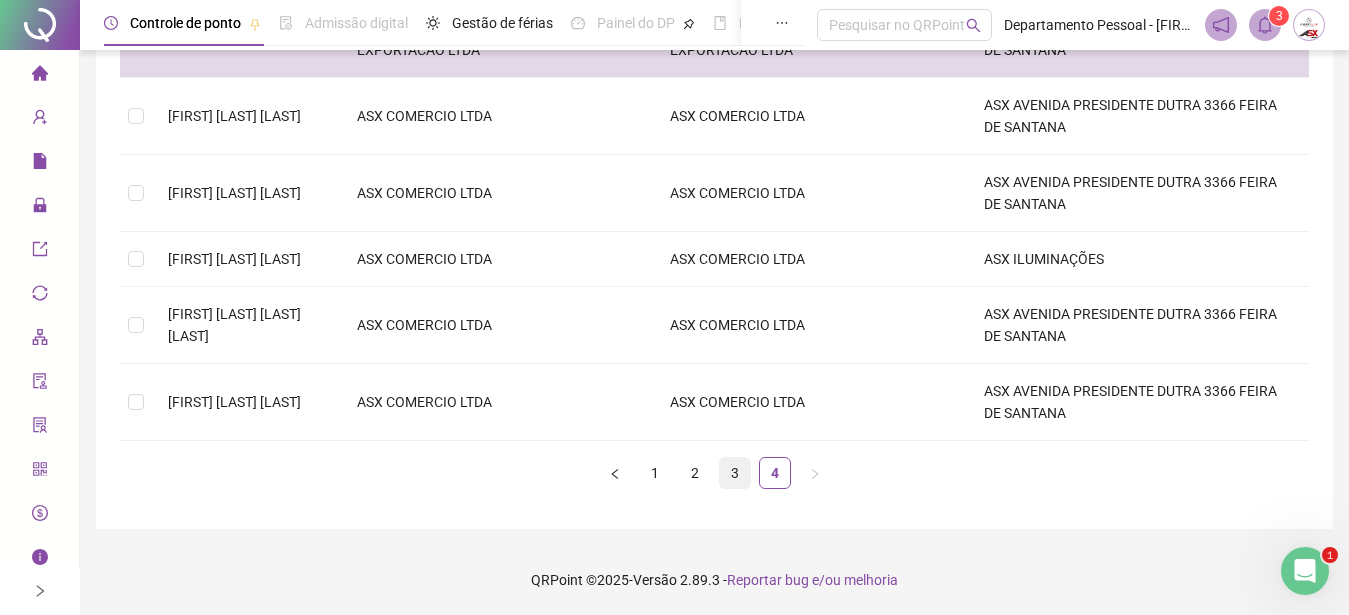 click on "3" at bounding box center (735, 473) 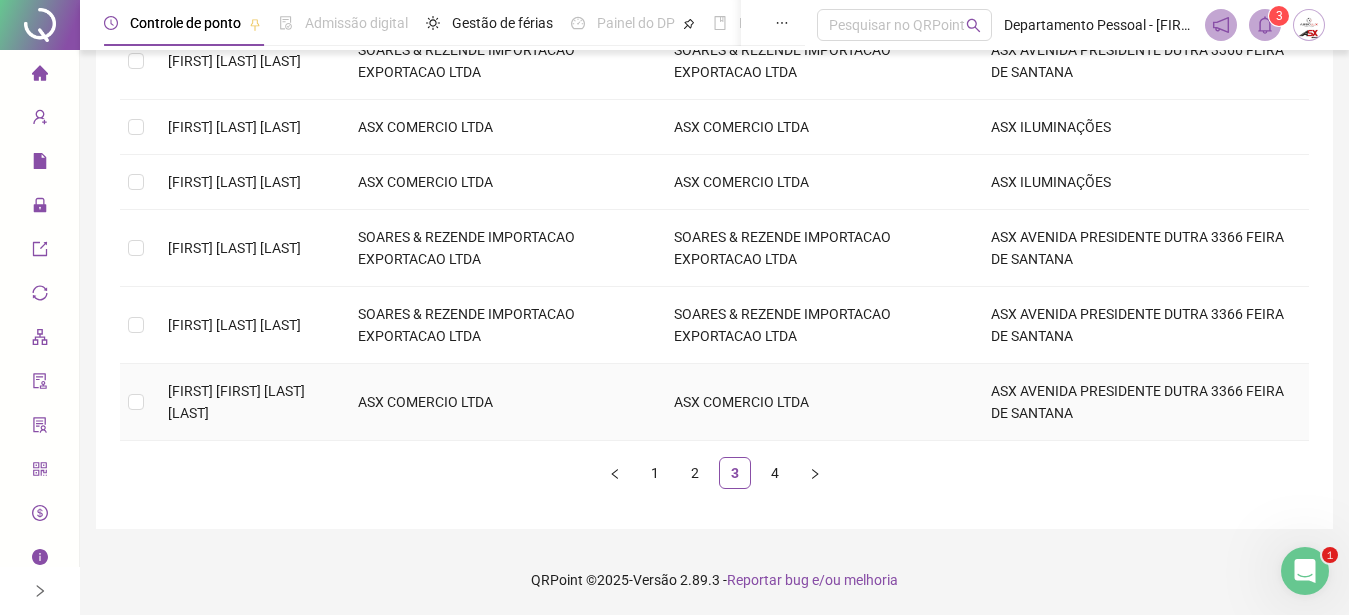 click on "[FIRST] [FIRST] [LAST] [LAST]" at bounding box center [247, 402] 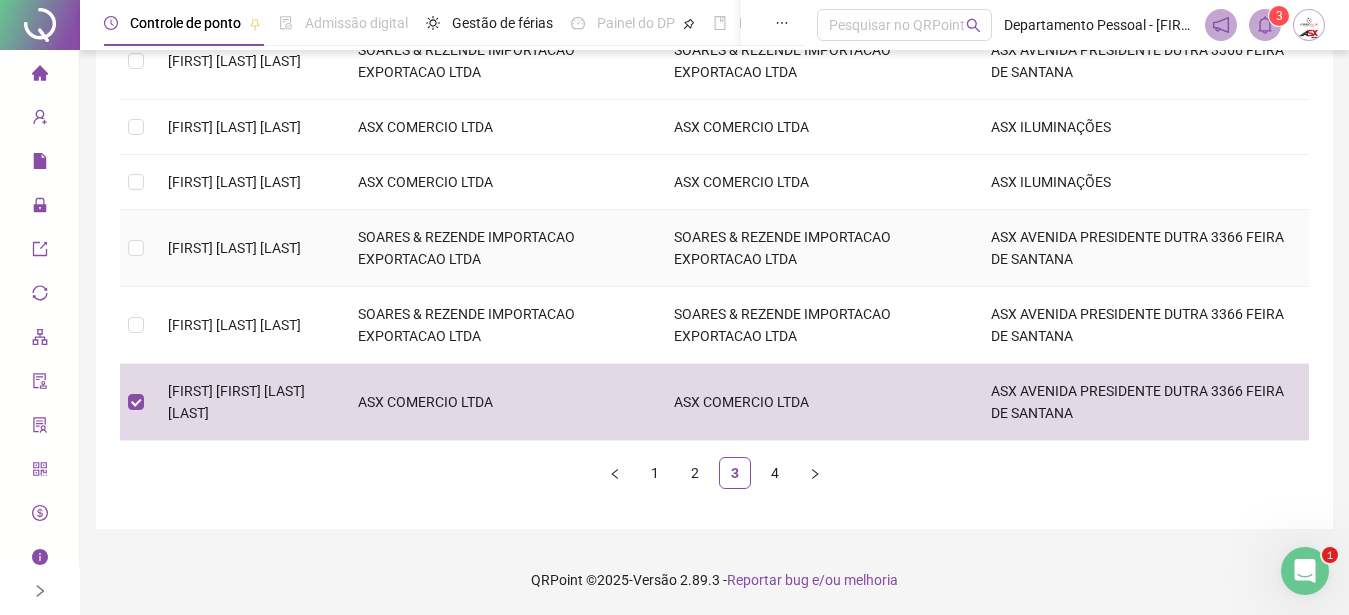 click on "[FIRST] [LAST] [LAST]" at bounding box center (234, 248) 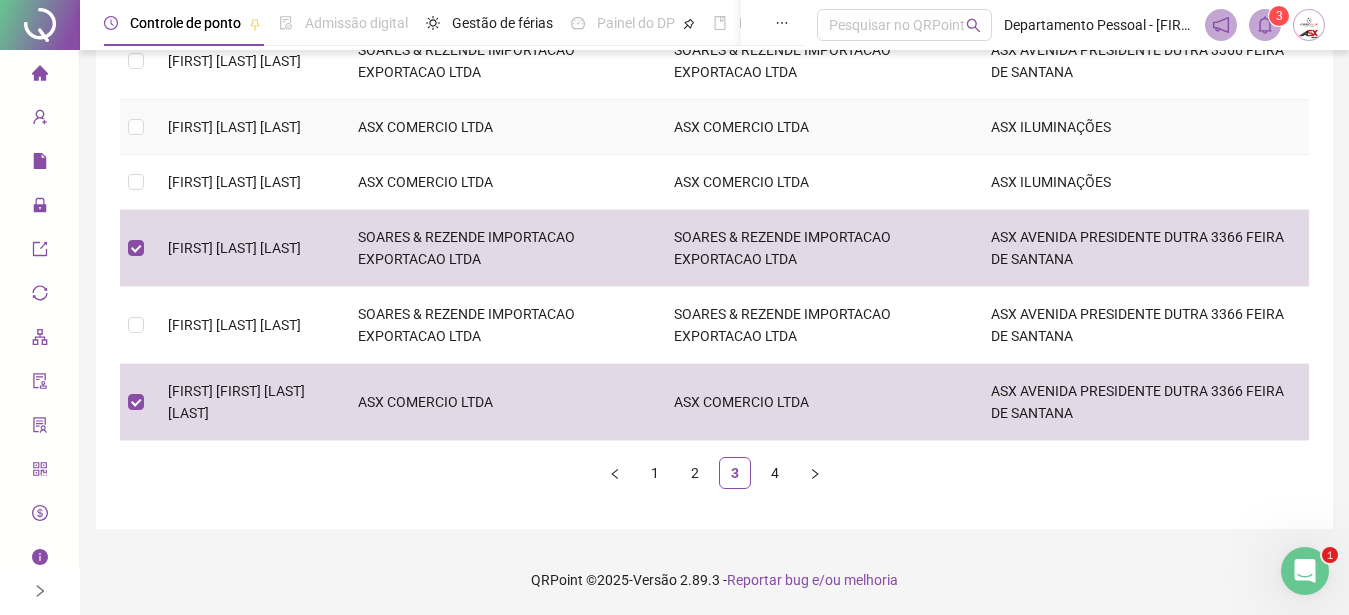 scroll, scrollTop: 545, scrollLeft: 0, axis: vertical 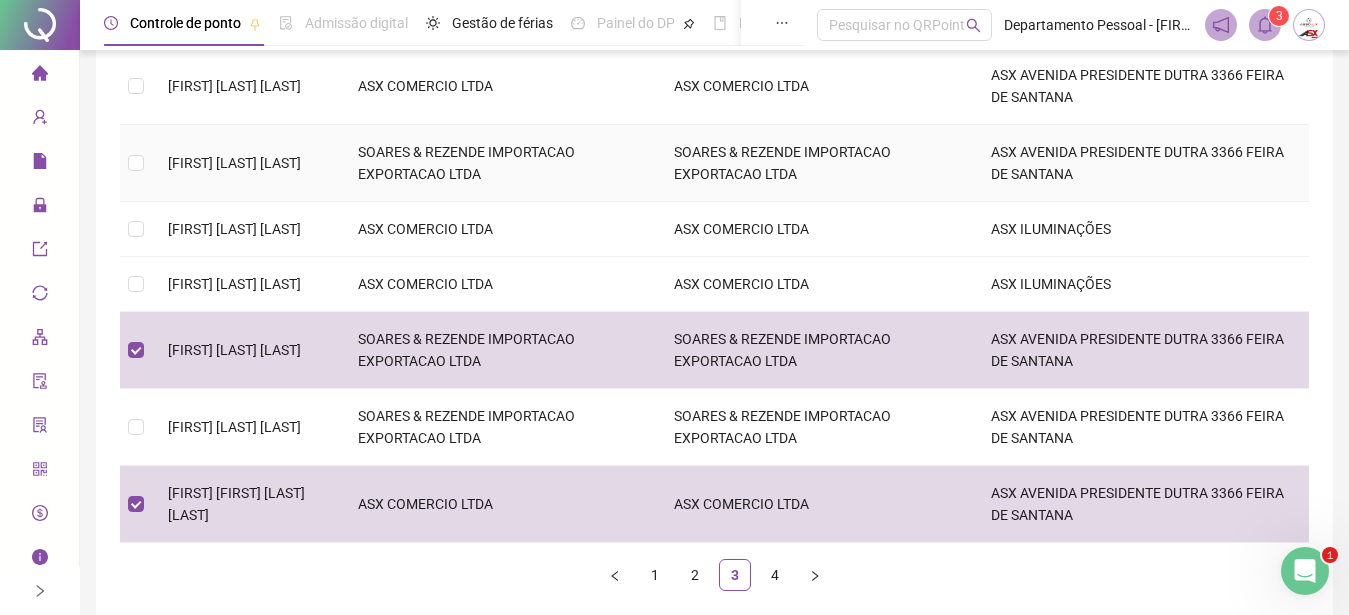 click on "[FIRST] [LAST] [LAST]" at bounding box center (234, 163) 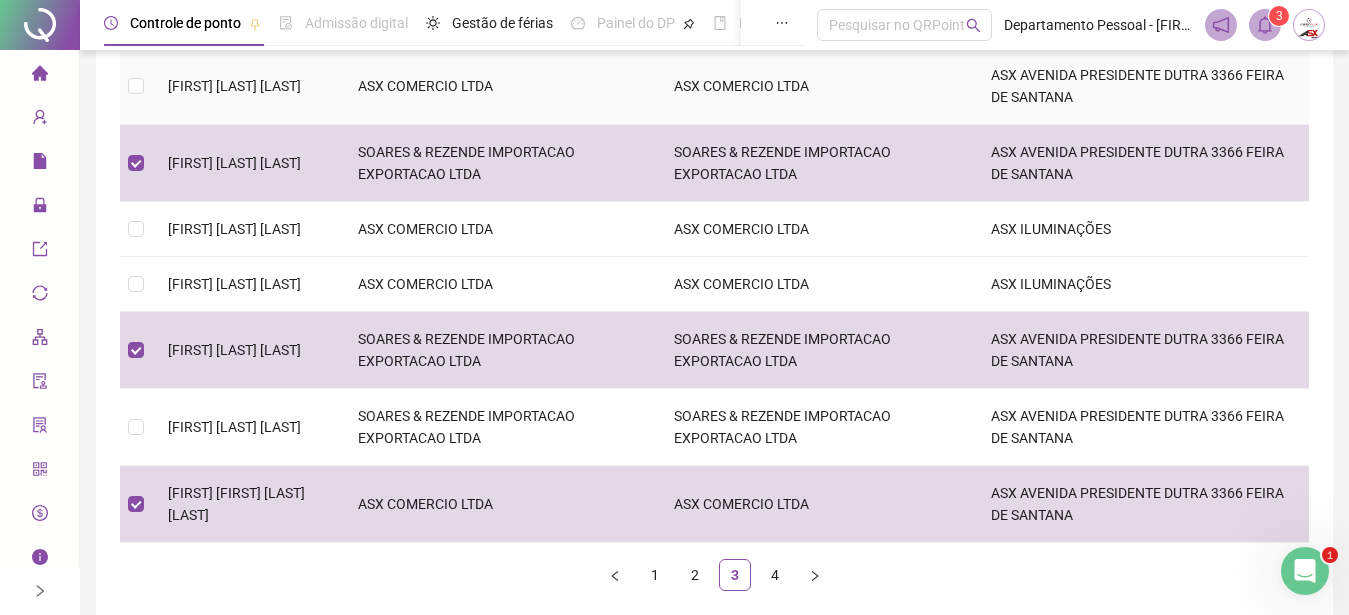click on "[FIRST] [LAST] [LAST]" at bounding box center (247, 86) 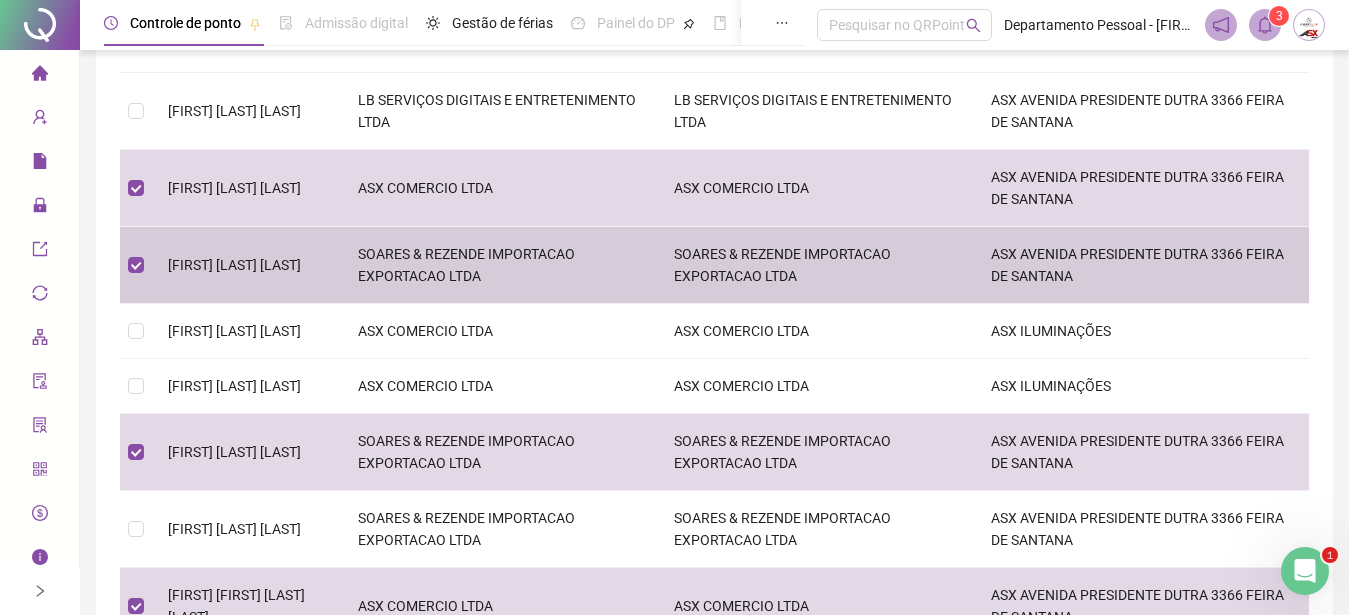 scroll, scrollTop: 341, scrollLeft: 0, axis: vertical 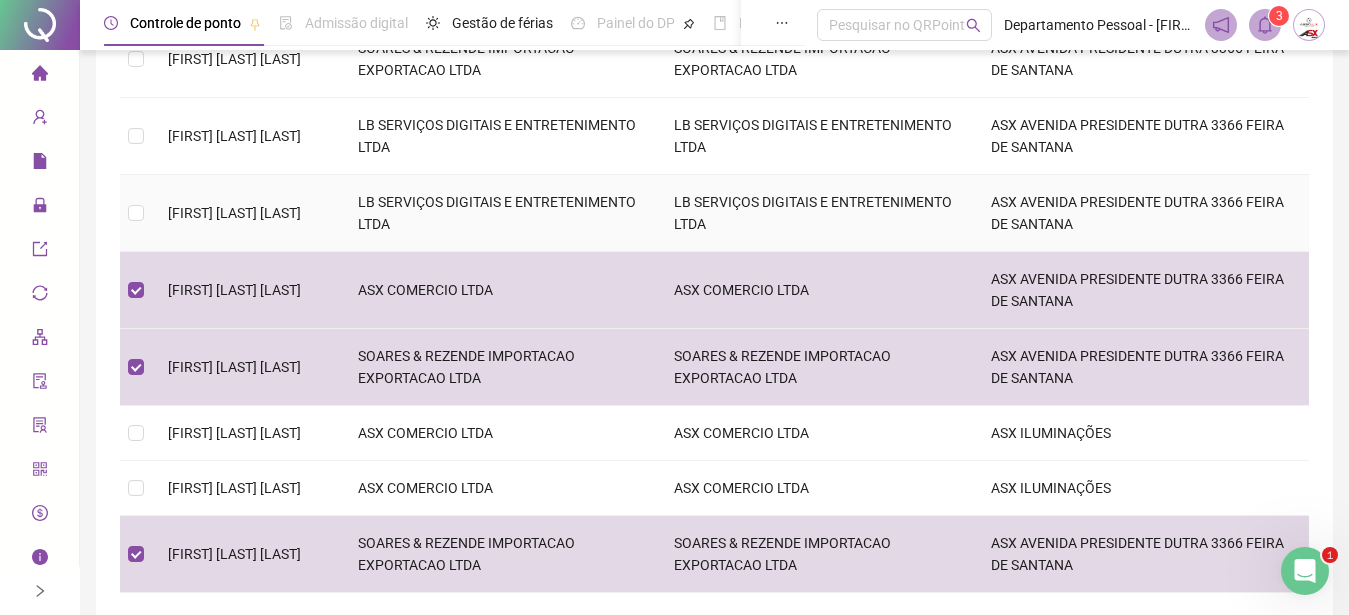 click on "[FIRST] [LAST] [LAST]" at bounding box center [234, 213] 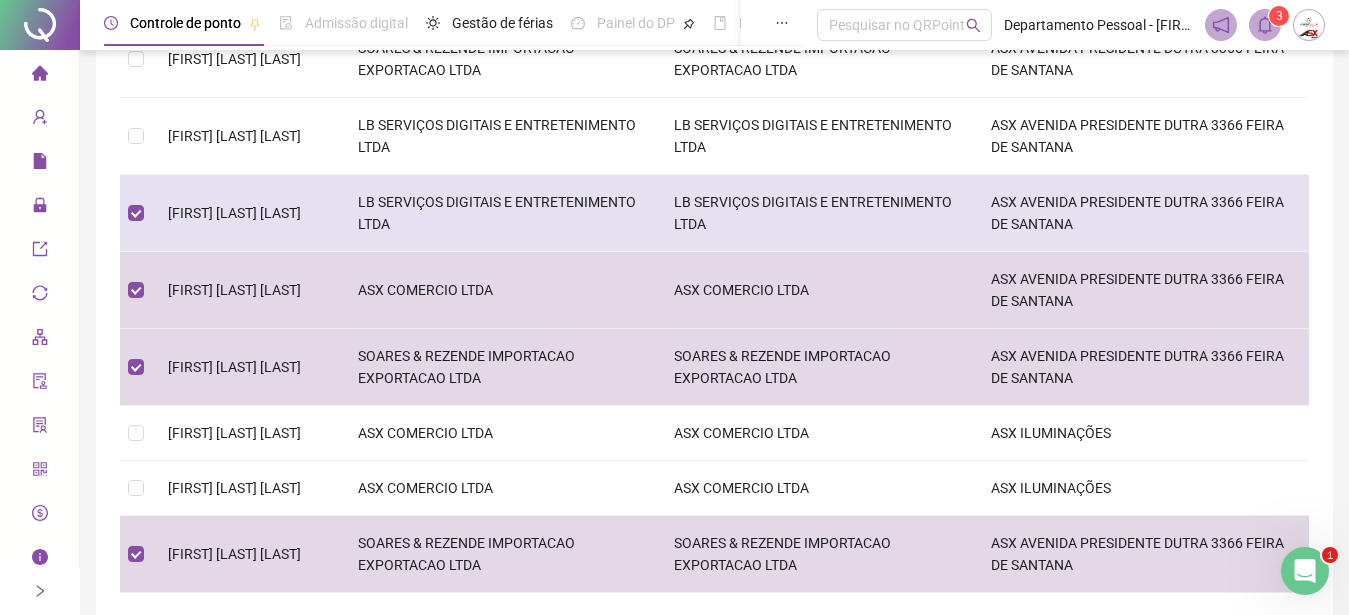 click on "[FIRST] [LAST] [LAST]" at bounding box center [234, 213] 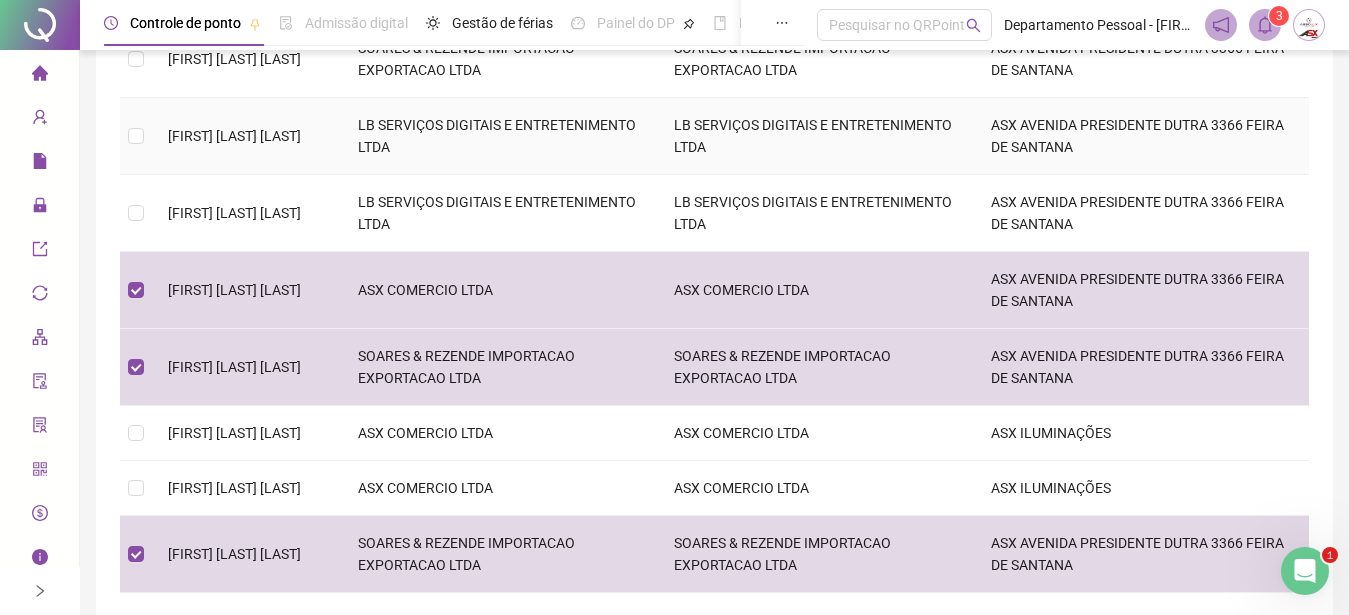 click on "[FIRST] [LAST] [LAST]" at bounding box center [247, 136] 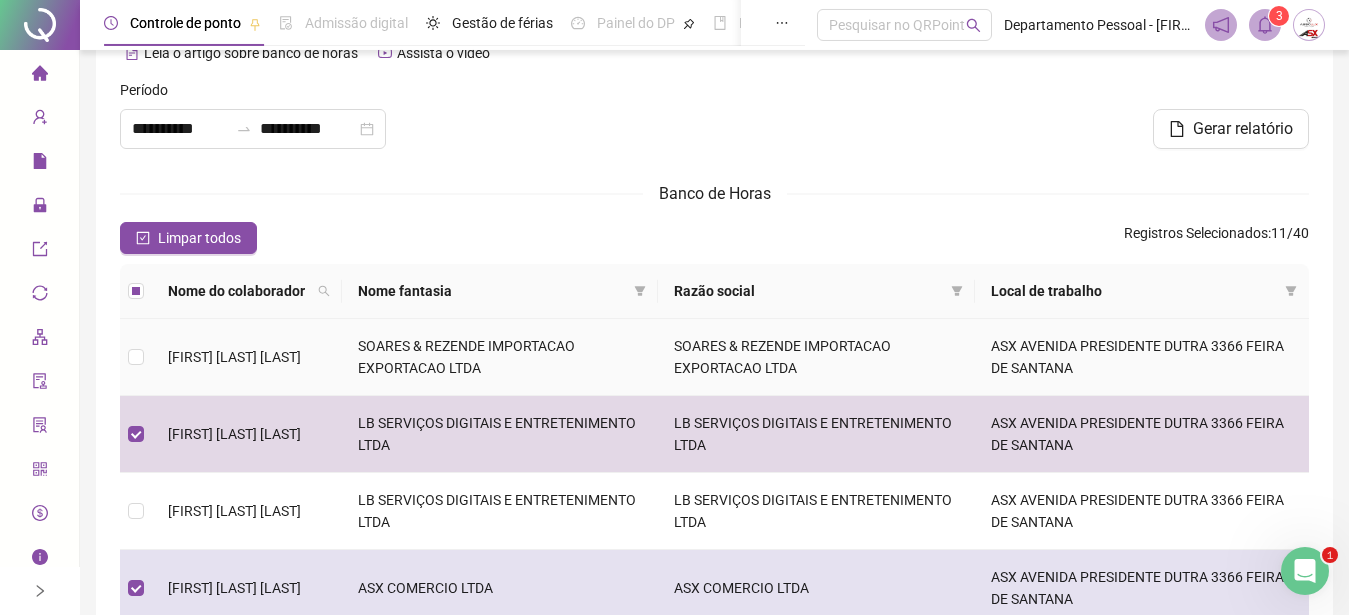 scroll, scrollTop: 35, scrollLeft: 0, axis: vertical 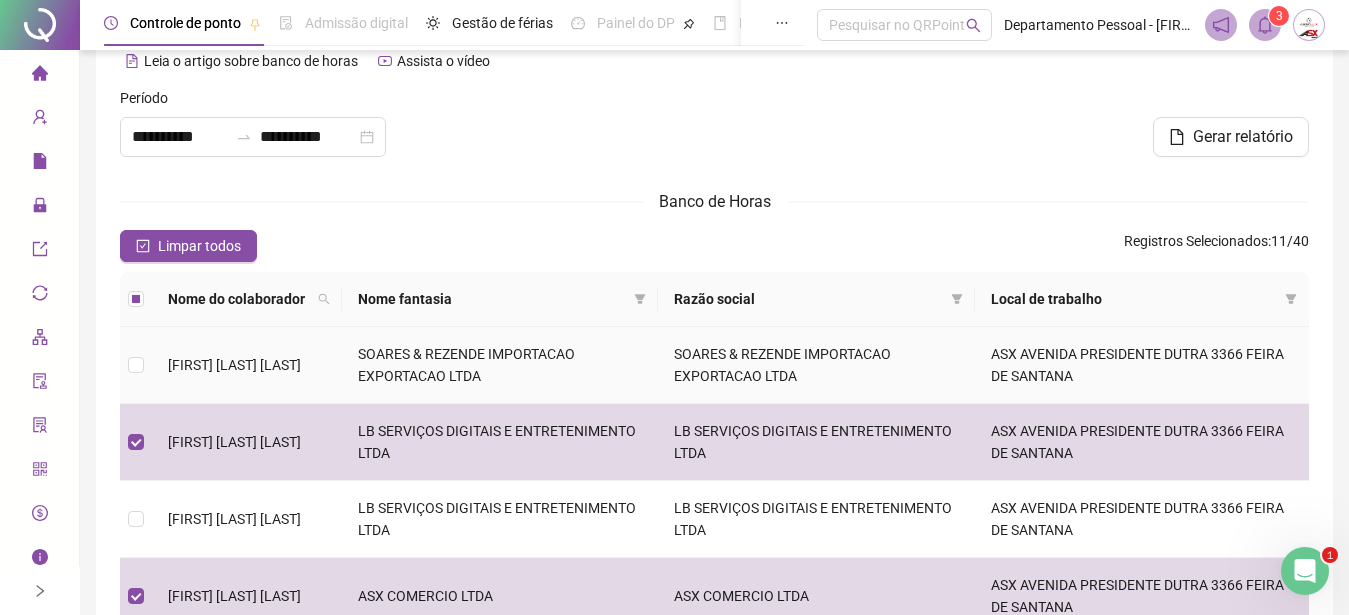 click on "[FIRST] [LAST] [LAST]" at bounding box center (234, 365) 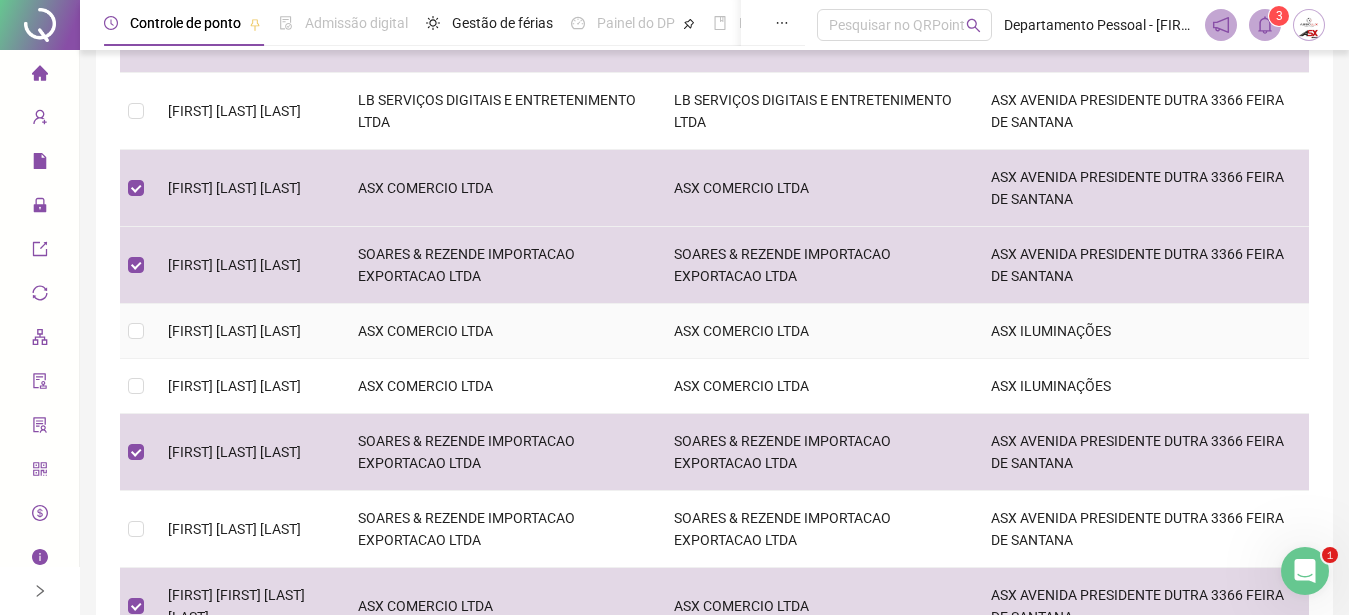 scroll, scrollTop: 691, scrollLeft: 0, axis: vertical 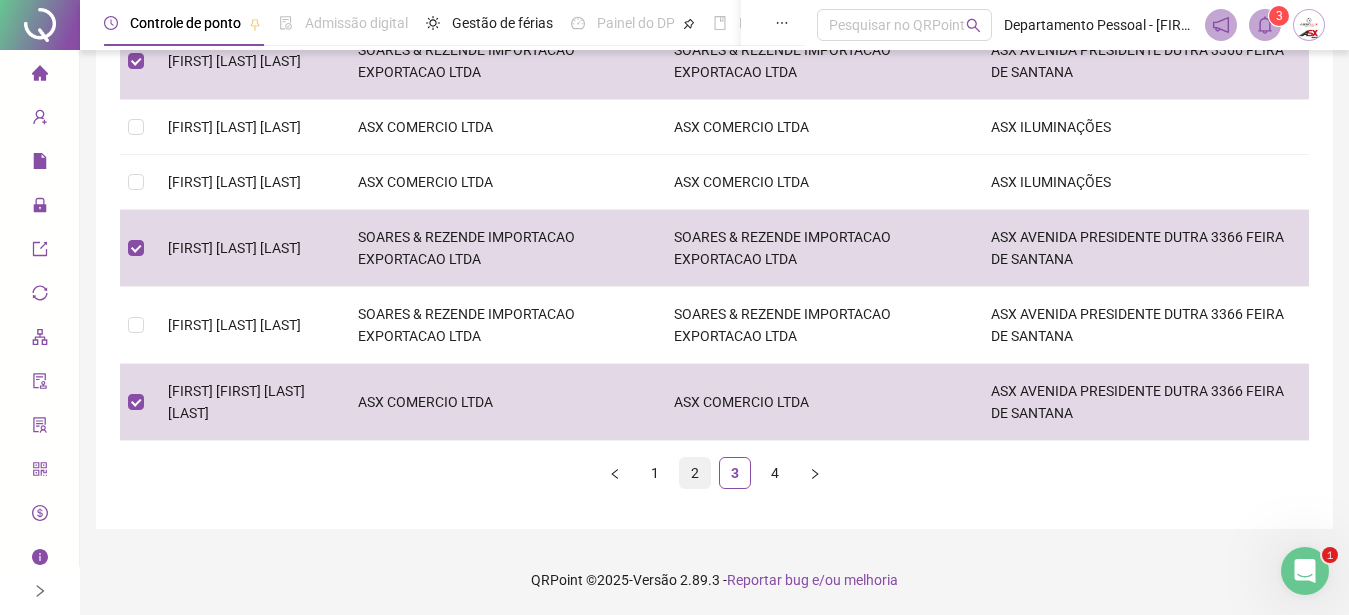 click on "2" at bounding box center [695, 473] 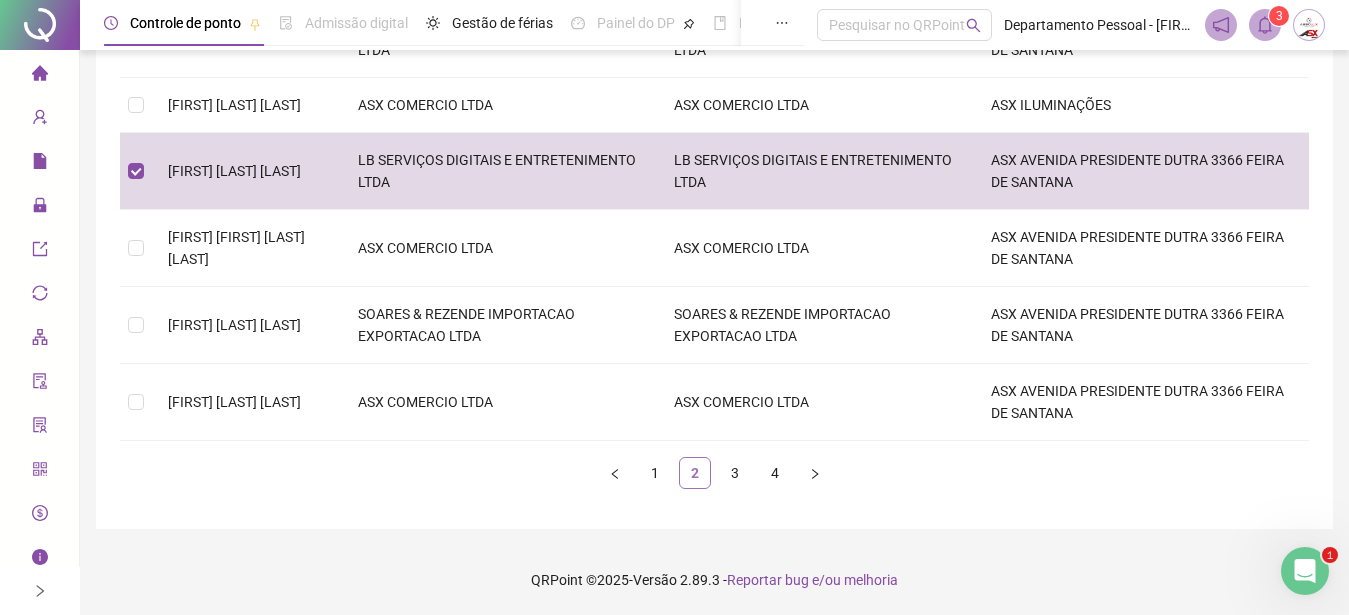 scroll, scrollTop: 669, scrollLeft: 0, axis: vertical 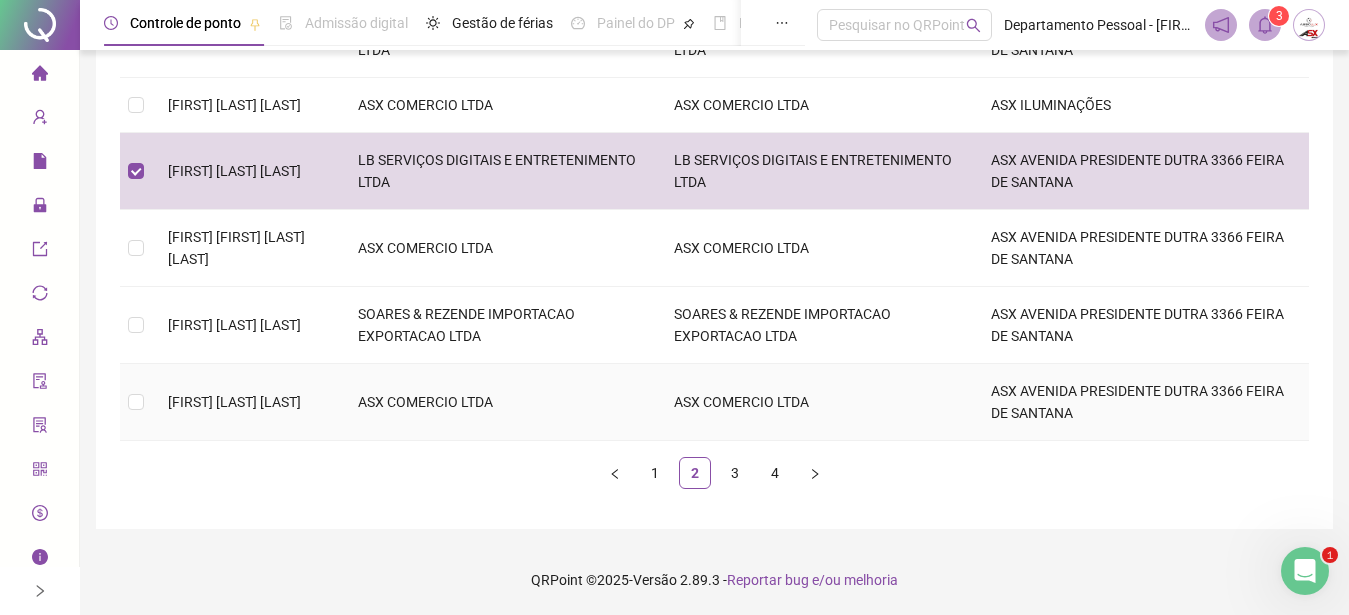 click on "[FIRST] [LAST] [LAST]" at bounding box center (234, 402) 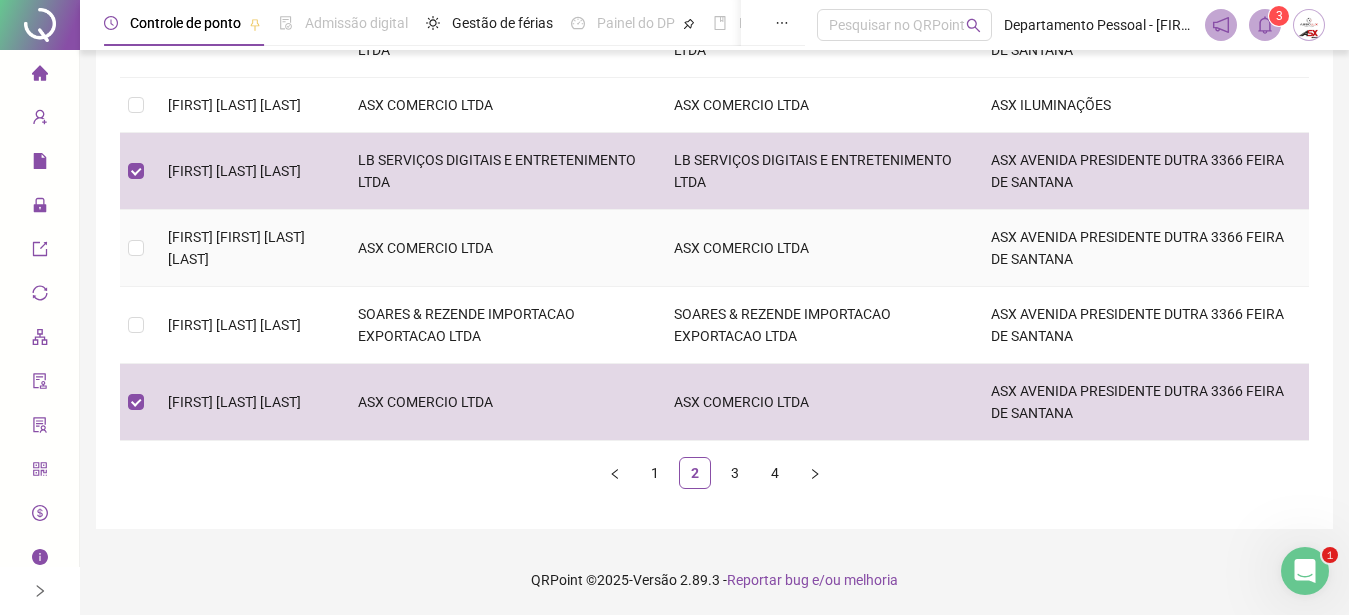 click on "[FIRST] [FIRST] [LAST] [LAST]" at bounding box center (247, 248) 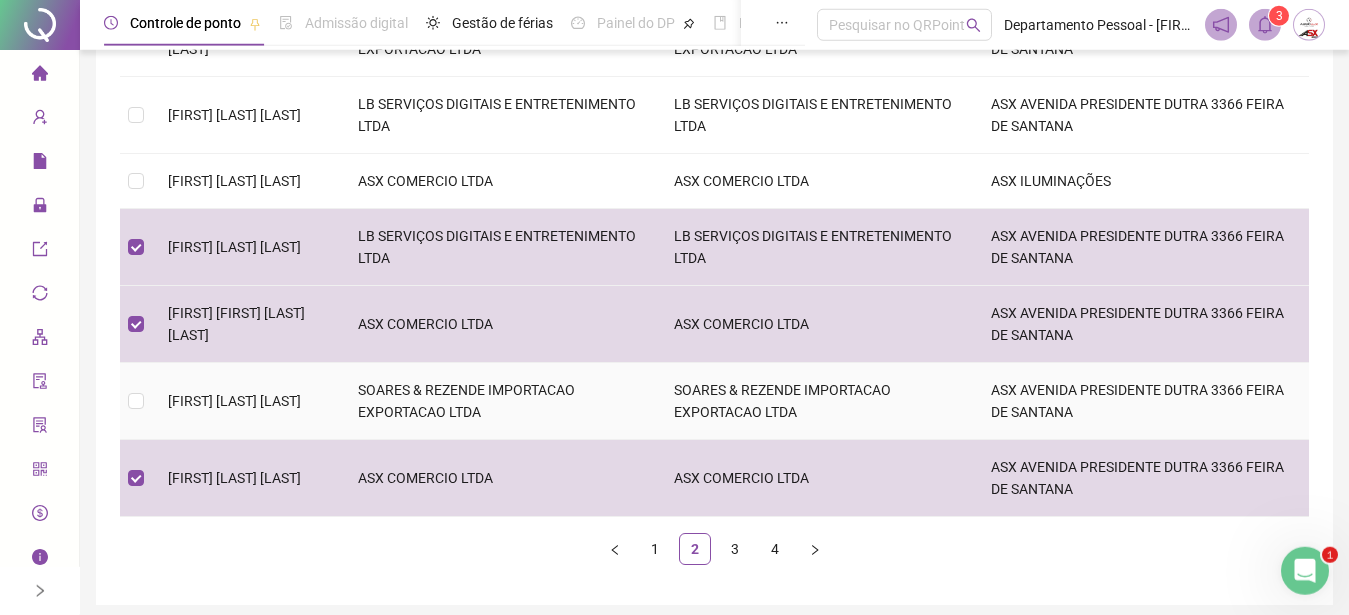 scroll, scrollTop: 465, scrollLeft: 0, axis: vertical 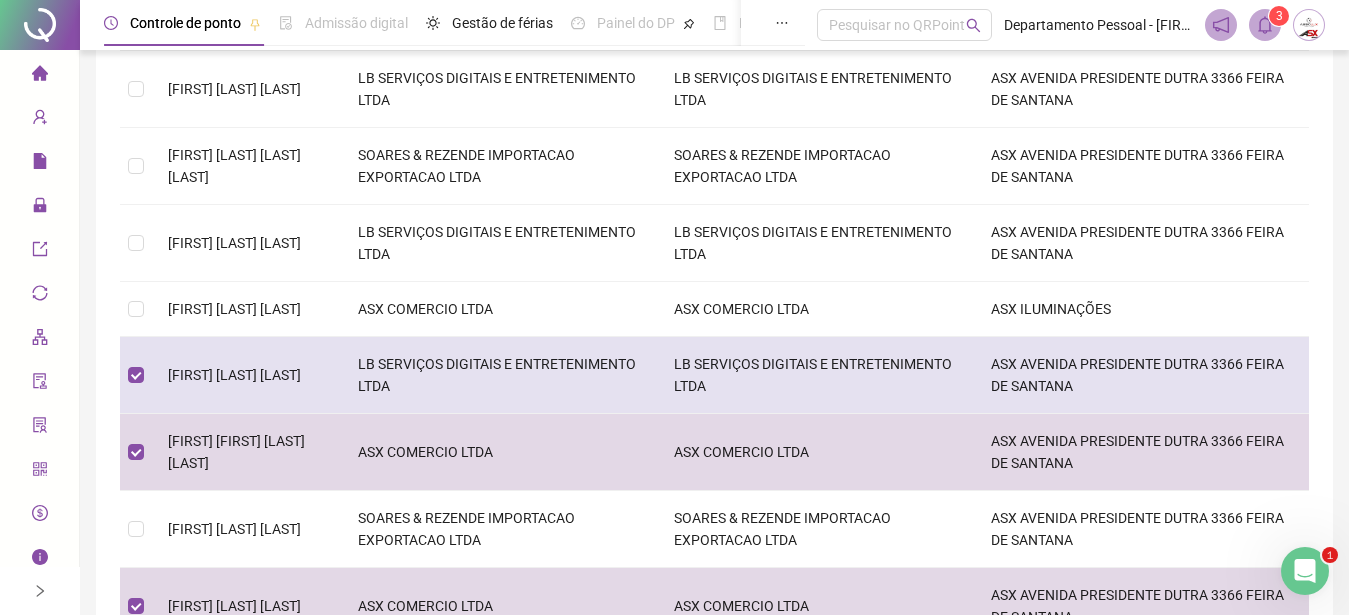 click on "[FIRST] [LAST] [LAST]" at bounding box center [247, 375] 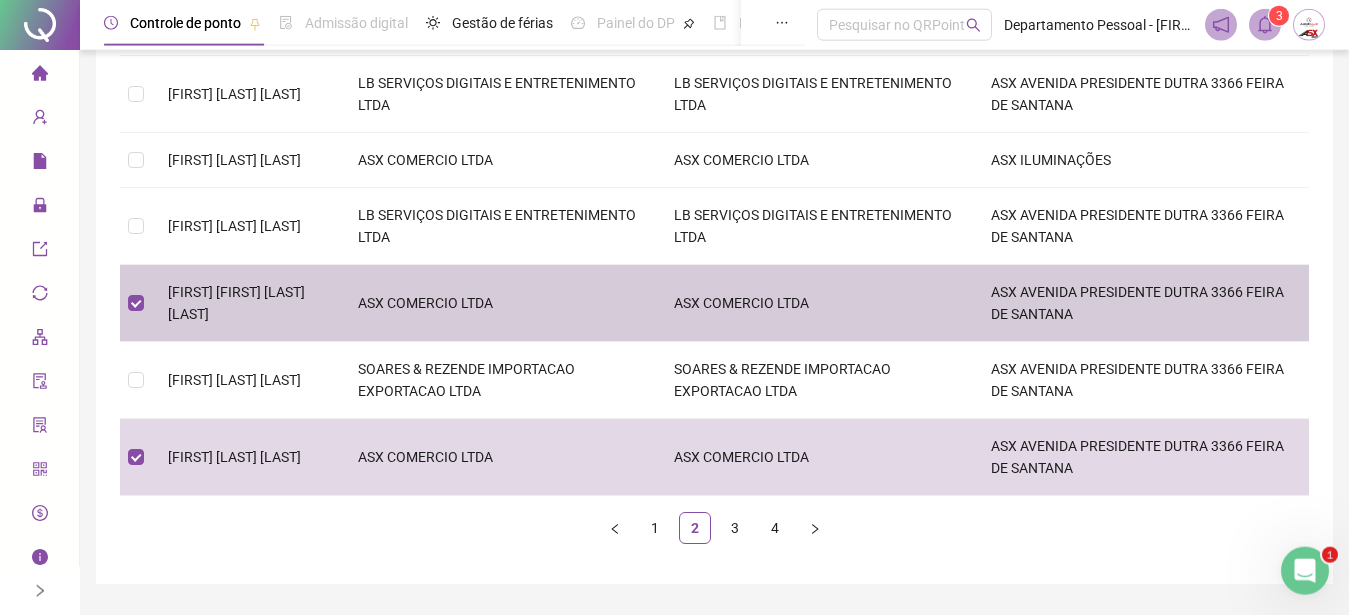 scroll, scrollTop: 669, scrollLeft: 0, axis: vertical 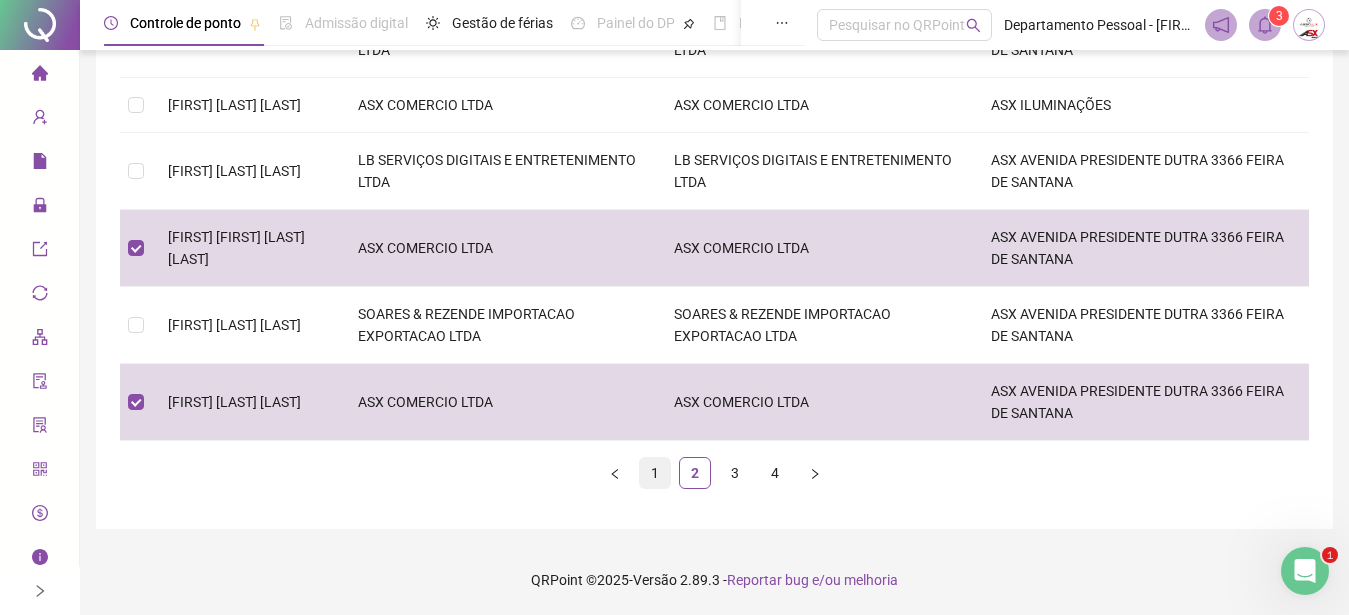 click on "1" at bounding box center [655, 473] 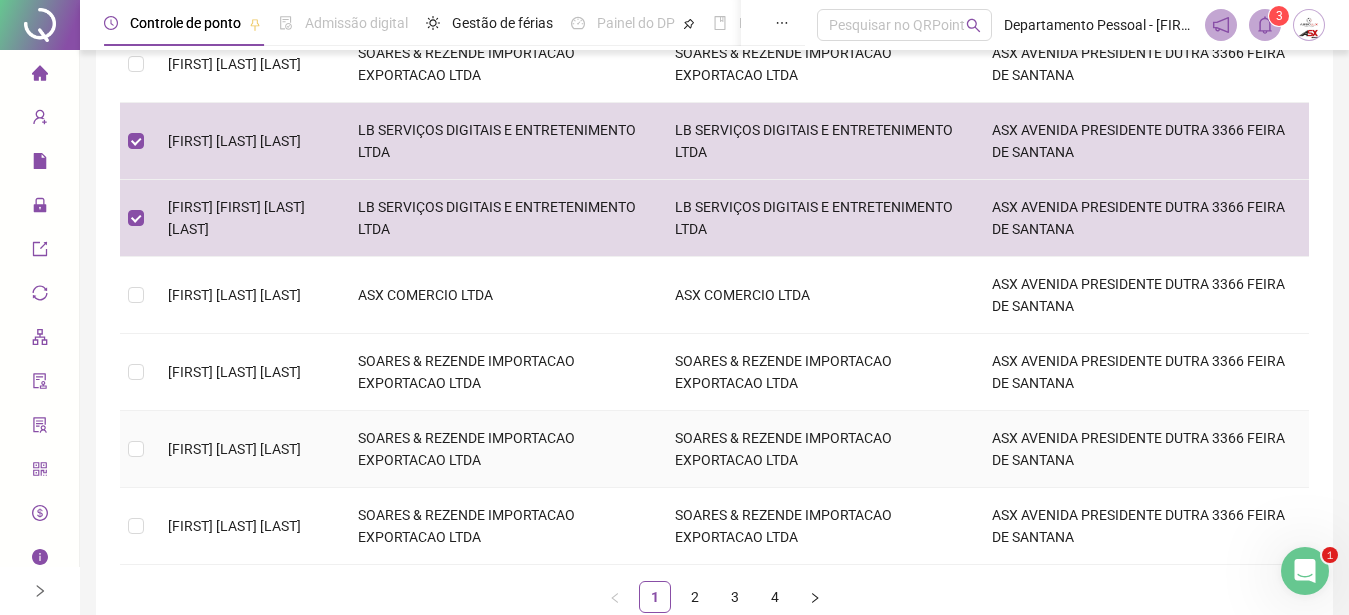 scroll, scrollTop: 465, scrollLeft: 0, axis: vertical 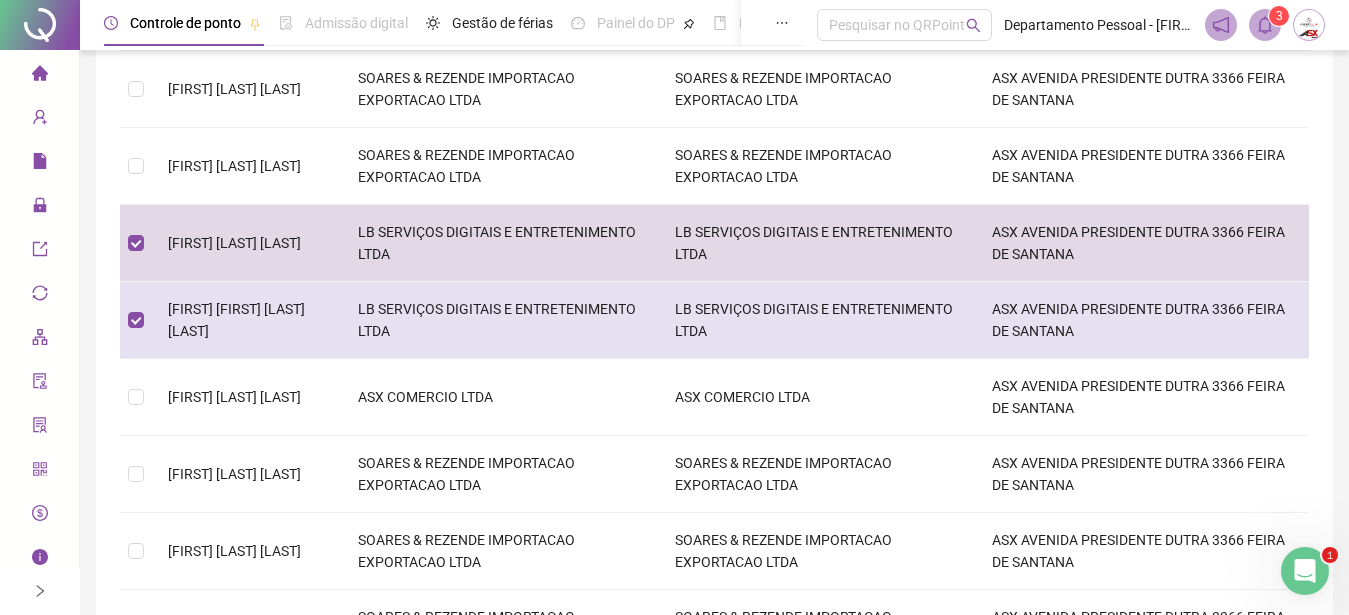 click on "[FIRST] [FIRST] [LAST] [LAST]" at bounding box center [236, 320] 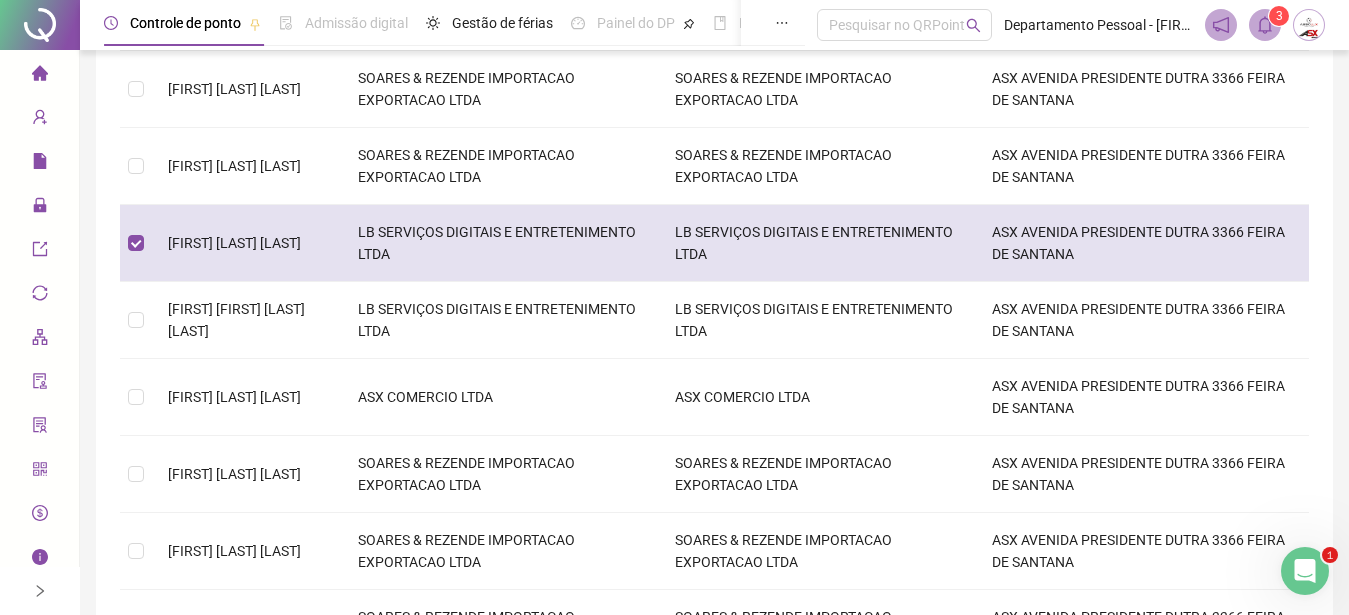 click on "[FIRST] [LAST] [LAST]" at bounding box center (247, 243) 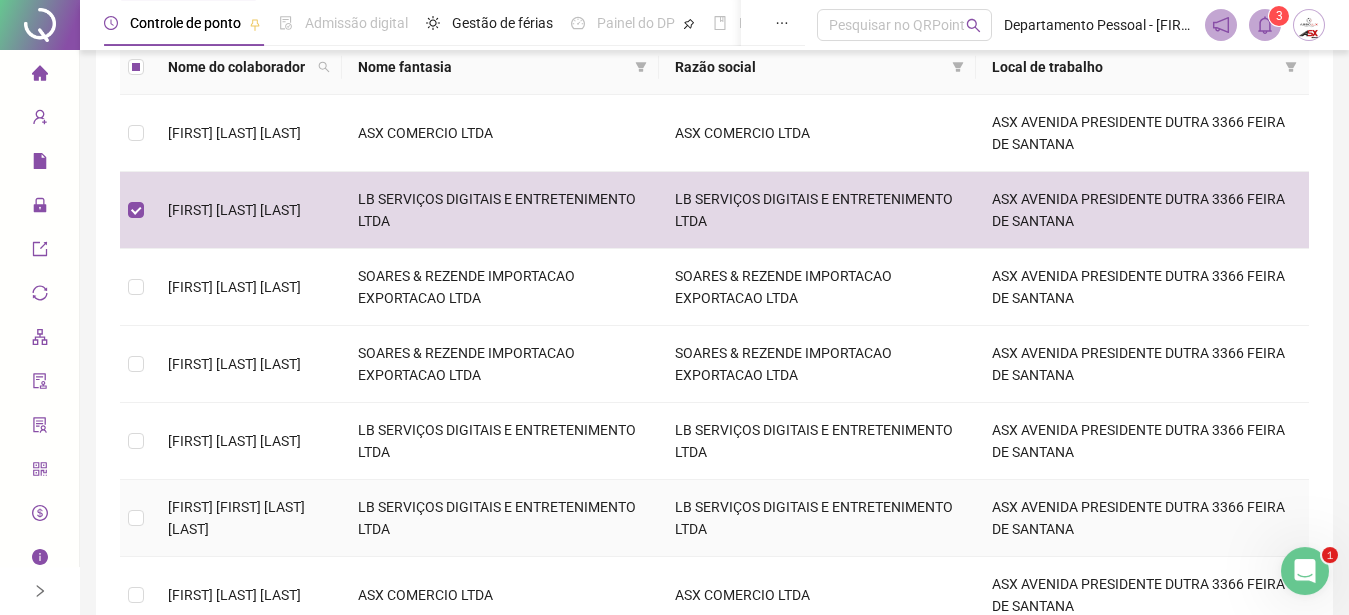 scroll, scrollTop: 261, scrollLeft: 0, axis: vertical 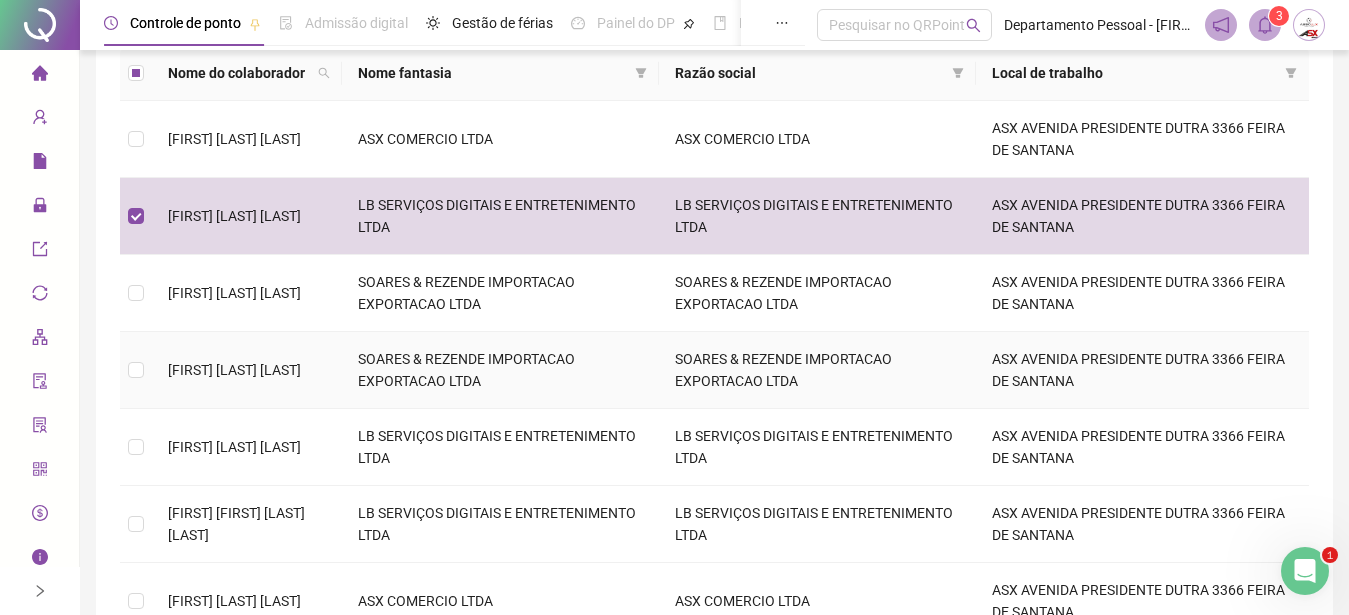 click on "[FIRST] [LAST] [LAST]" at bounding box center [234, 370] 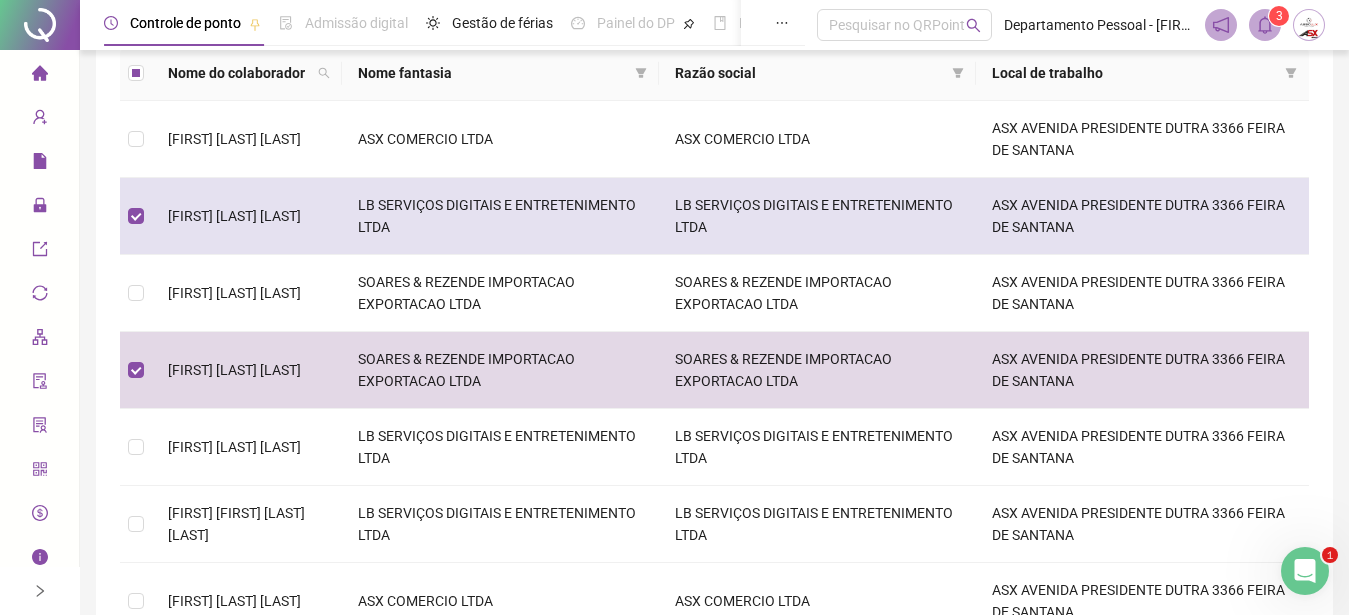 click on "[FIRST] [LAST] [LAST]" at bounding box center [234, 216] 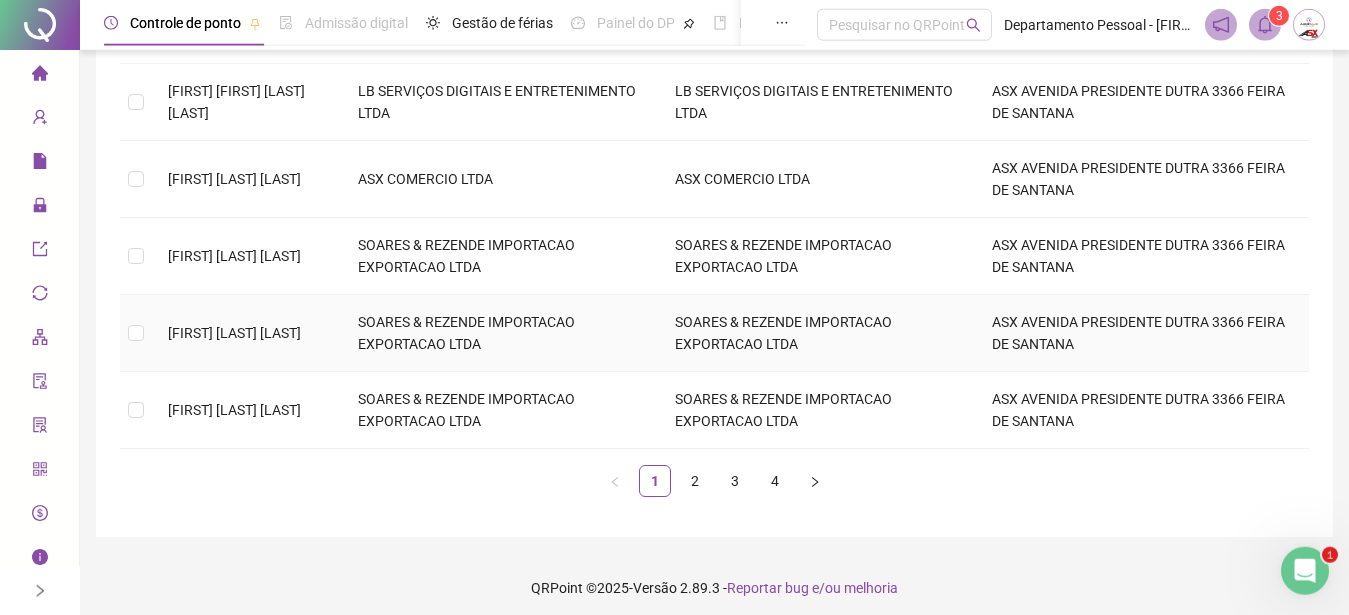 scroll, scrollTop: 691, scrollLeft: 0, axis: vertical 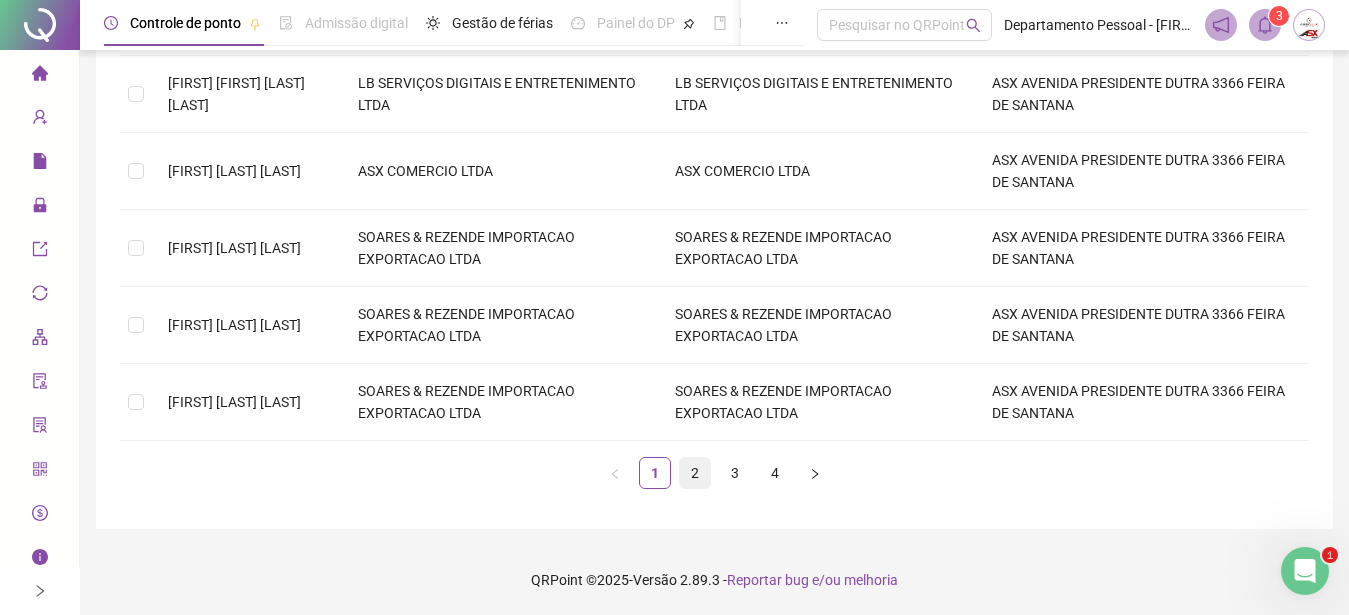 click on "2" at bounding box center (695, 473) 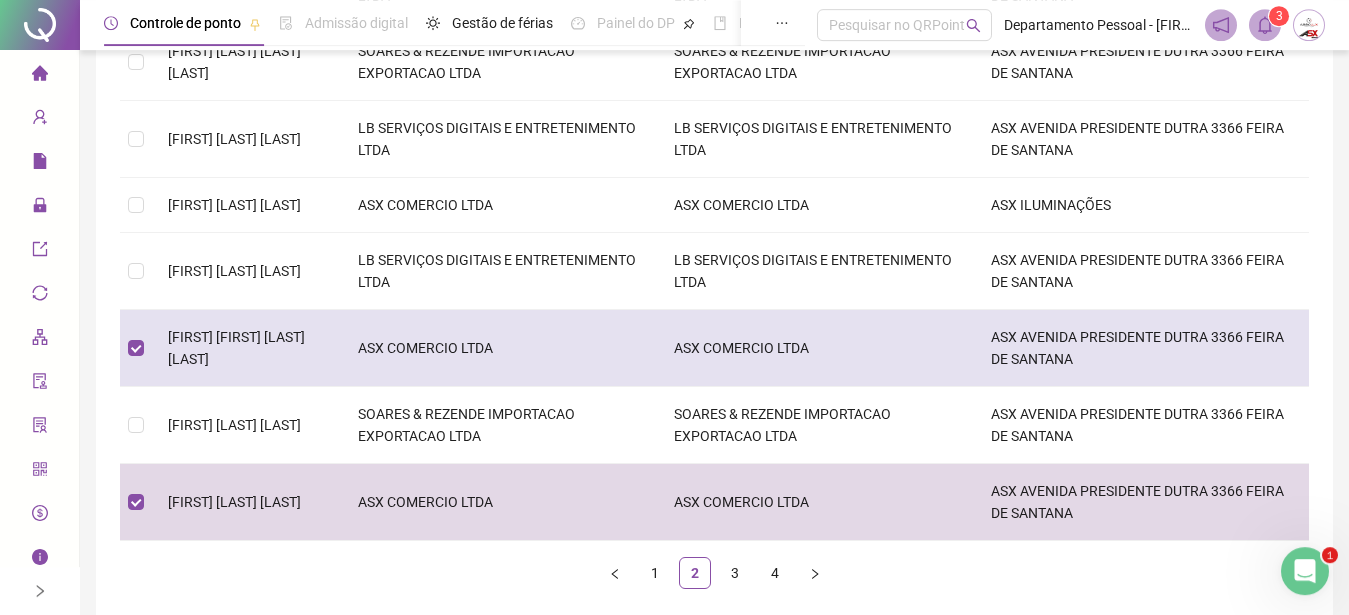 scroll, scrollTop: 669, scrollLeft: 0, axis: vertical 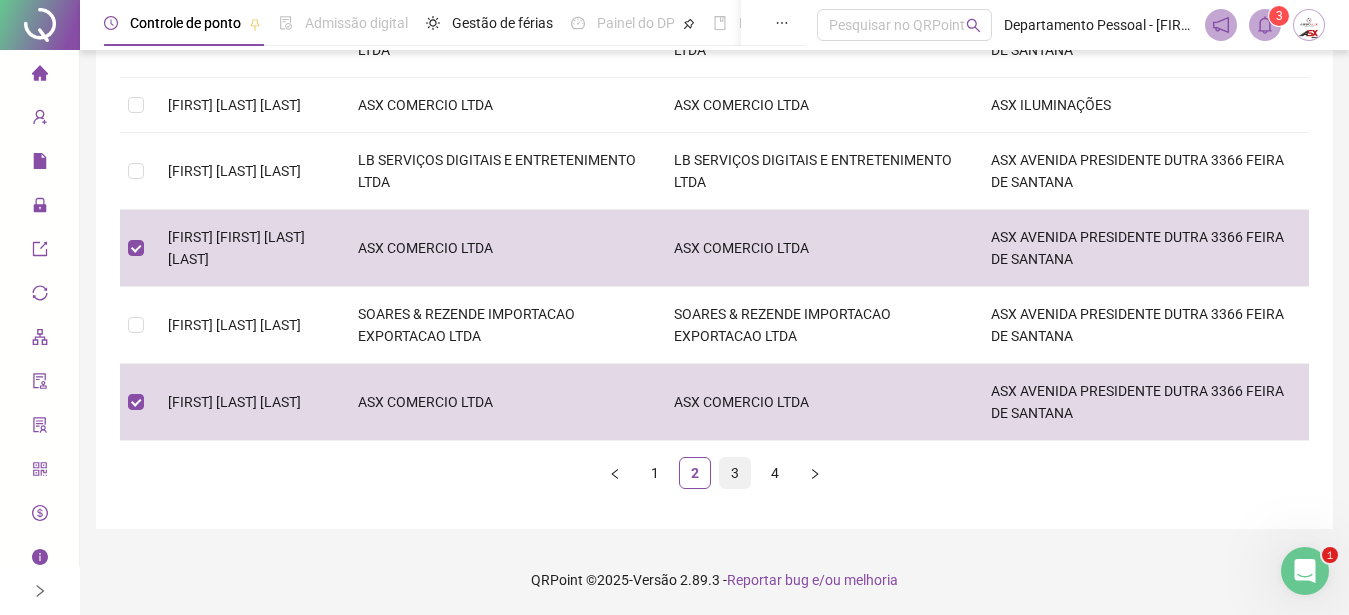 click on "3" at bounding box center (735, 473) 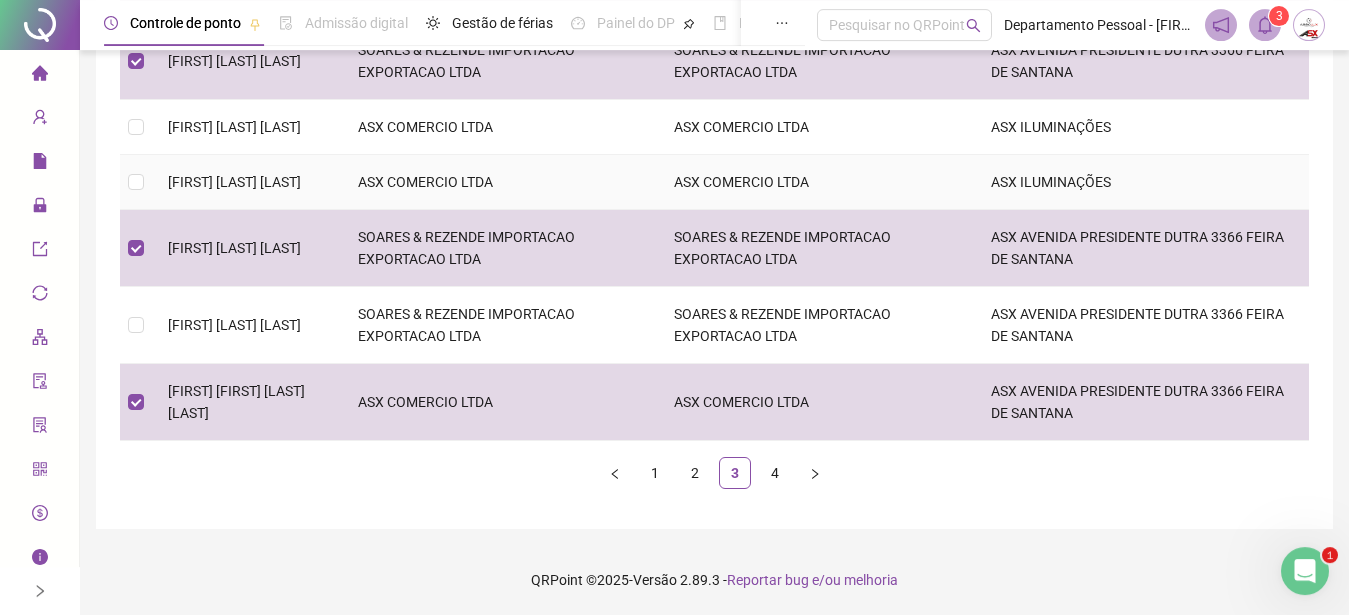 scroll, scrollTop: 691, scrollLeft: 0, axis: vertical 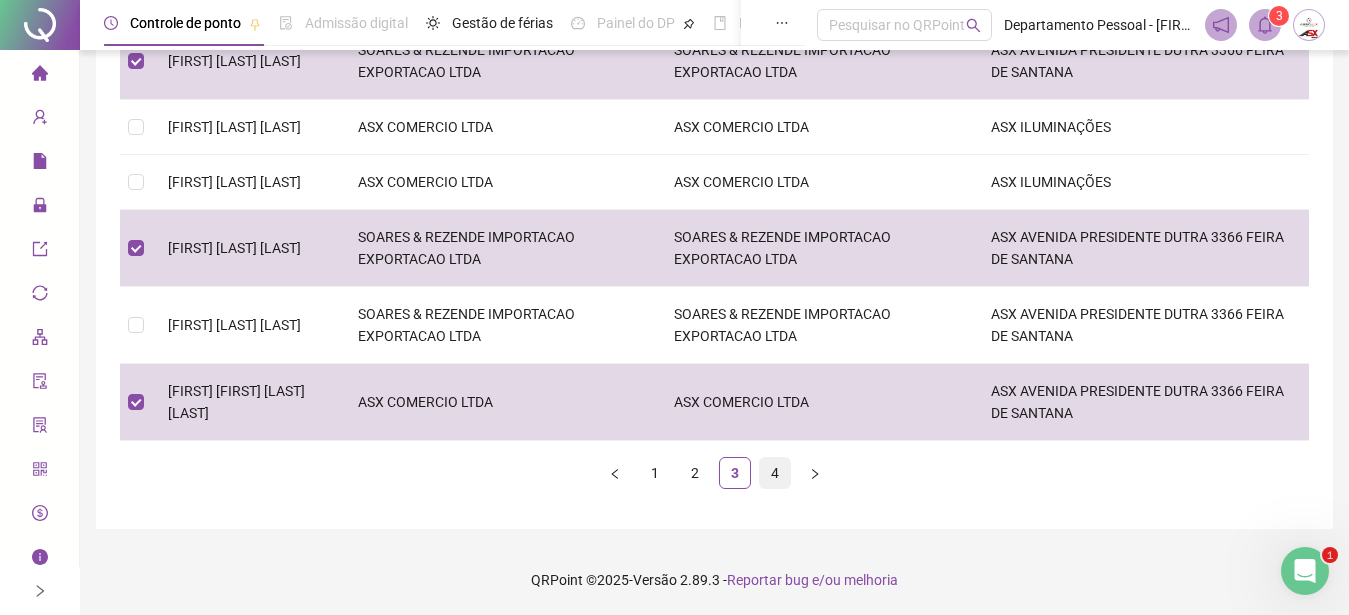 click on "4" at bounding box center [775, 473] 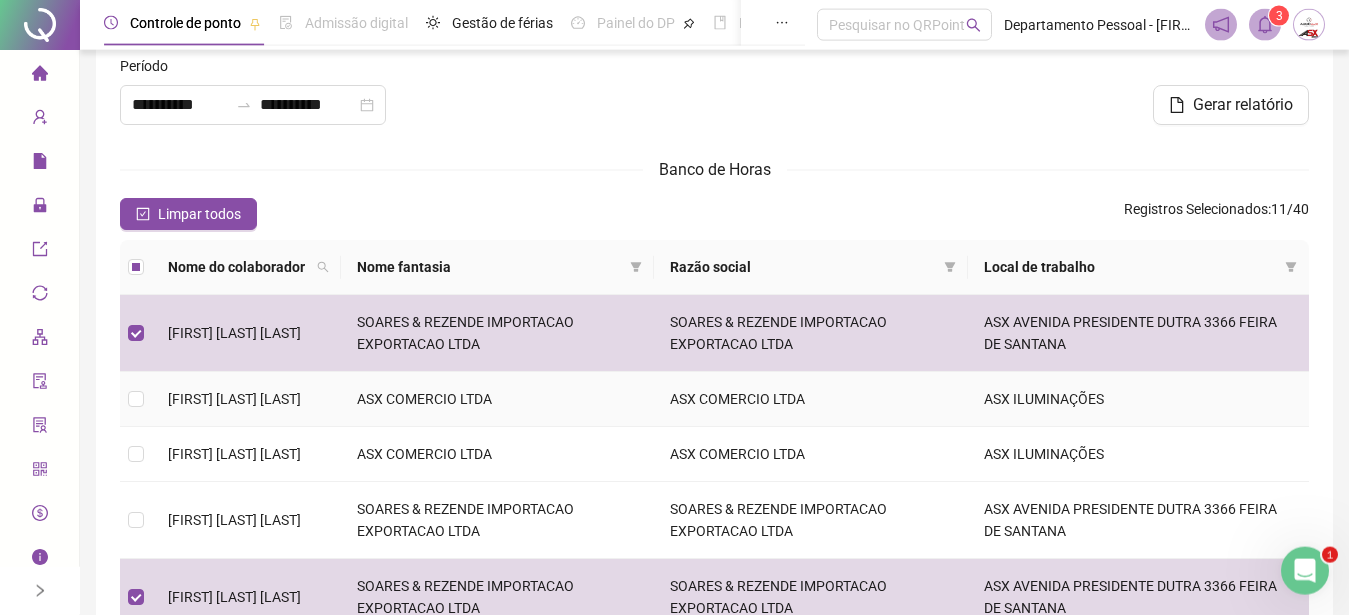 scroll, scrollTop: 0, scrollLeft: 0, axis: both 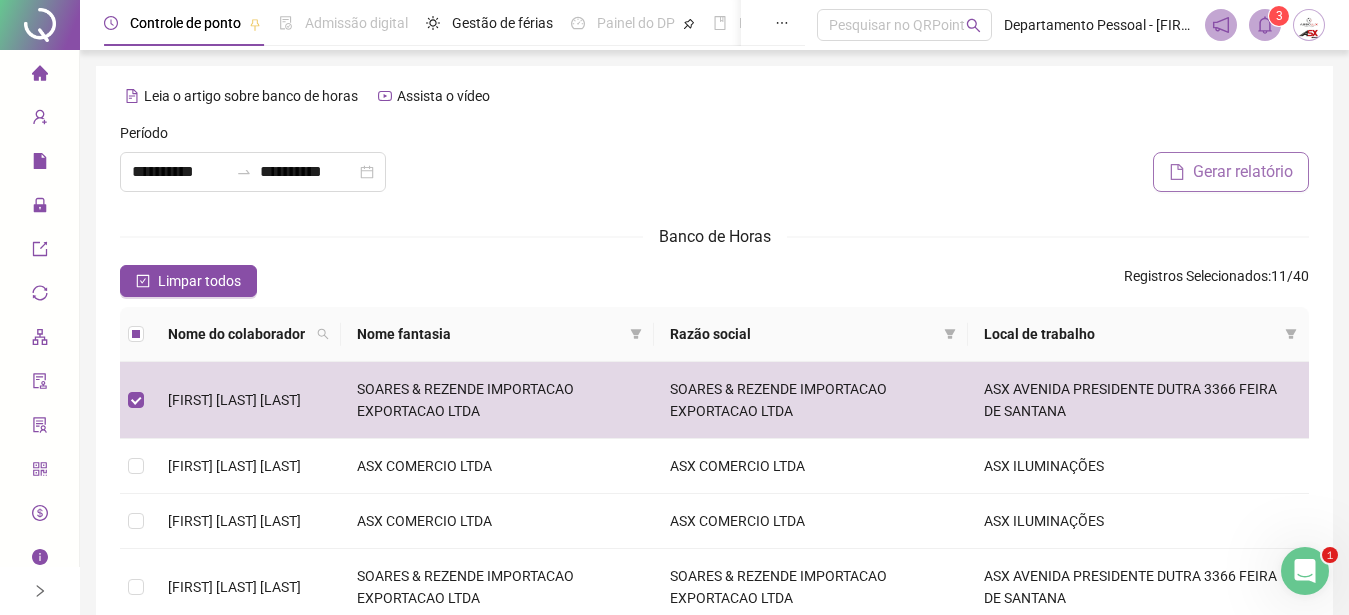 click on "Gerar relatório" at bounding box center [1243, 172] 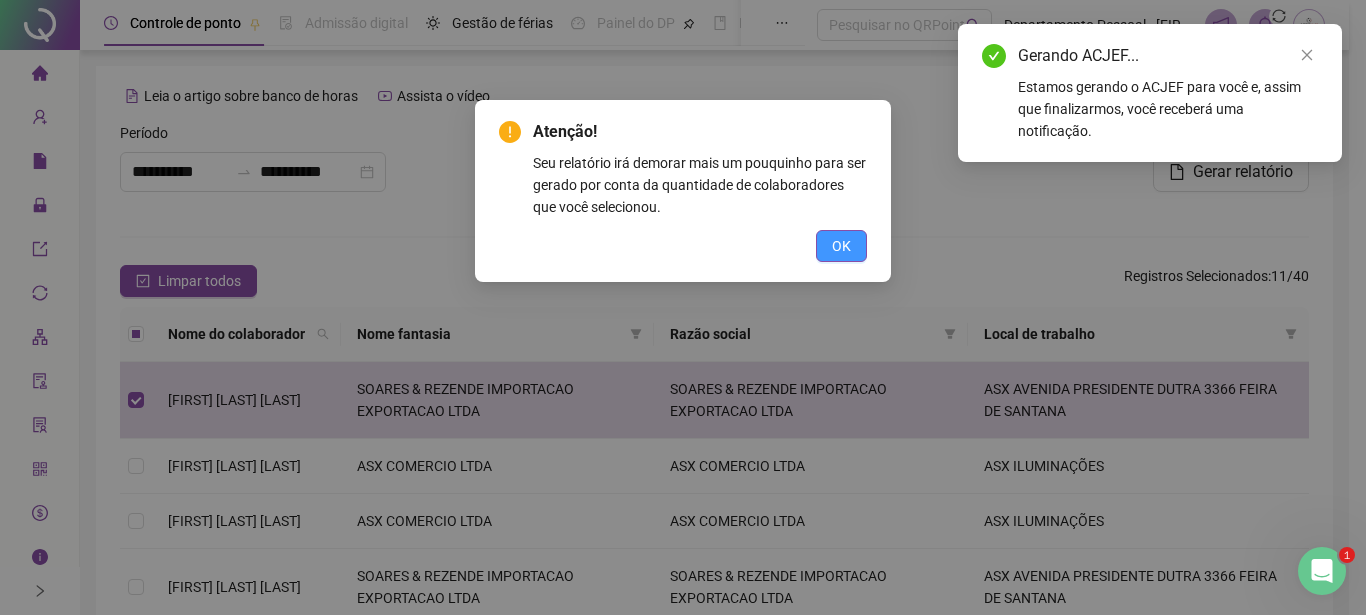 click on "OK" at bounding box center (841, 246) 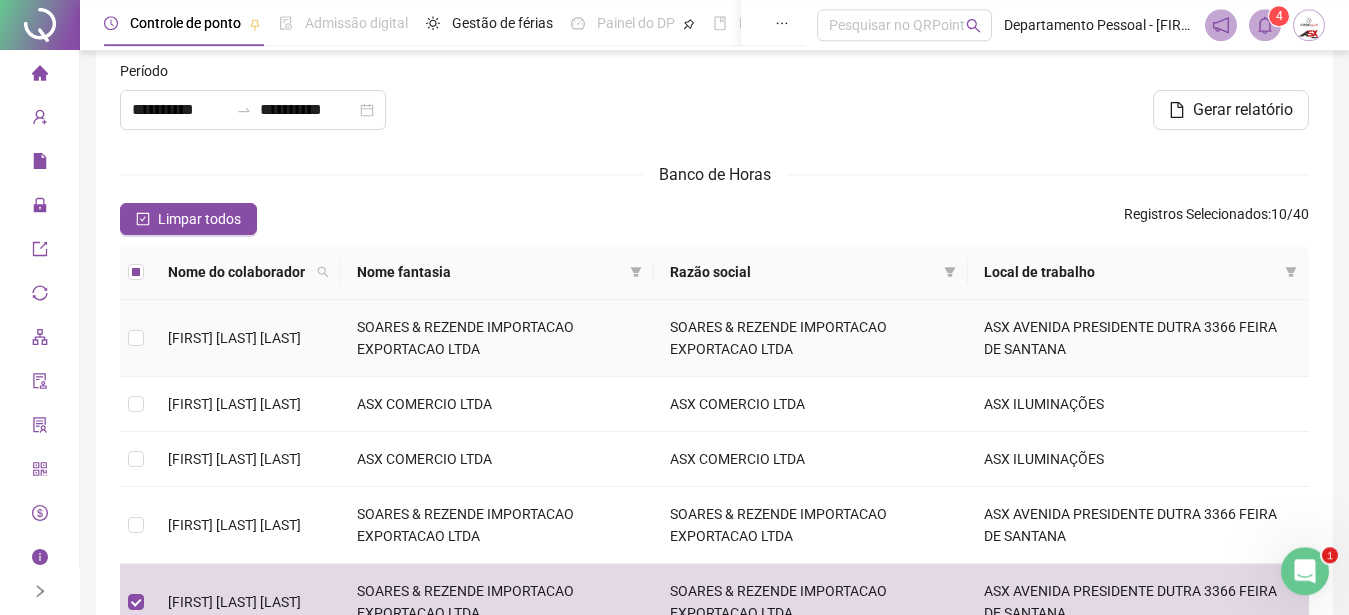 scroll, scrollTop: 102, scrollLeft: 0, axis: vertical 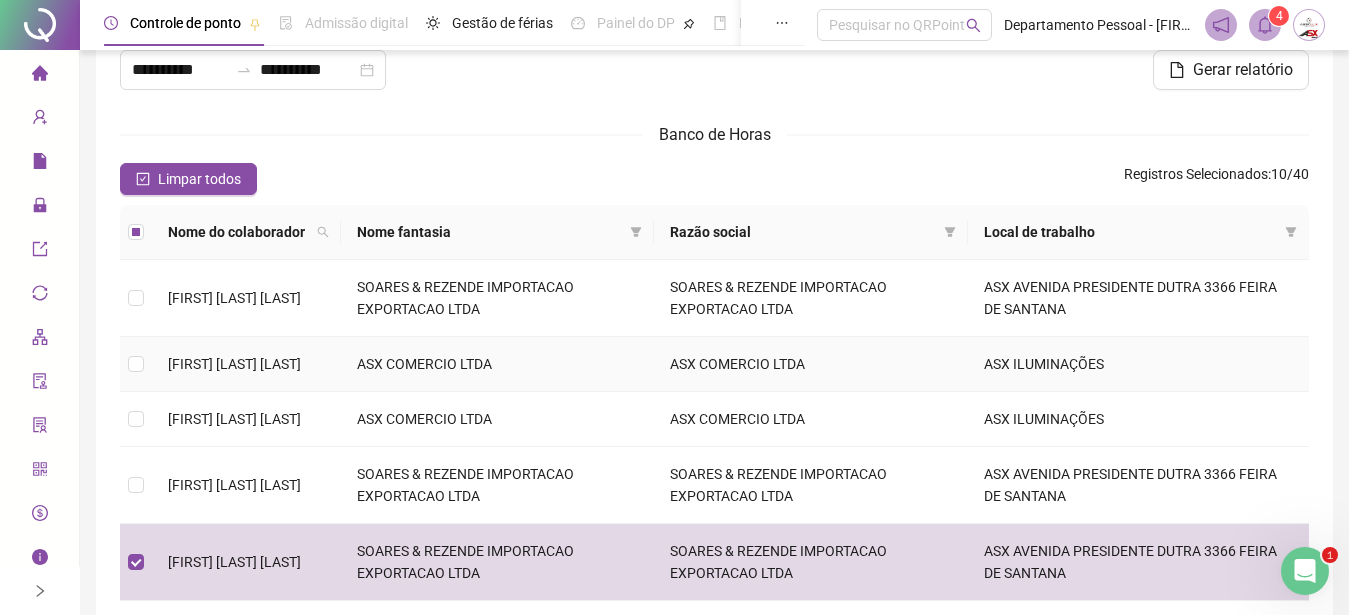 click on "[FIRST] [LAST] [LAST]" at bounding box center (246, 364) 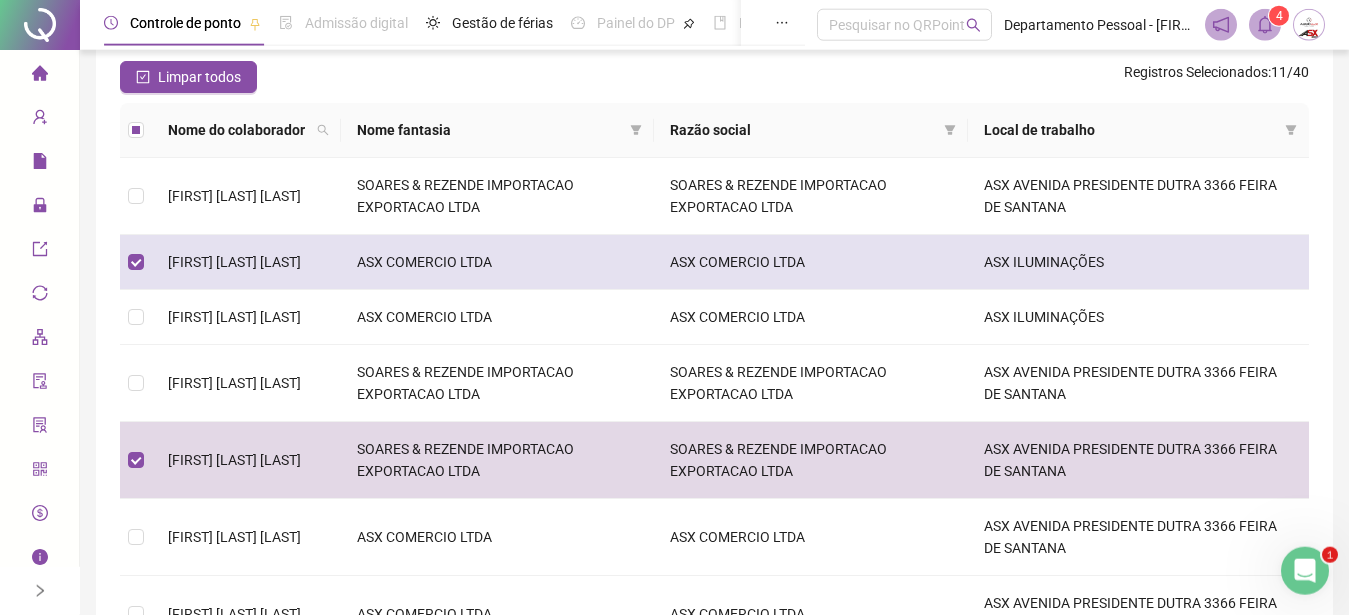 scroll, scrollTop: 306, scrollLeft: 0, axis: vertical 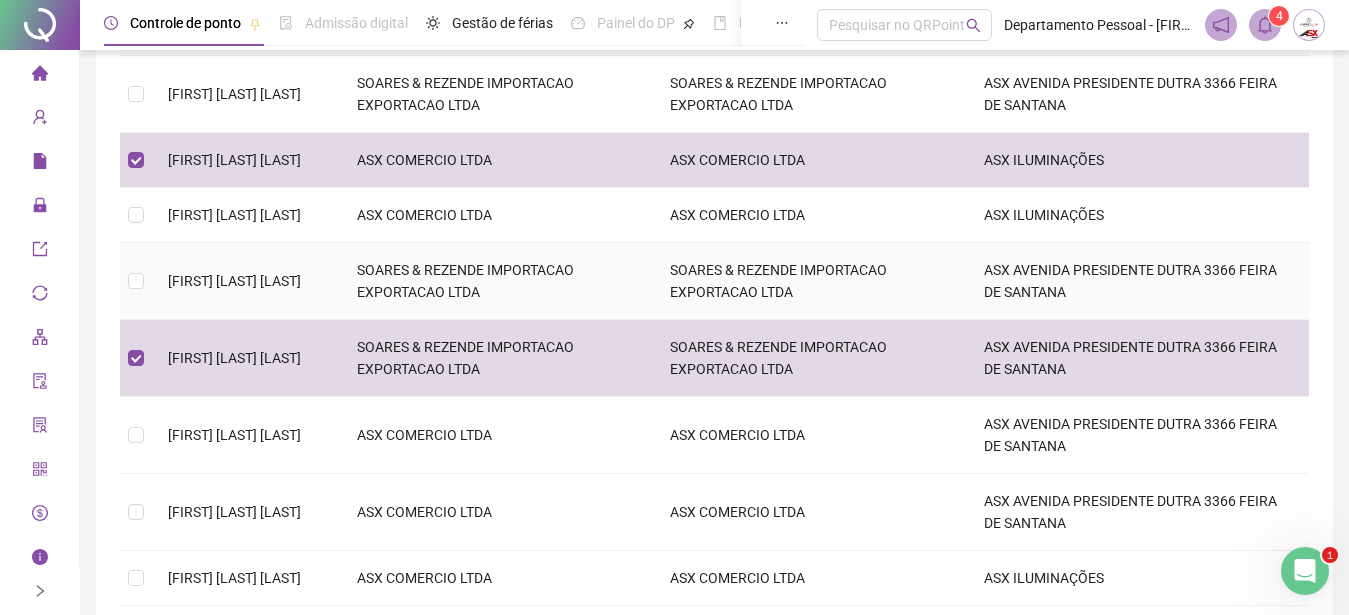 click on "[FIRST] [LAST] [LAST]" at bounding box center (234, 281) 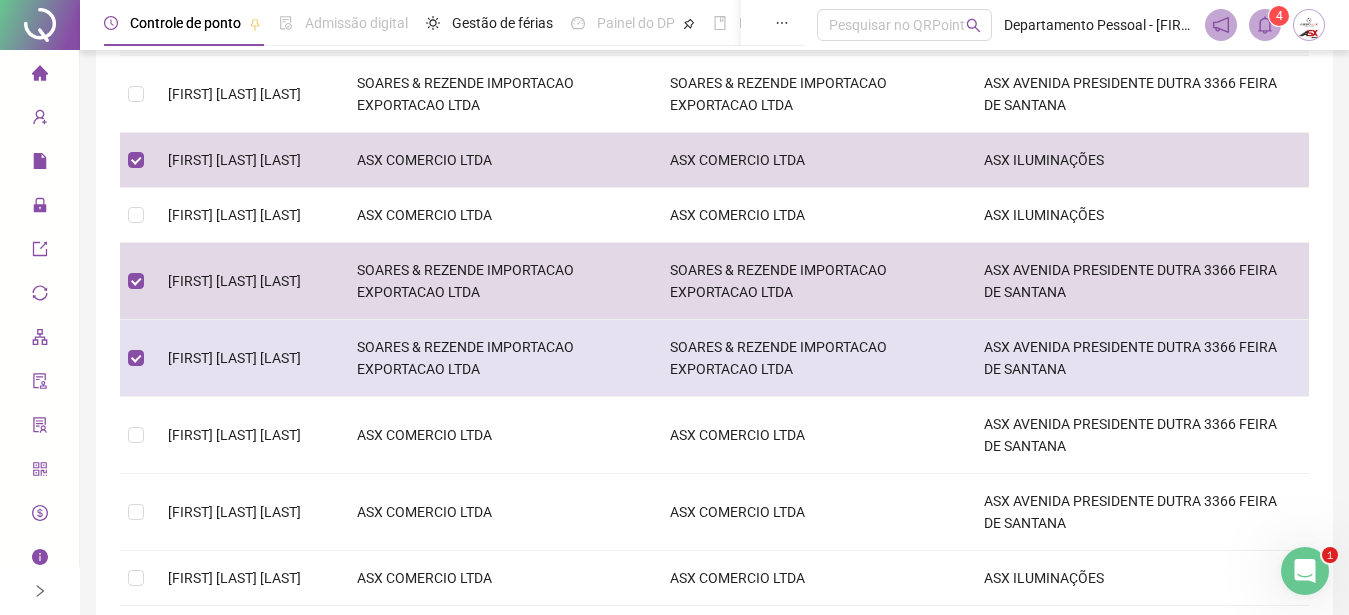 click on "[FIRST] [LAST] [LAST]" at bounding box center [234, 358] 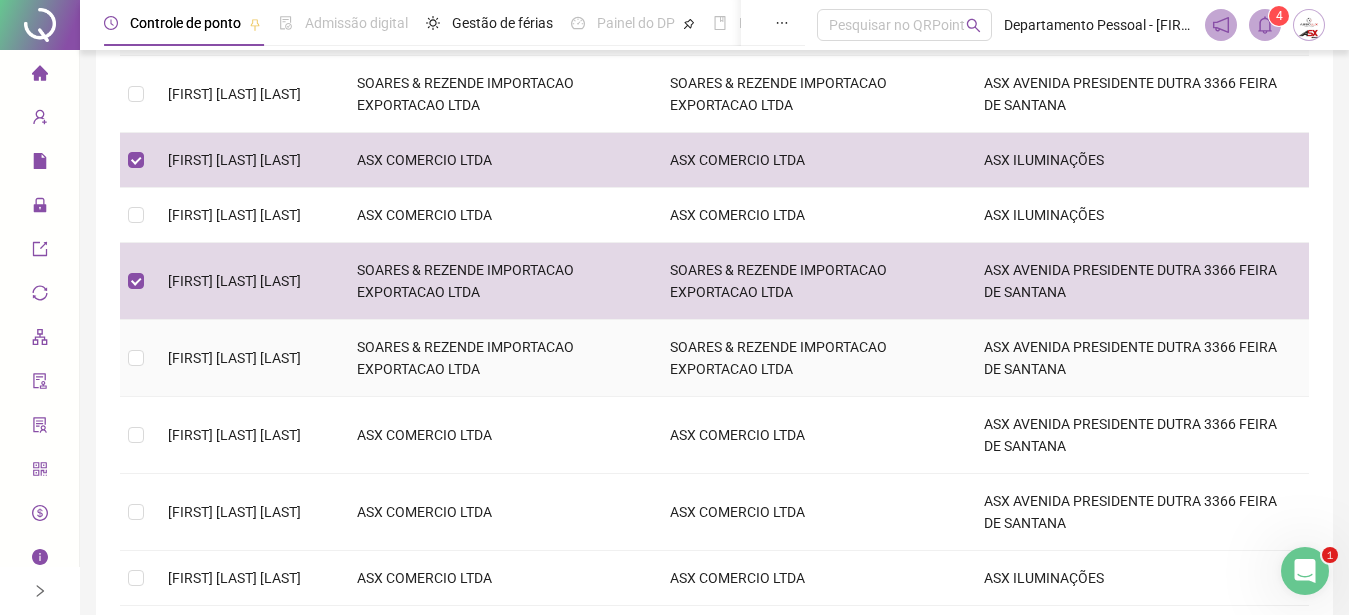 scroll, scrollTop: 408, scrollLeft: 0, axis: vertical 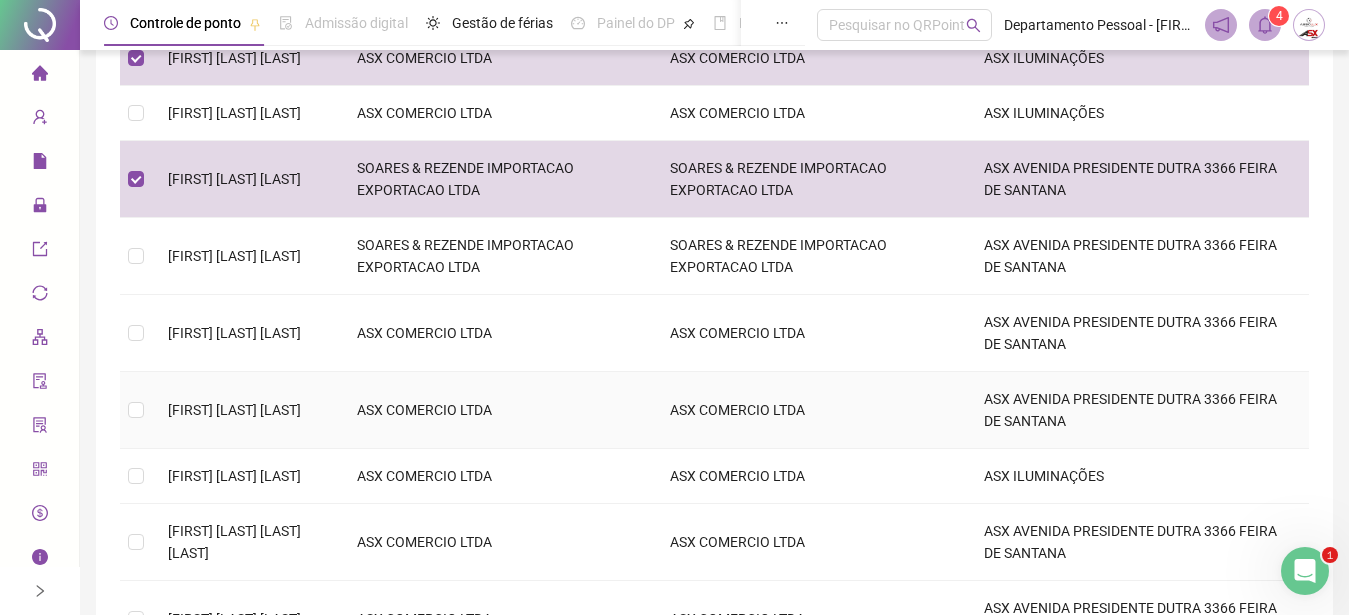 click on "[FIRST] [LAST] [LAST]" at bounding box center (246, 410) 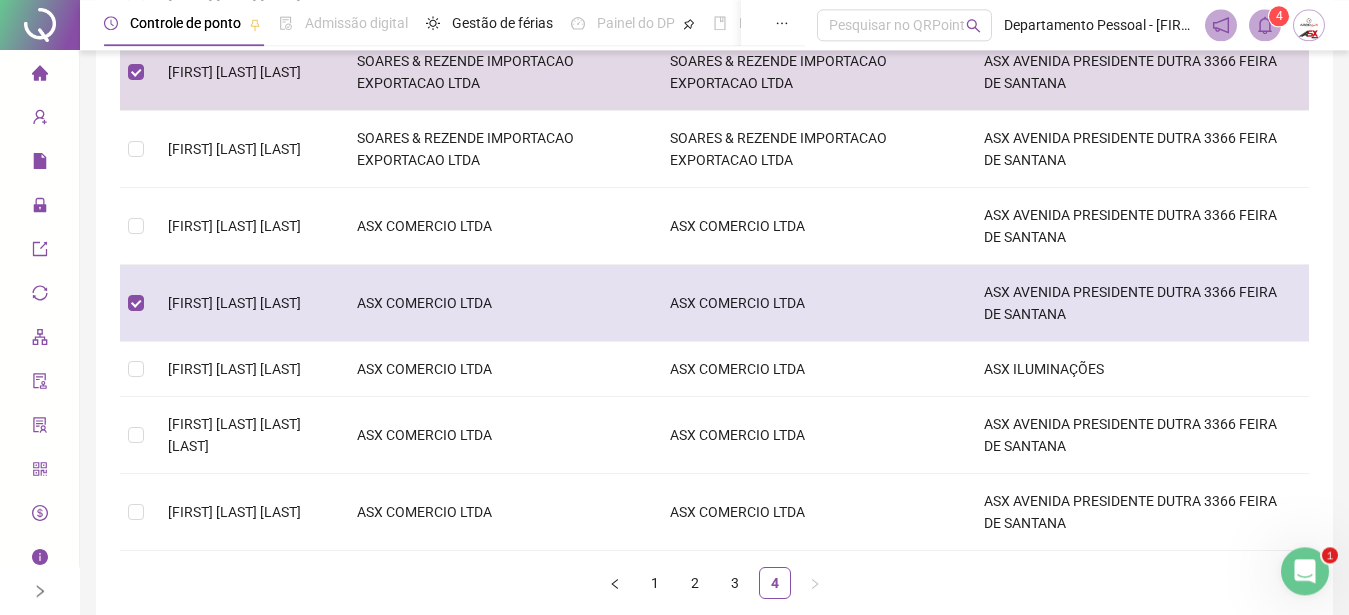 scroll, scrollTop: 612, scrollLeft: 0, axis: vertical 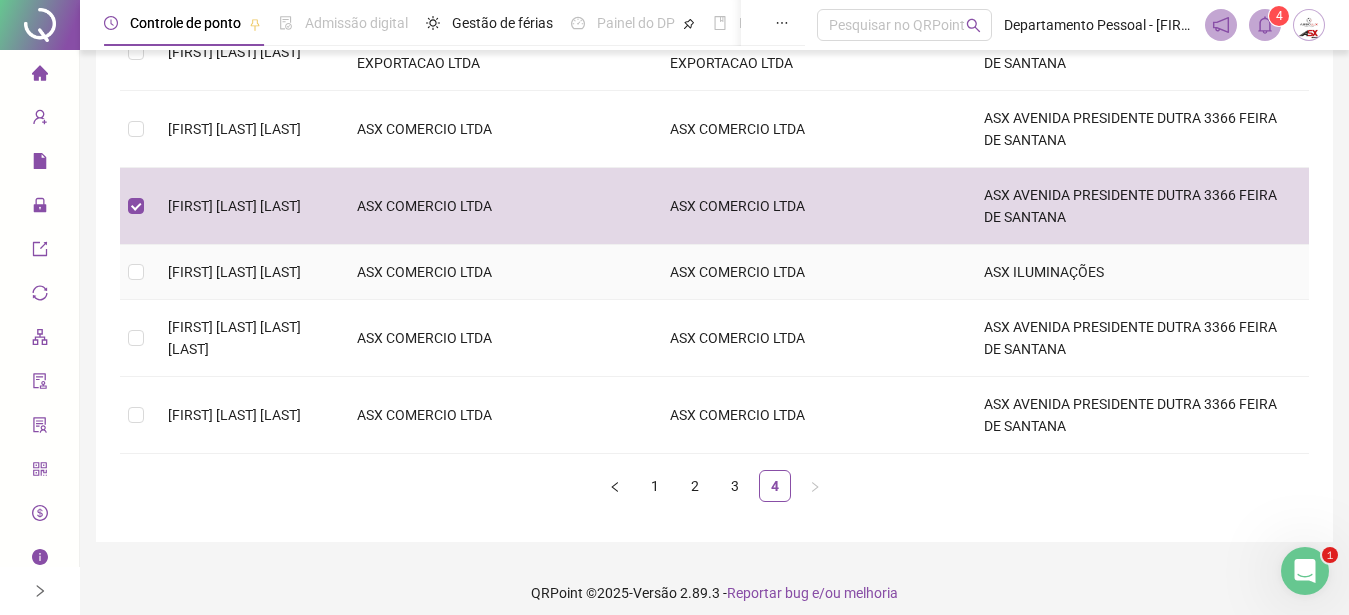 click on "[FIRST] [LAST] [LAST]" at bounding box center [246, 272] 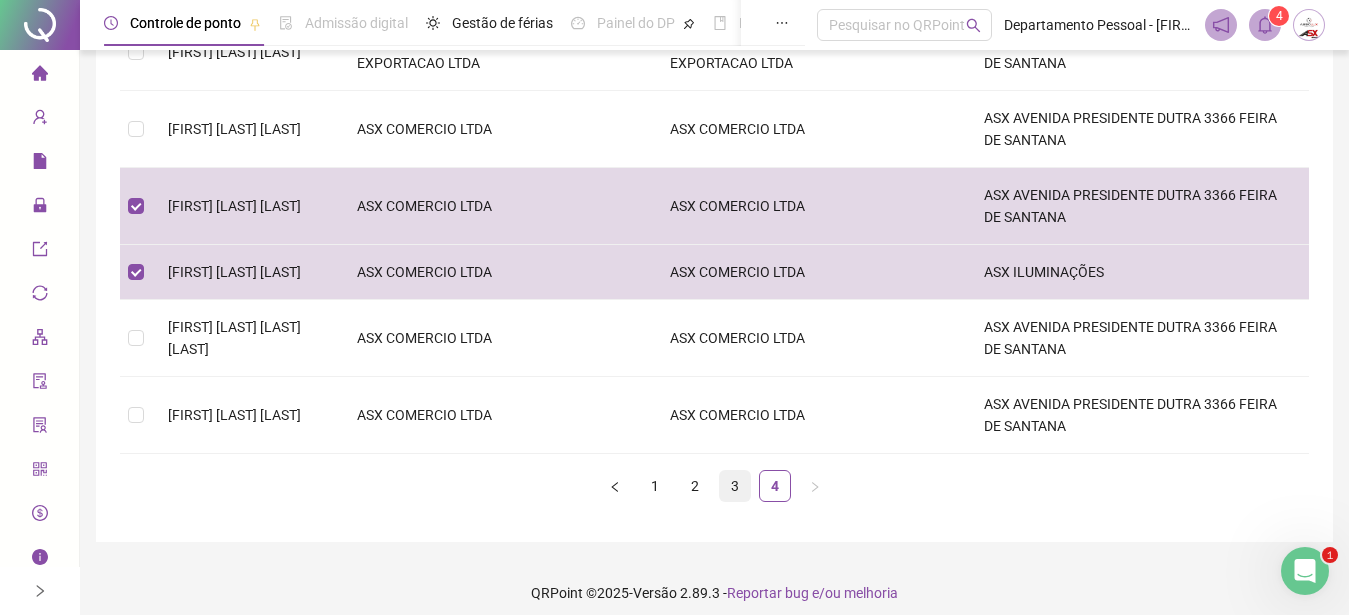 click on "3" at bounding box center (735, 486) 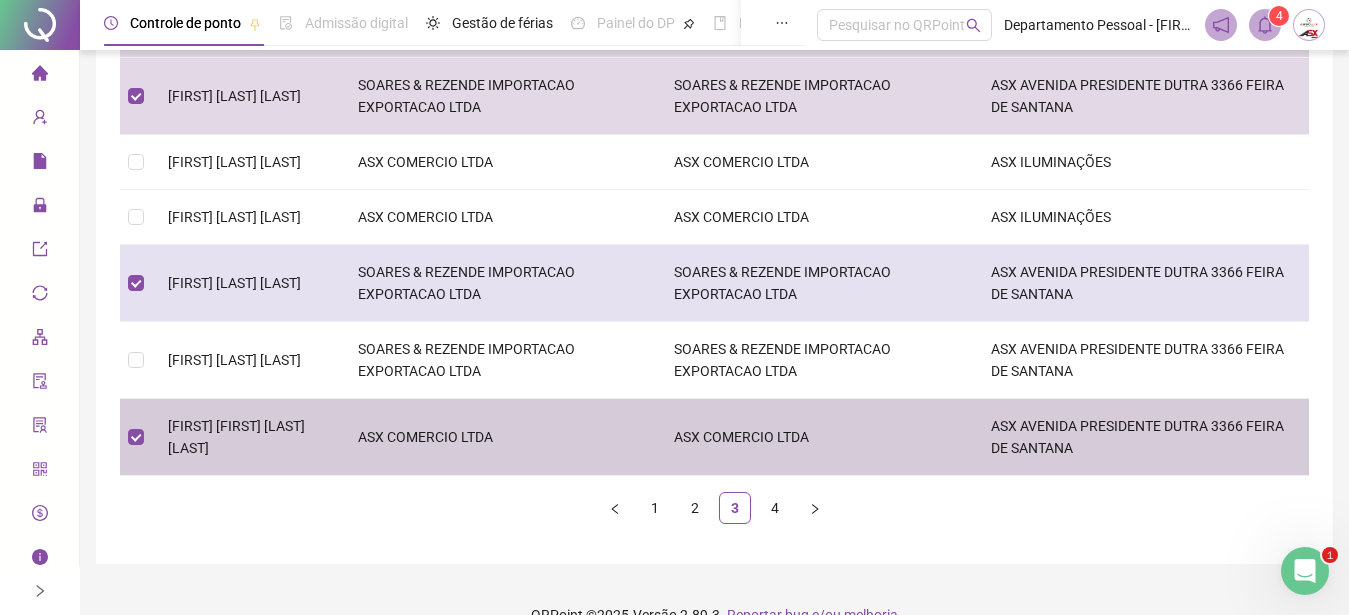 drag, startPoint x: 352, startPoint y: 484, endPoint x: 282, endPoint y: 329, distance: 170.07352 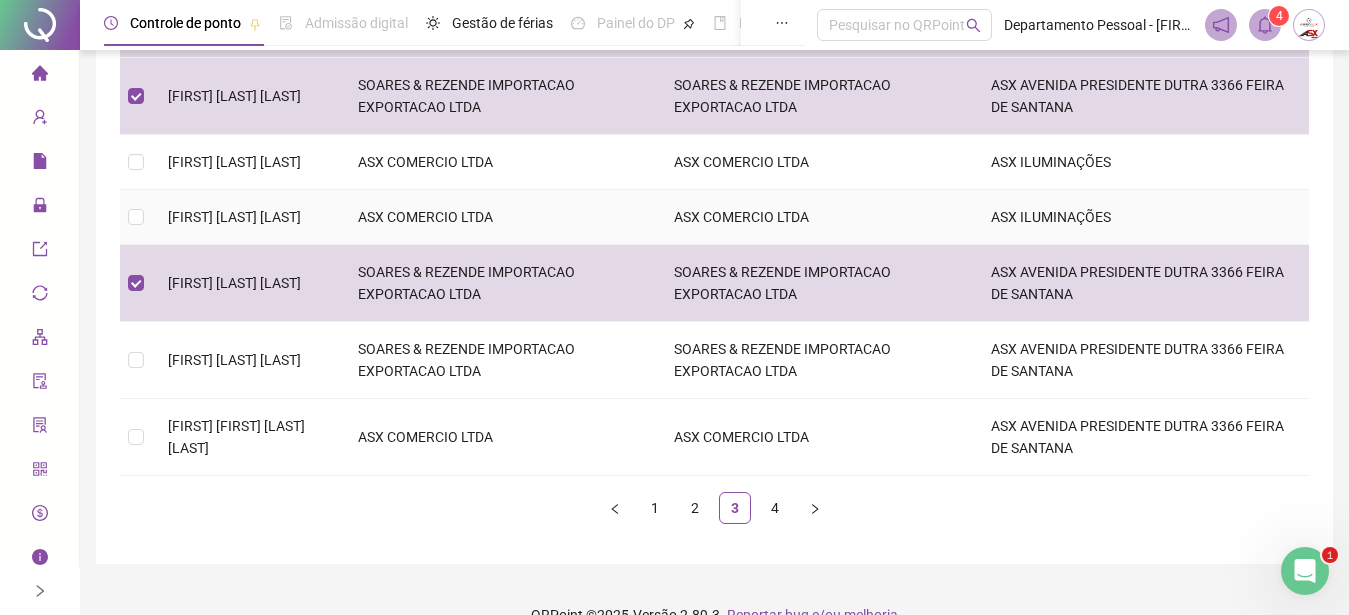 click on "[FIRST] [LAST] [LAST]" at bounding box center (247, 217) 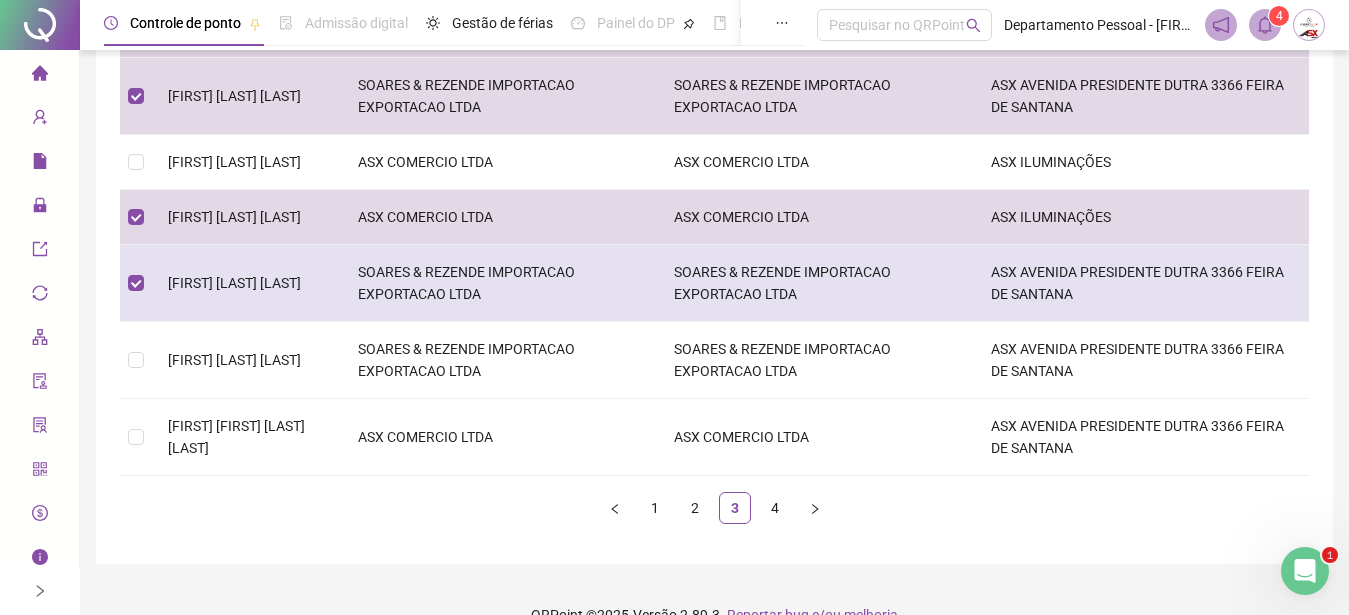 click on "[FIRST] [LAST] [LAST]" at bounding box center [247, 283] 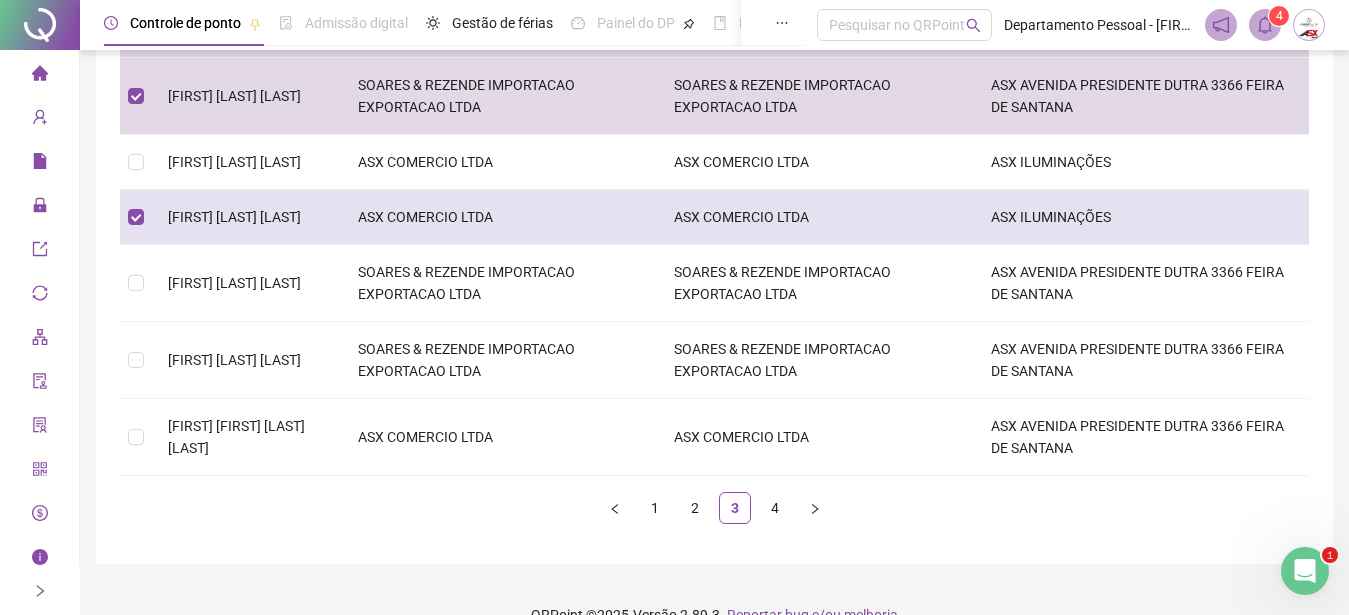 click on "[FIRST] [LAST] [LAST]" at bounding box center (234, 217) 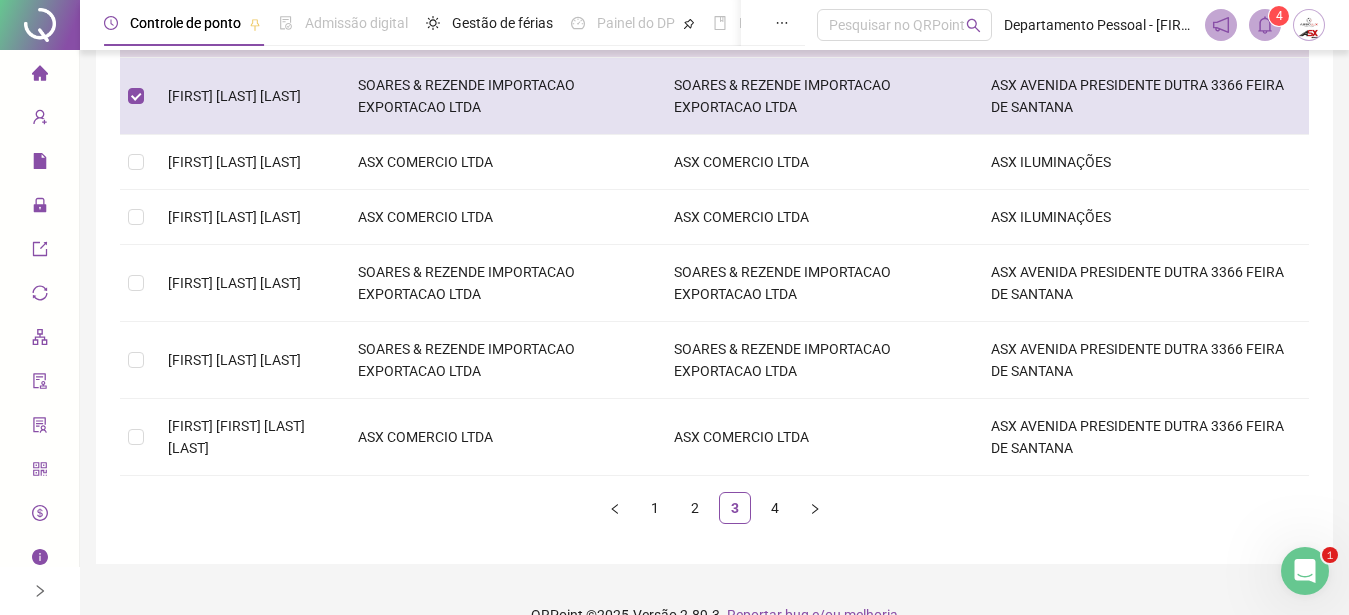 click on "[FIRST] [LAST] [LAST]" at bounding box center [234, 96] 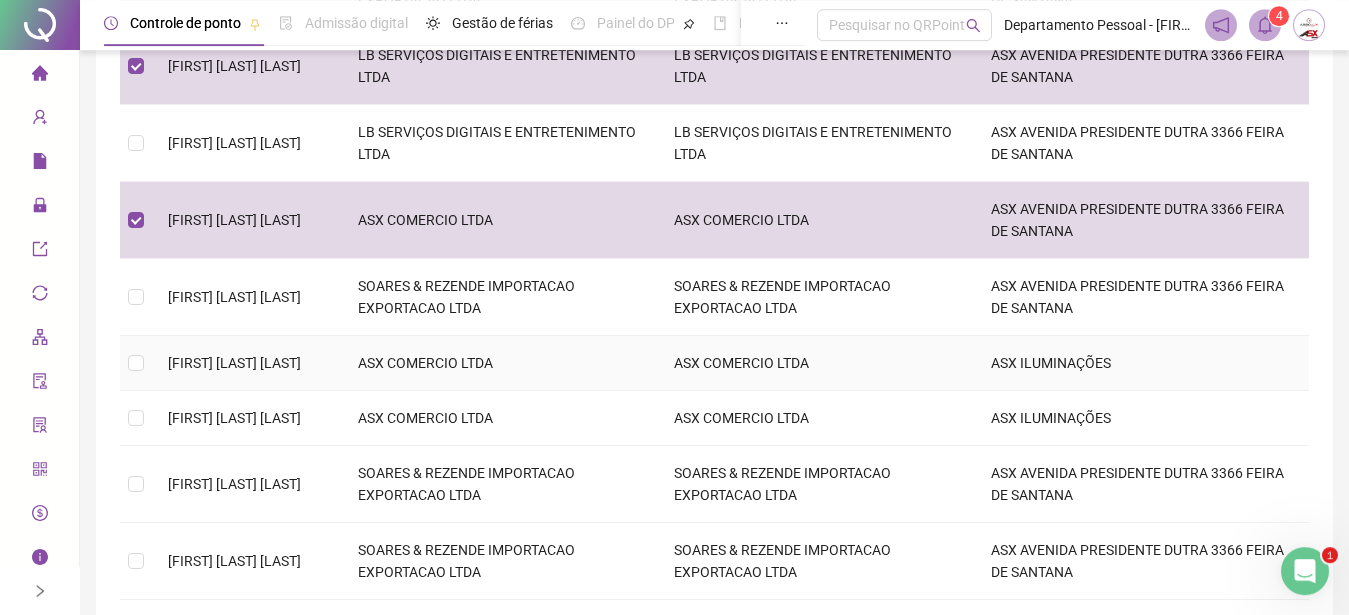scroll, scrollTop: 408, scrollLeft: 0, axis: vertical 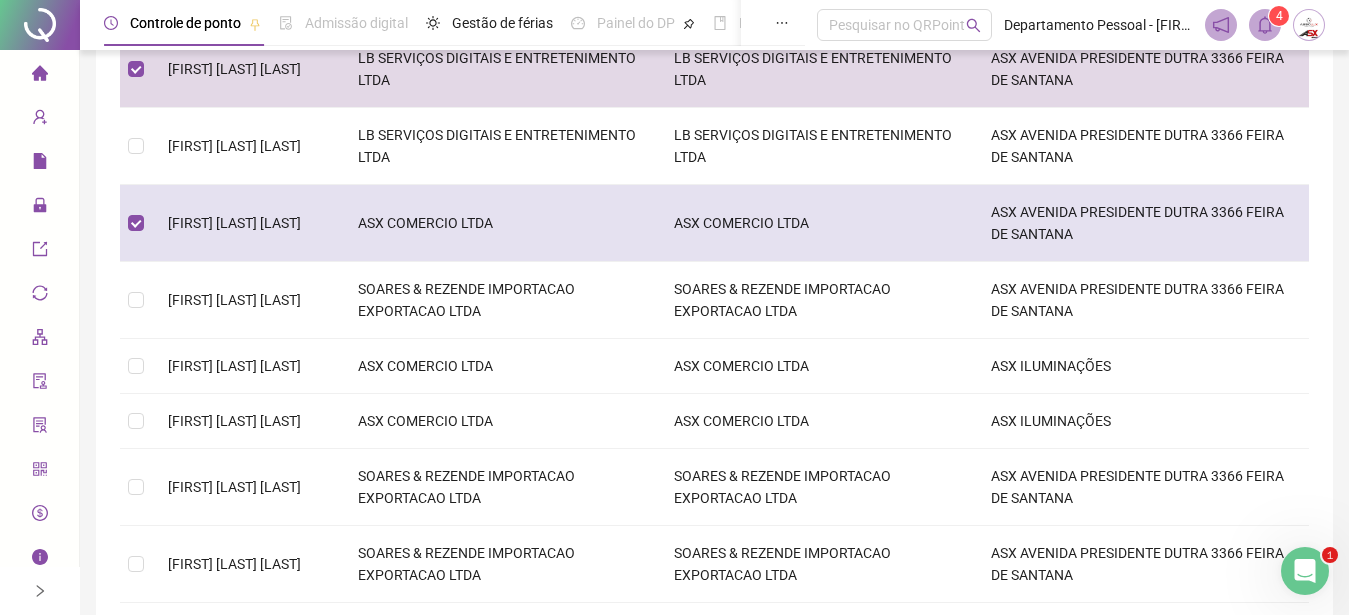 click on "[FIRST] [LAST] [LAST]" at bounding box center (234, 223) 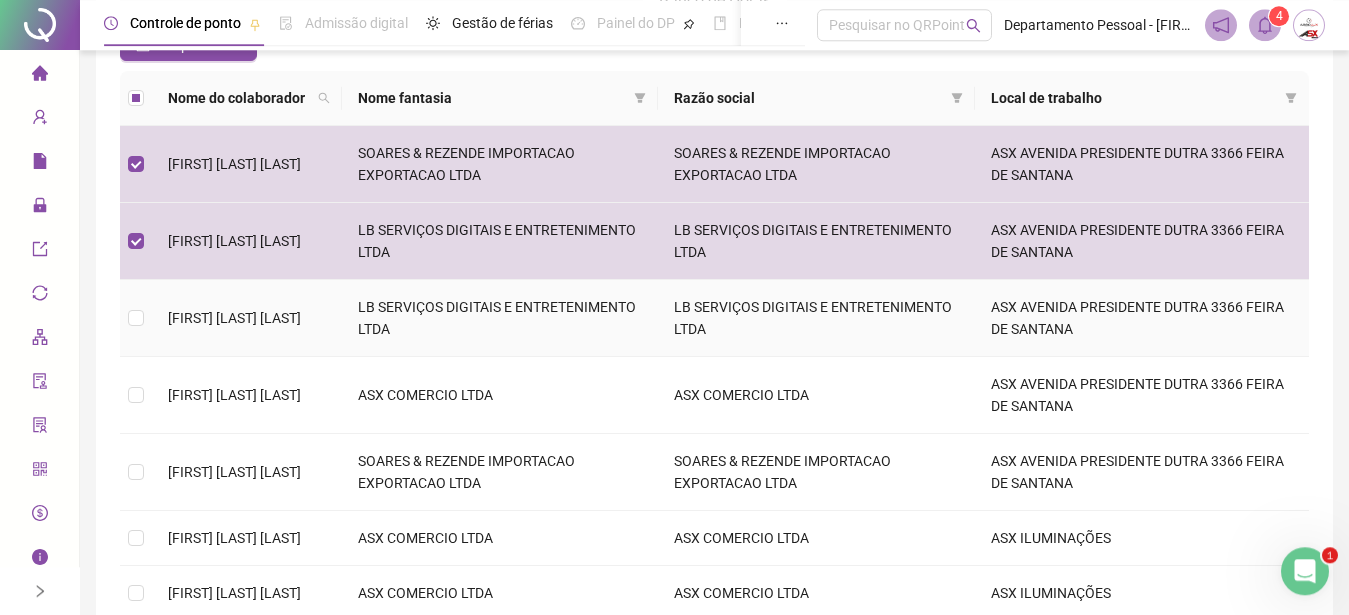 scroll, scrollTop: 204, scrollLeft: 0, axis: vertical 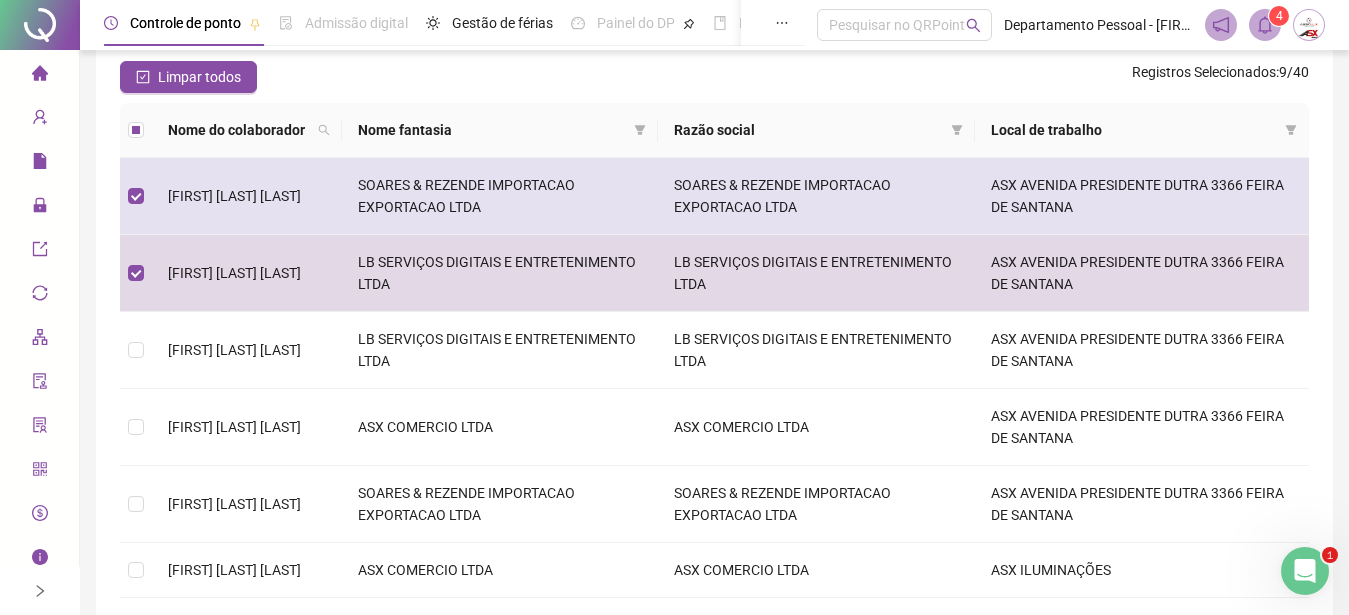 click on "[FIRST] [LAST] [LAST]" at bounding box center (234, 196) 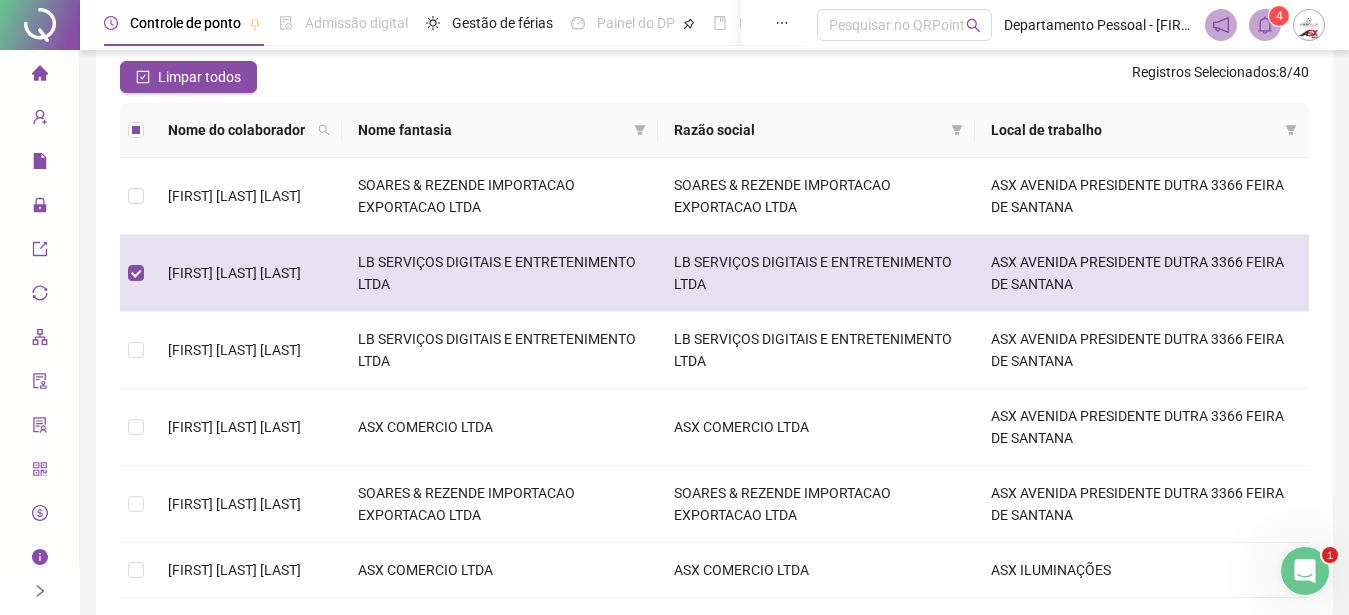click on "[FIRST] [LAST] [LAST]" at bounding box center [247, 273] 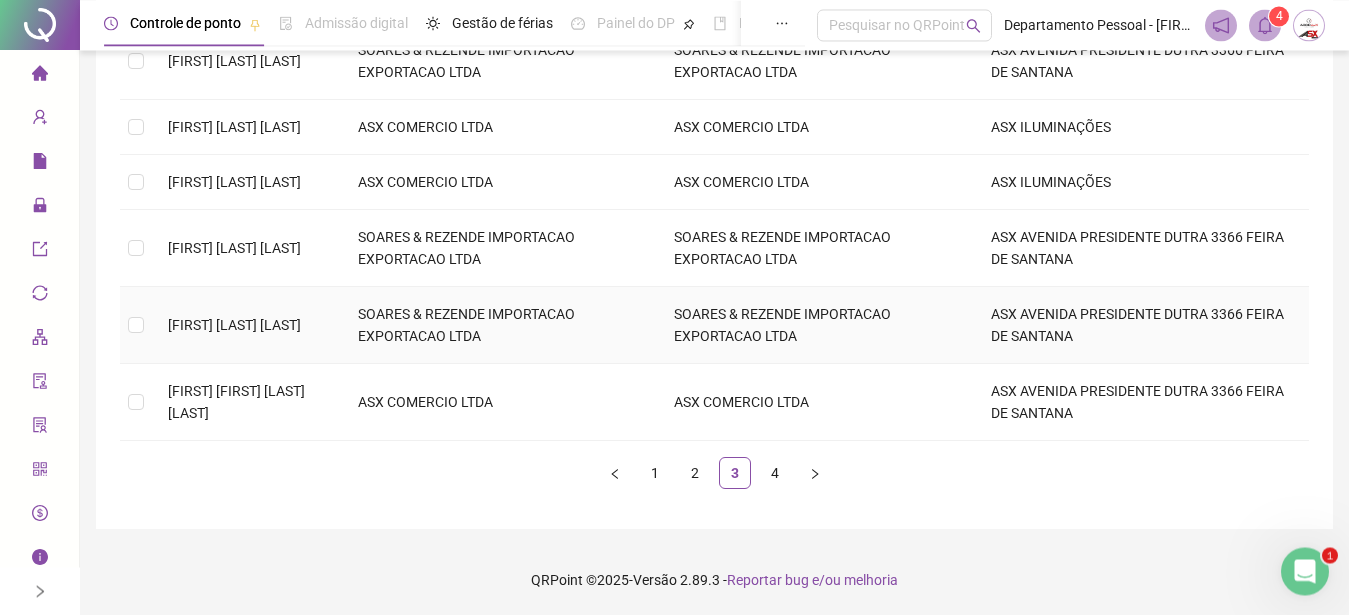 scroll, scrollTop: 691, scrollLeft: 0, axis: vertical 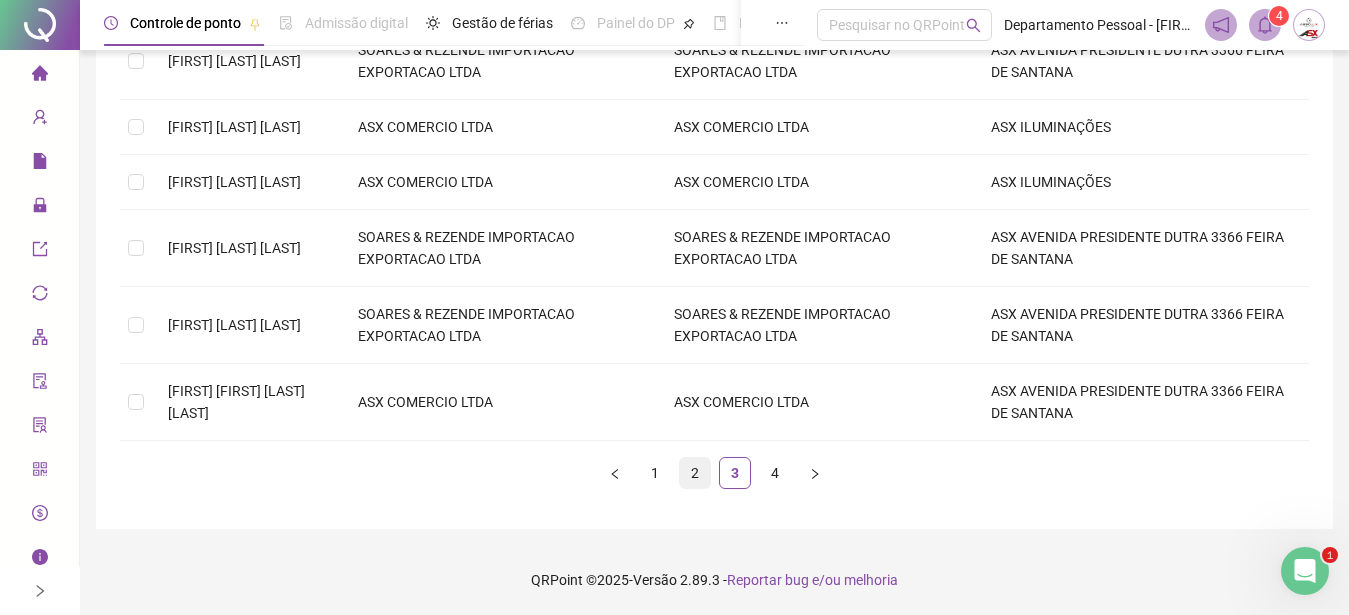 click on "2" at bounding box center (695, 473) 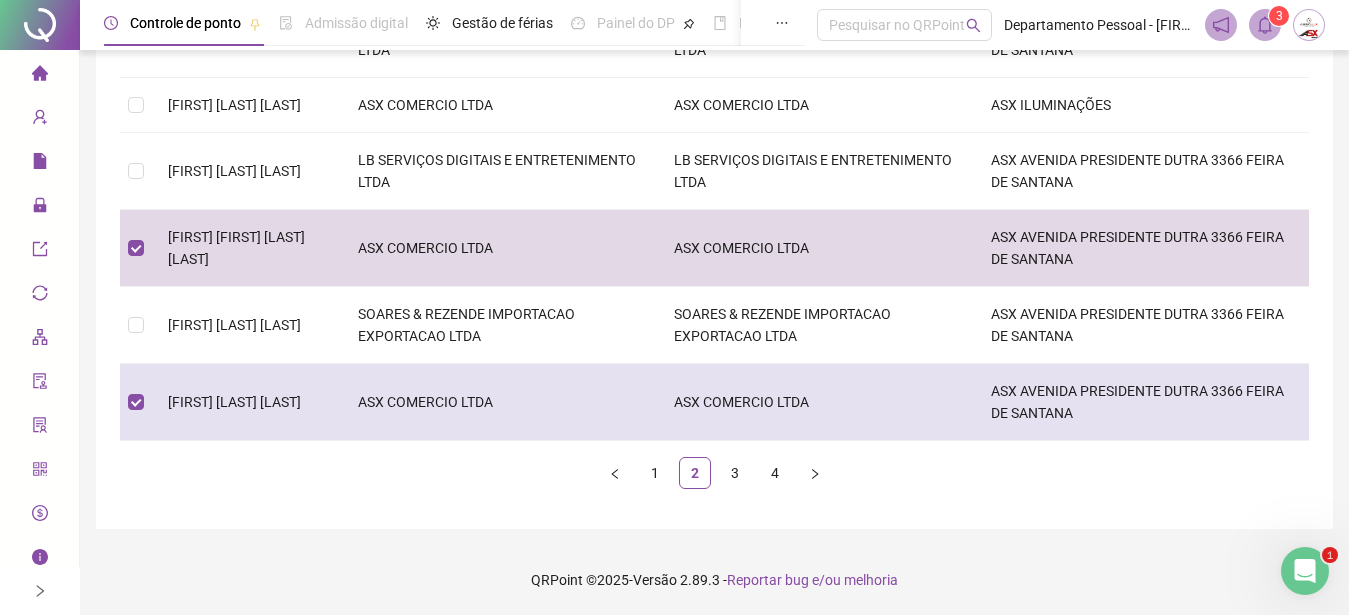 click on "[FIRST] [LAST] [LAST]" at bounding box center (247, 402) 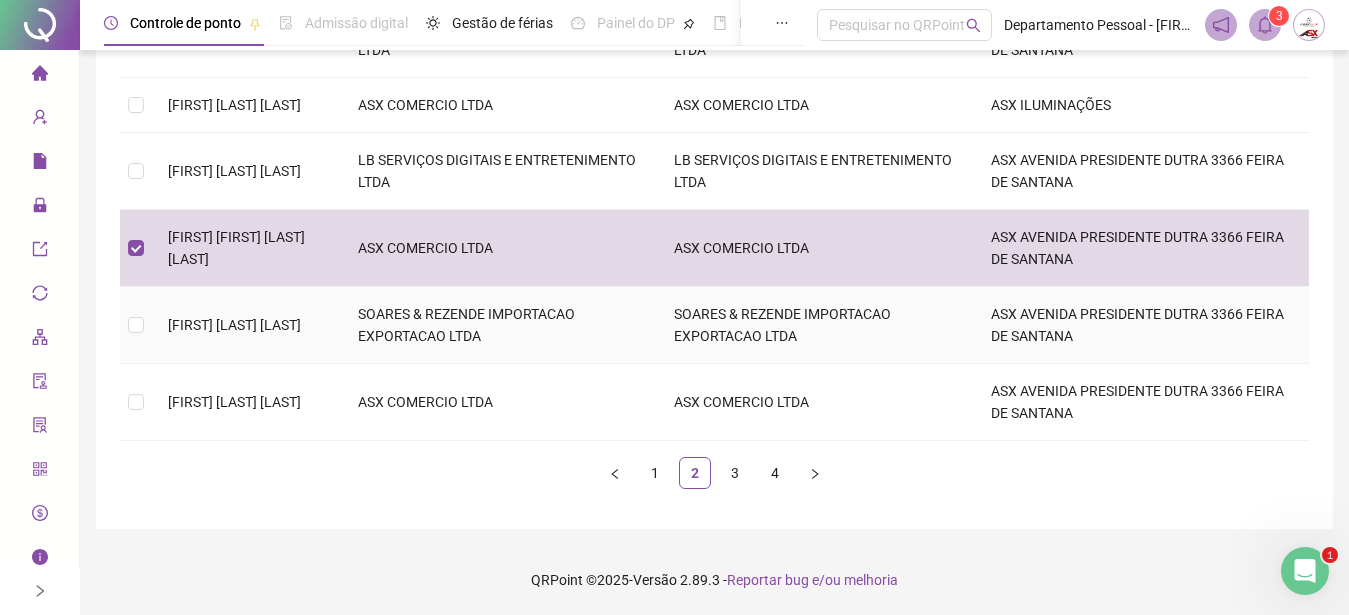 click on "[FIRST] [LAST] [LAST]" at bounding box center [234, 325] 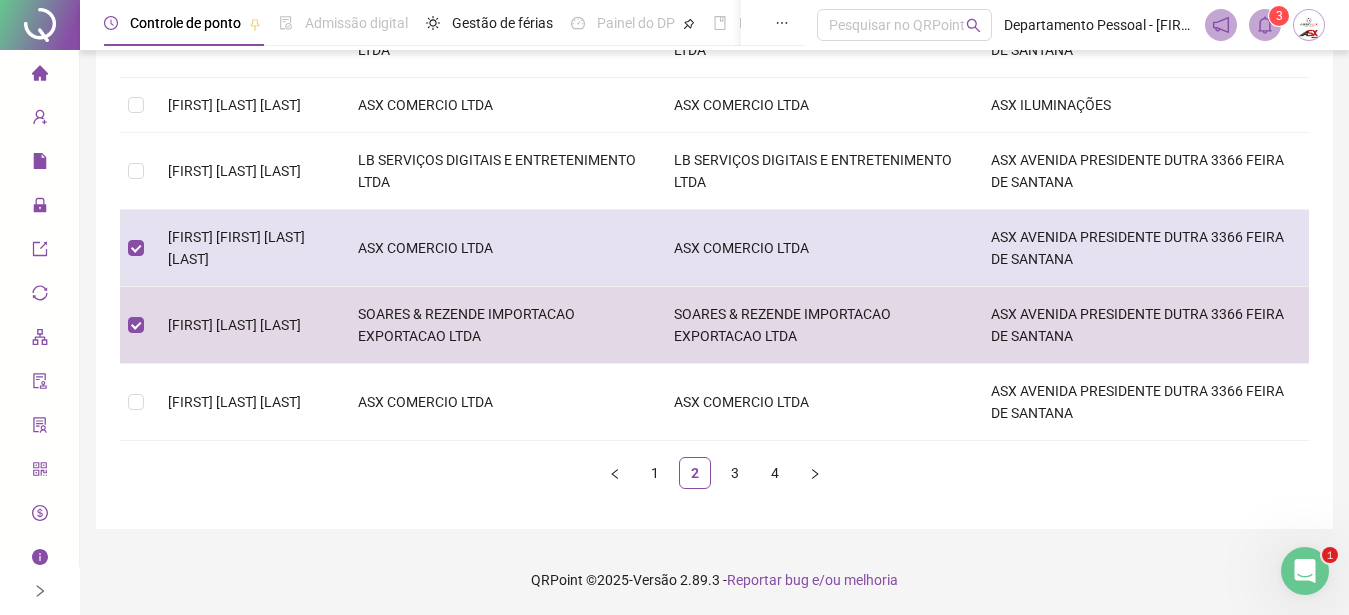 click on "[FIRST] [FIRST] [LAST] [LAST]" at bounding box center (247, 248) 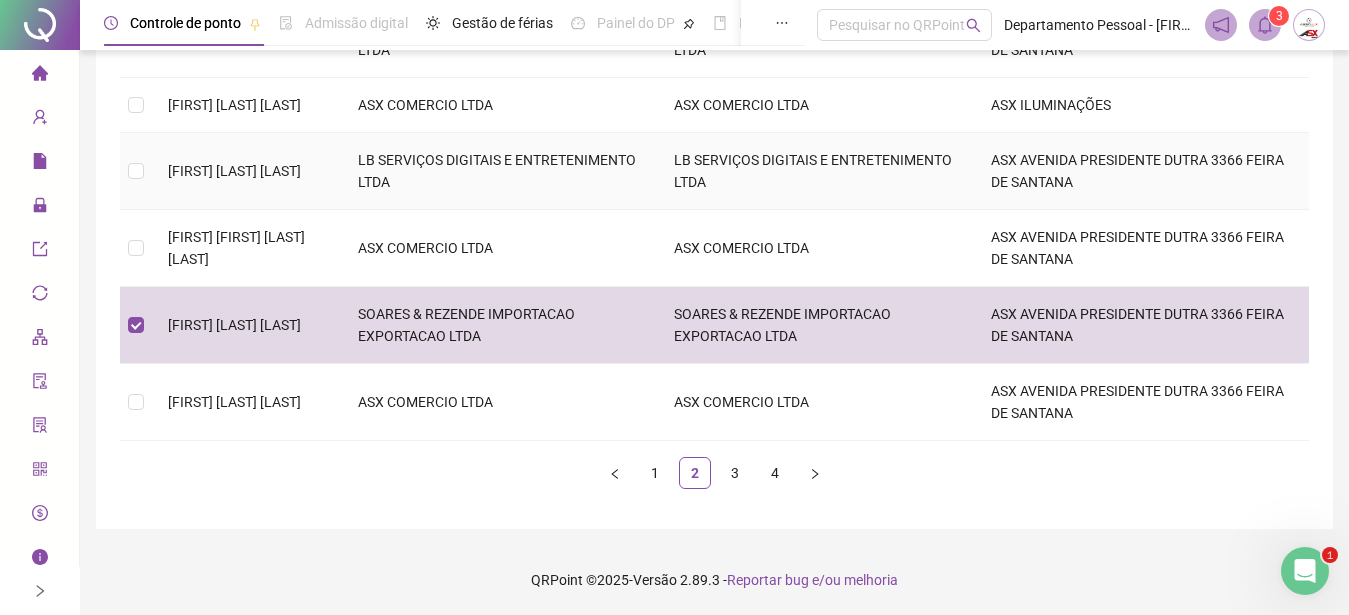 scroll, scrollTop: 567, scrollLeft: 0, axis: vertical 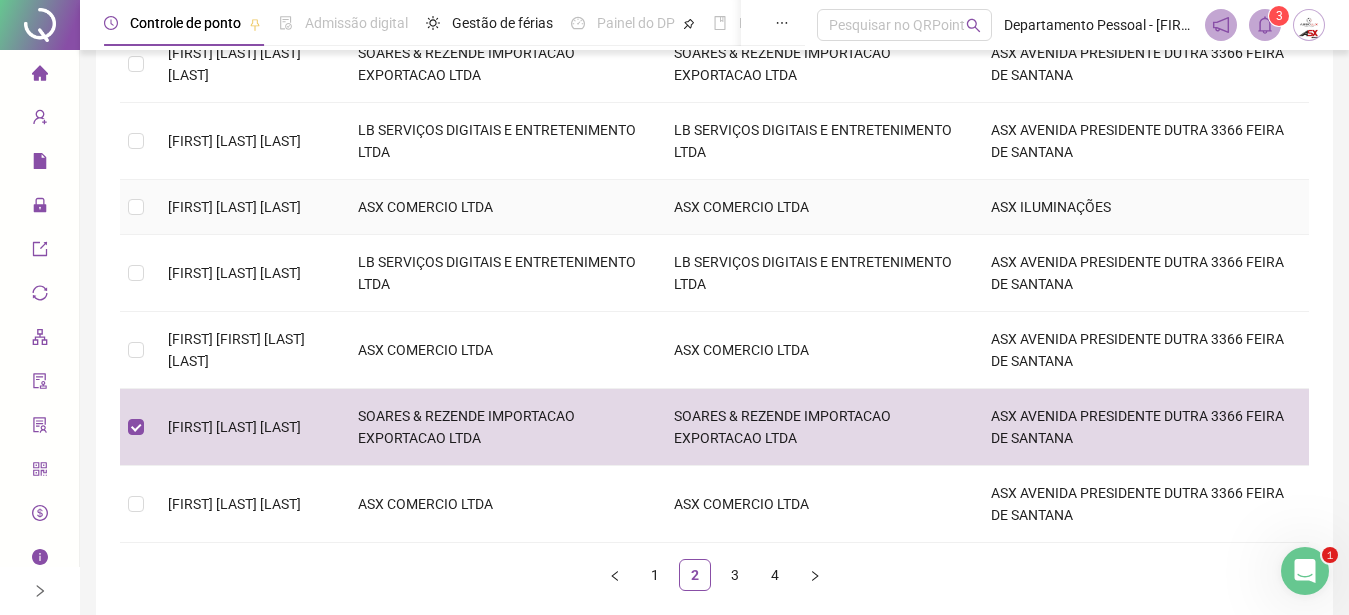 click on "[FIRST] [LAST] [LAST]" at bounding box center (234, 207) 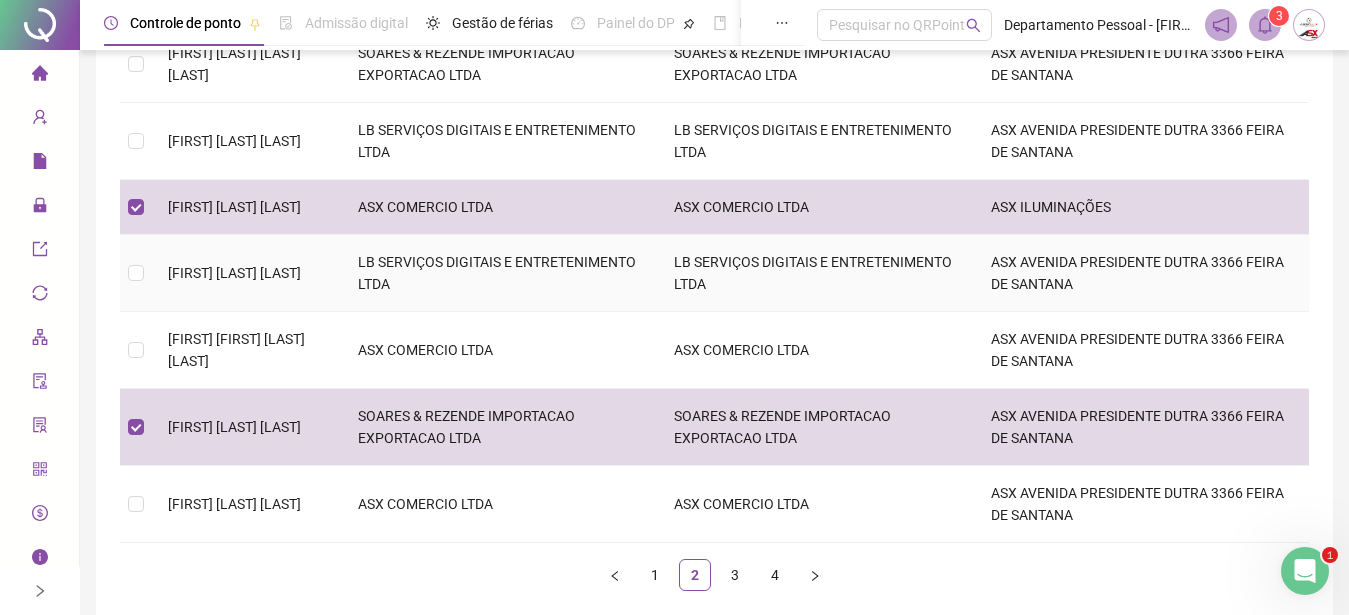 scroll, scrollTop: 465, scrollLeft: 0, axis: vertical 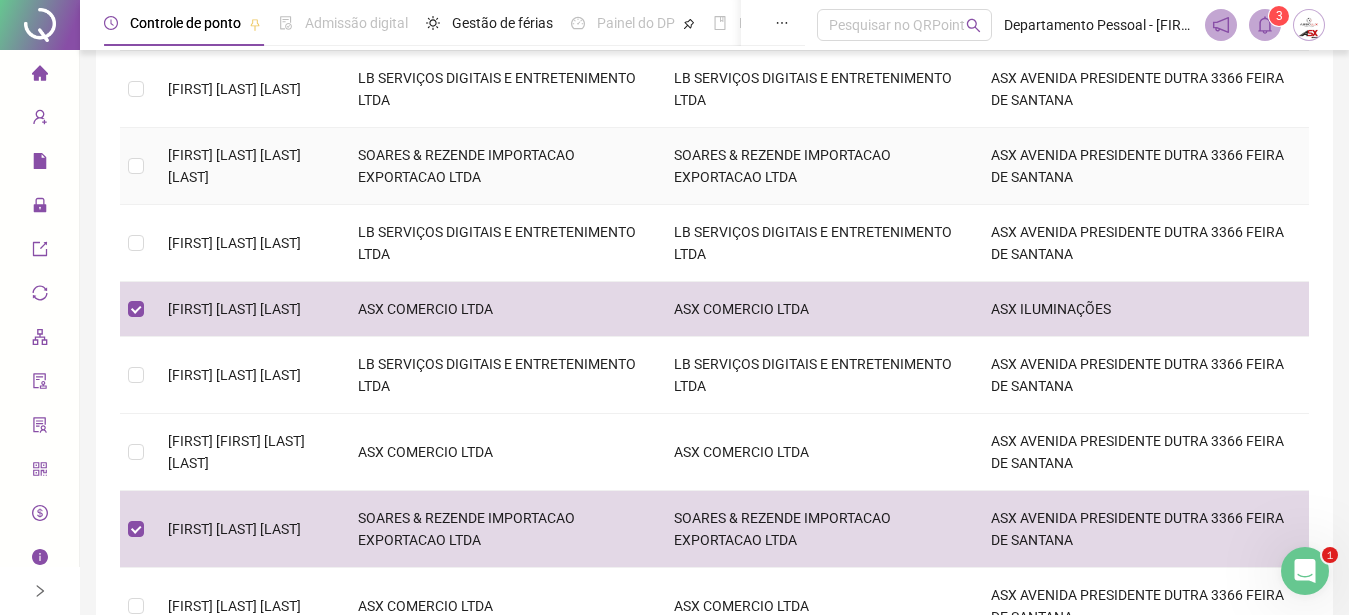 click on "[FIRST] [LAST] [LAST] [LAST]" at bounding box center (247, 166) 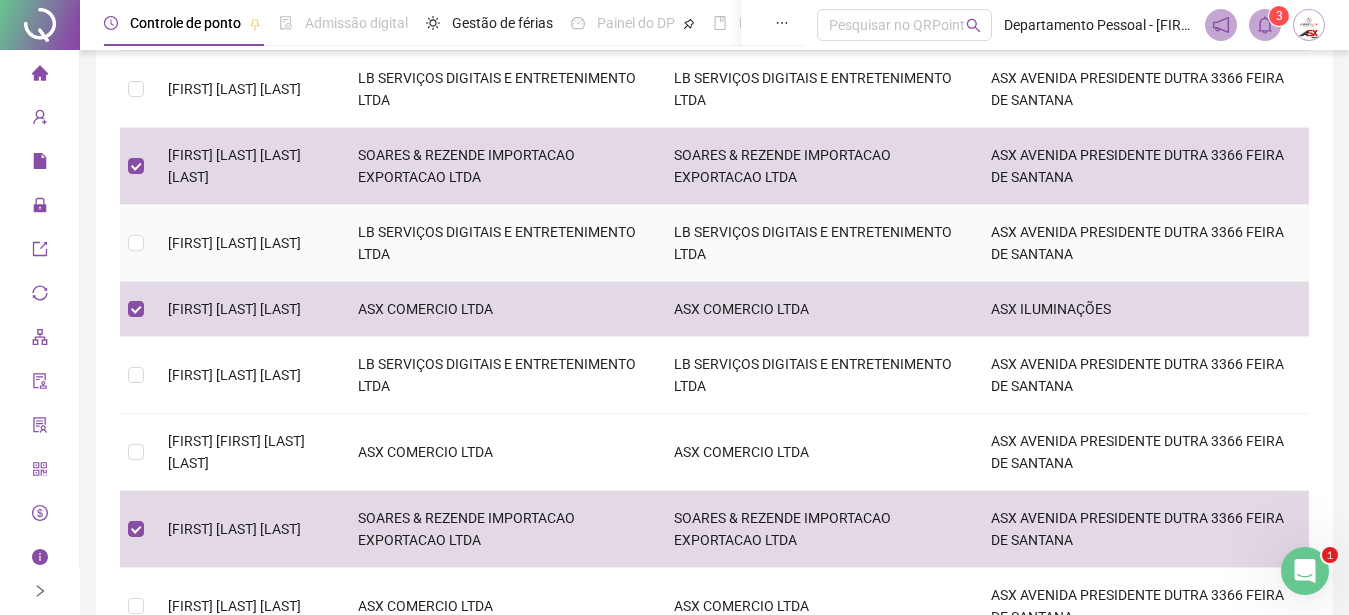 scroll, scrollTop: 363, scrollLeft: 0, axis: vertical 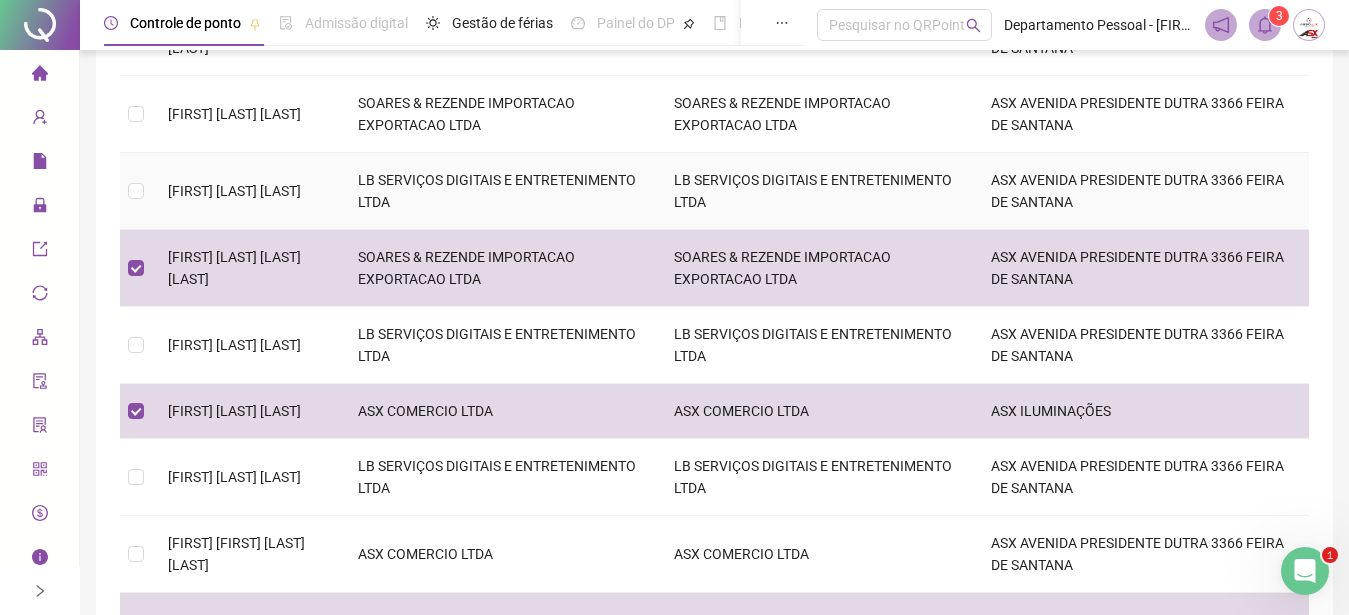 click on "[FIRST] [LAST] [LAST]" at bounding box center (234, 191) 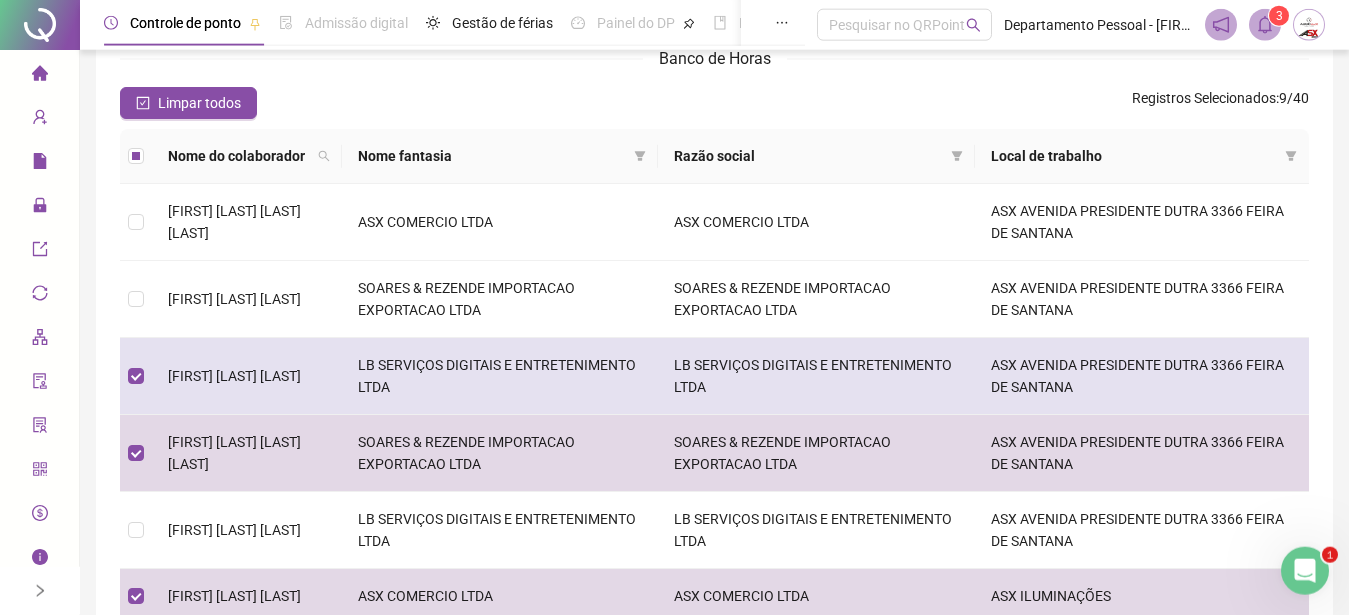 scroll, scrollTop: 159, scrollLeft: 0, axis: vertical 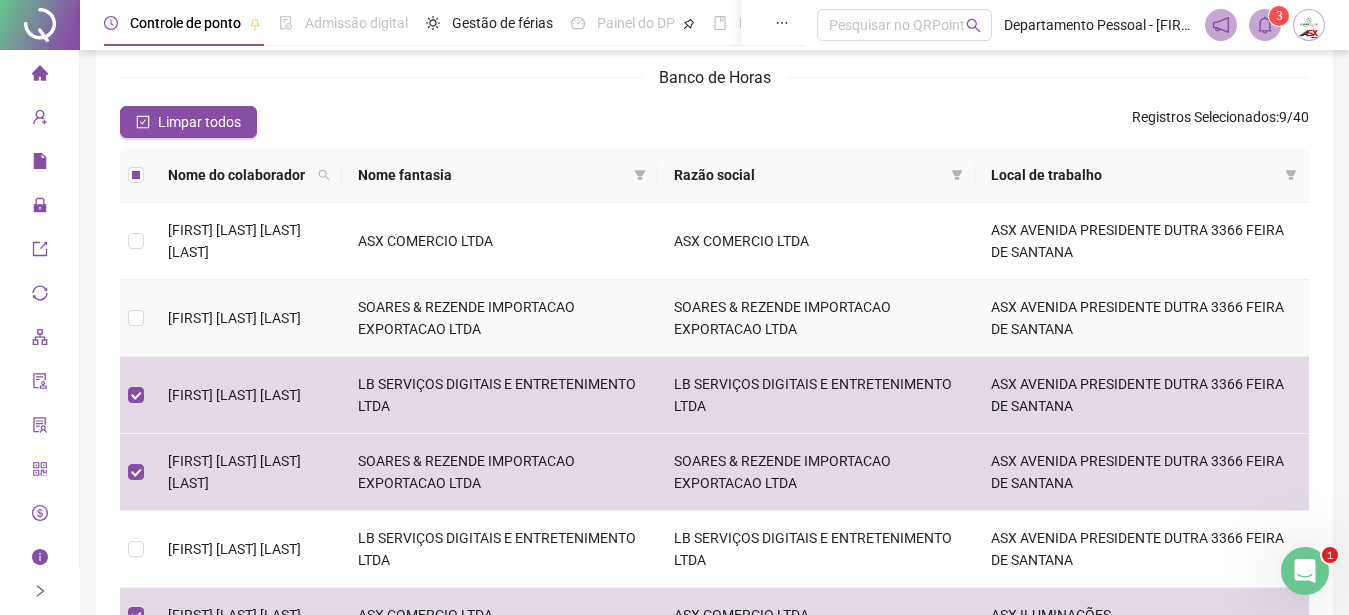 click on "[FIRST] [LAST] [LAST]" at bounding box center (247, 318) 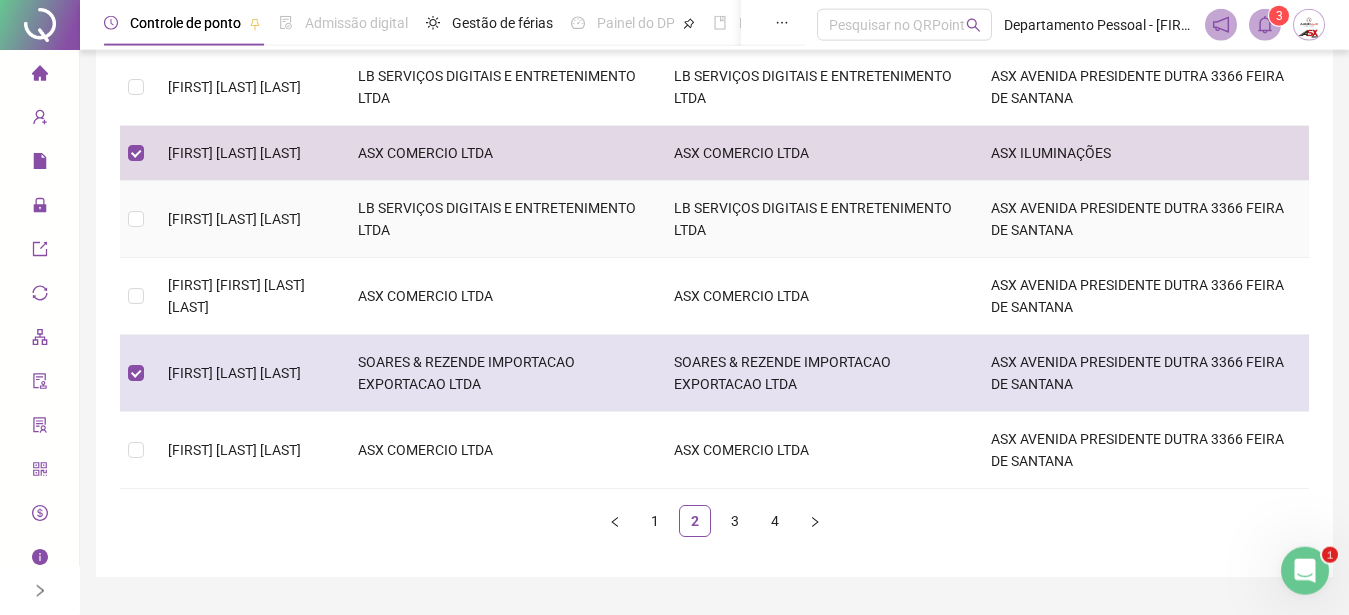 scroll, scrollTop: 669, scrollLeft: 0, axis: vertical 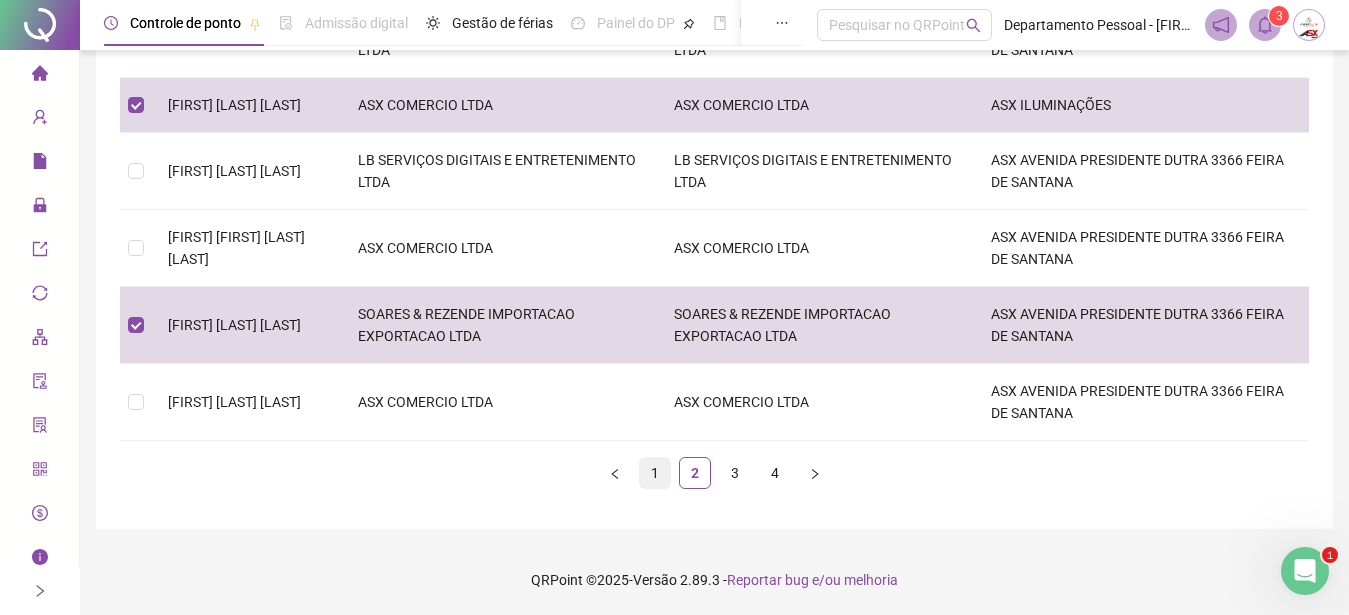 click on "1" at bounding box center [655, 473] 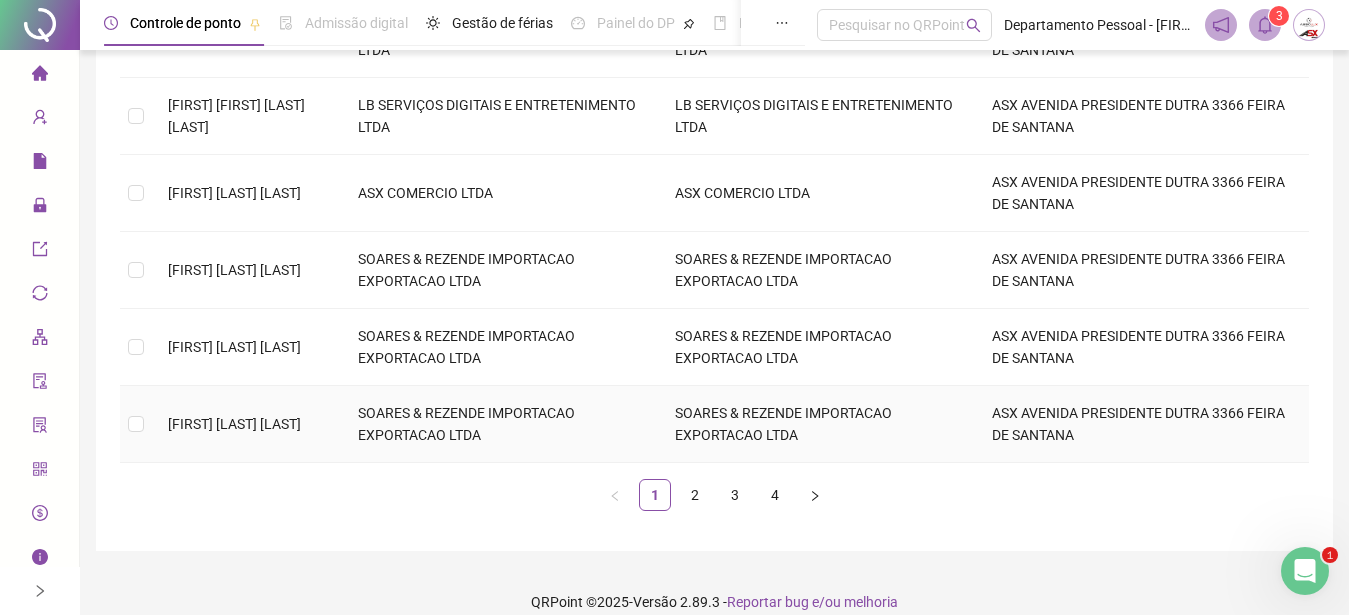 click on "[FIRST] [LAST] [LAST]" at bounding box center [234, 424] 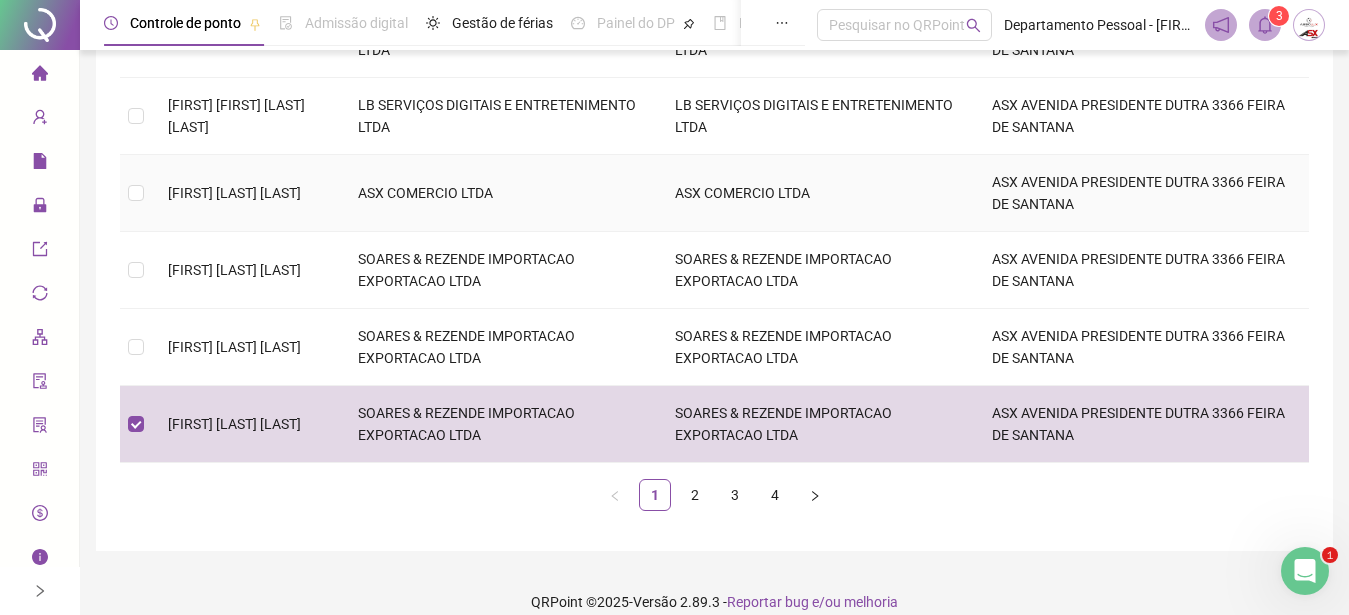 click on "[FIRST] [LAST] [LAST]" at bounding box center (234, 193) 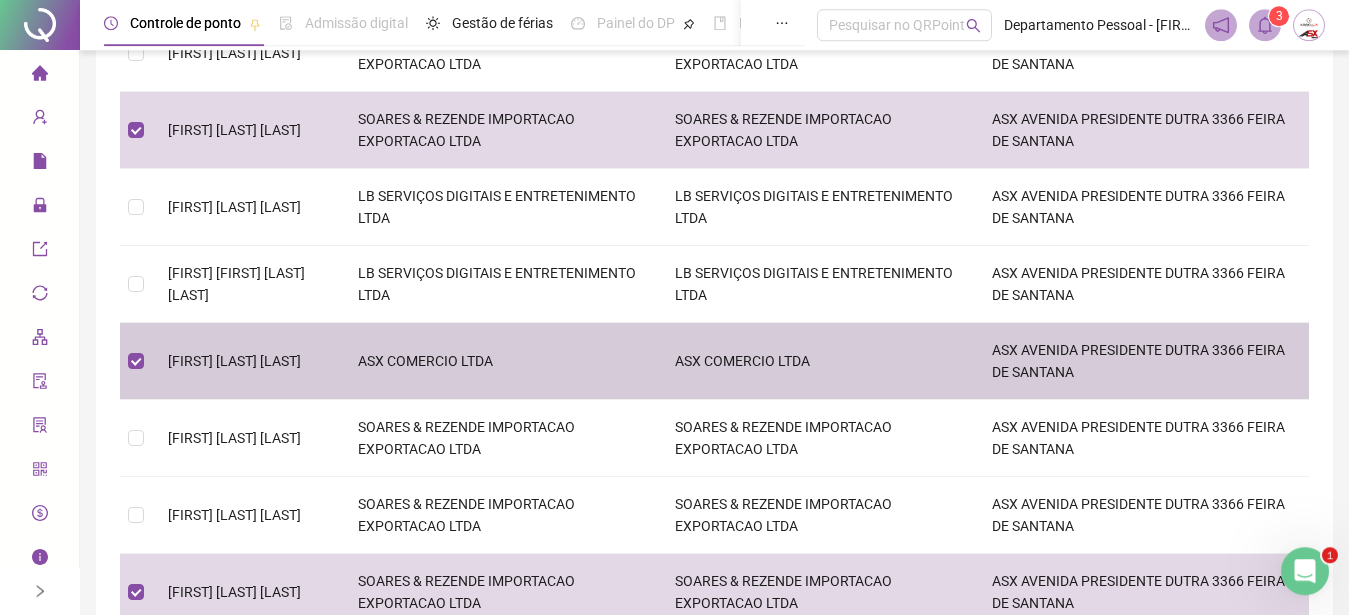 scroll, scrollTop: 465, scrollLeft: 0, axis: vertical 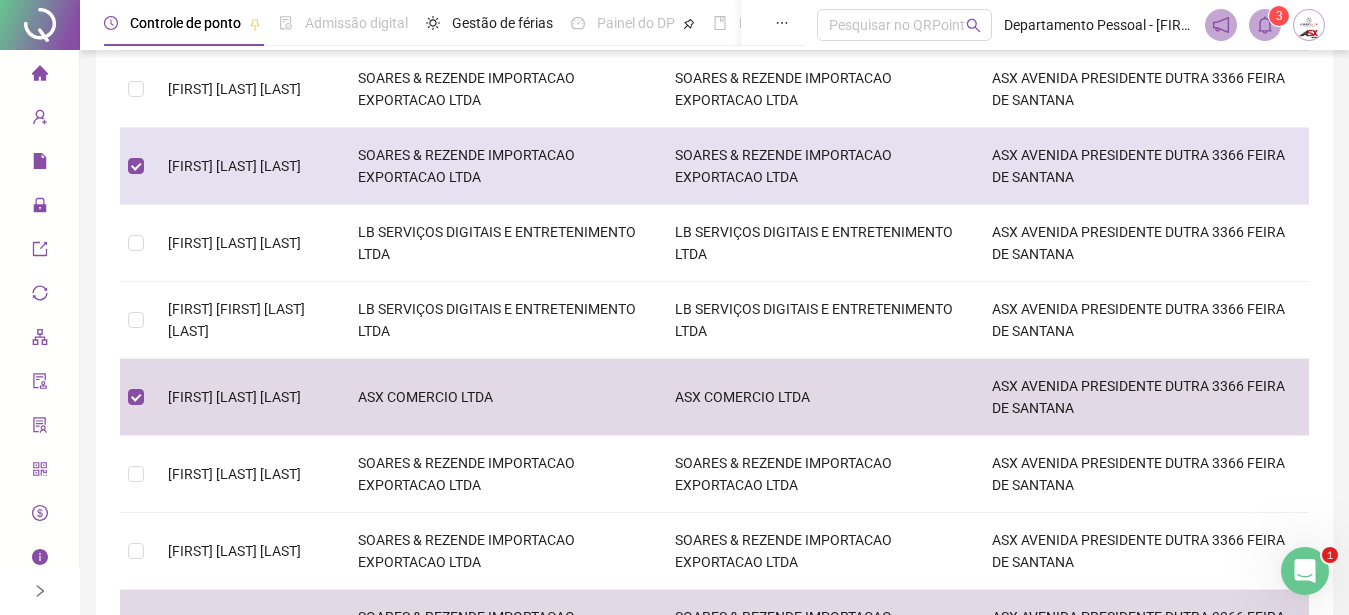 click on "[FIRST] [LAST] [LAST]" at bounding box center (234, 166) 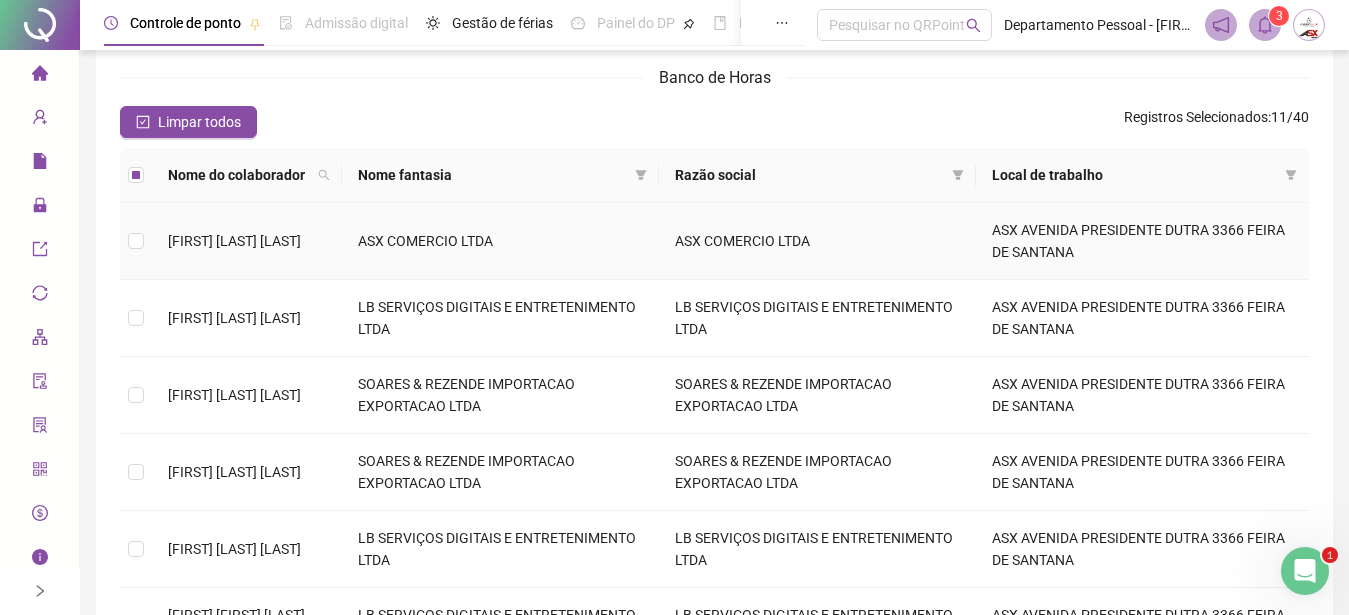scroll, scrollTop: 0, scrollLeft: 0, axis: both 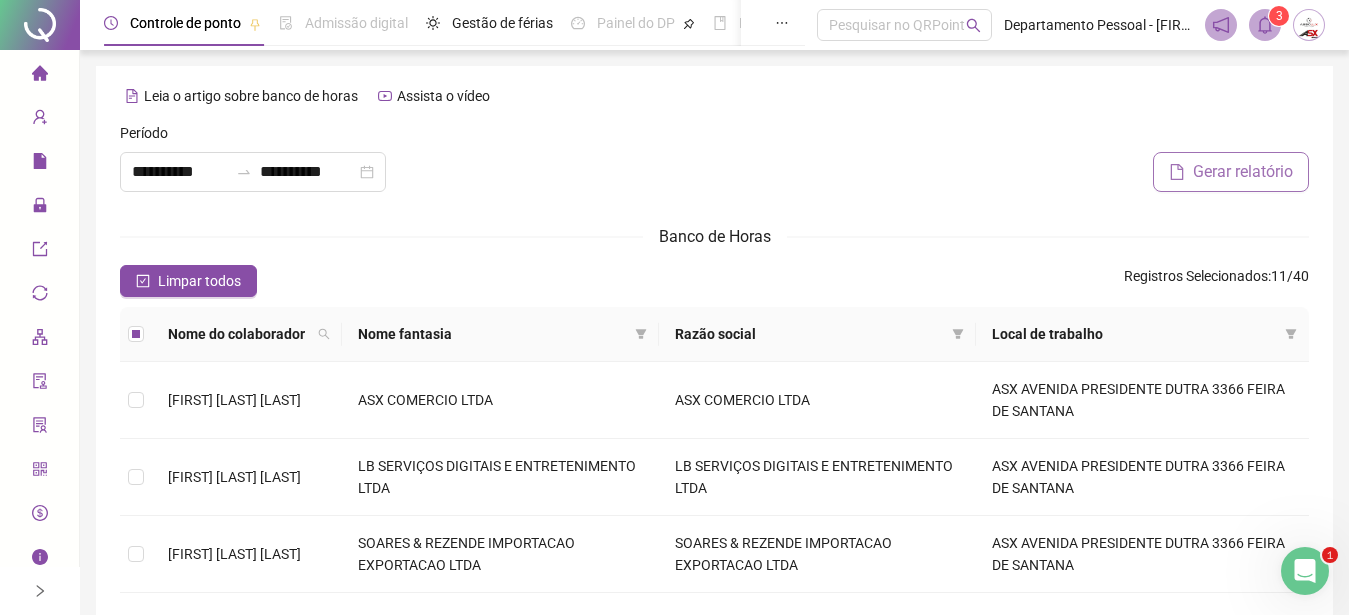 click on "Gerar relatório" at bounding box center [1243, 172] 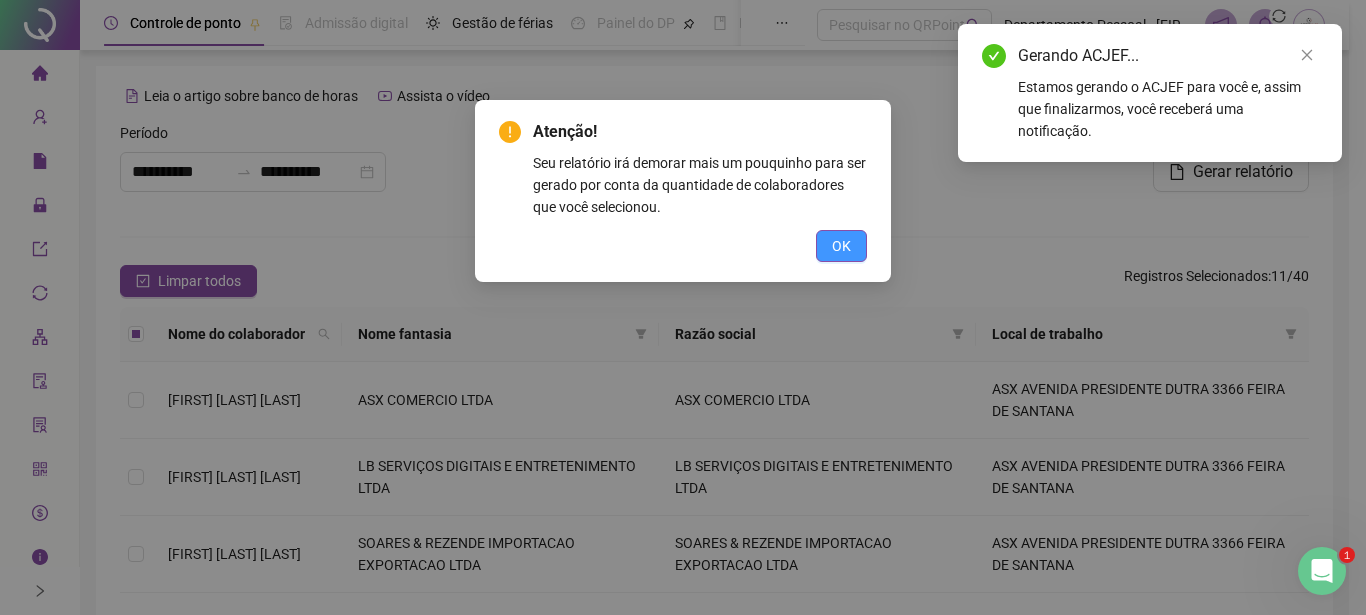 click on "OK" at bounding box center (841, 246) 